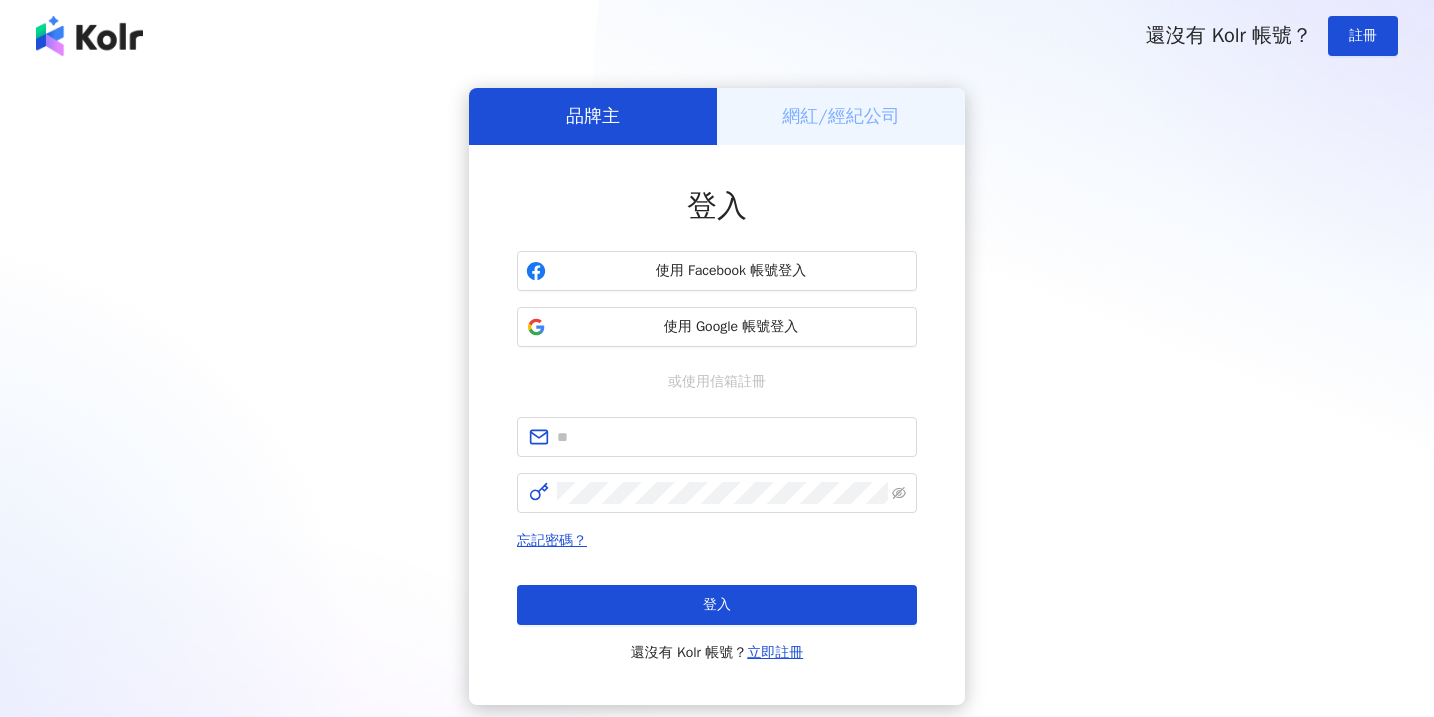 scroll, scrollTop: 0, scrollLeft: 0, axis: both 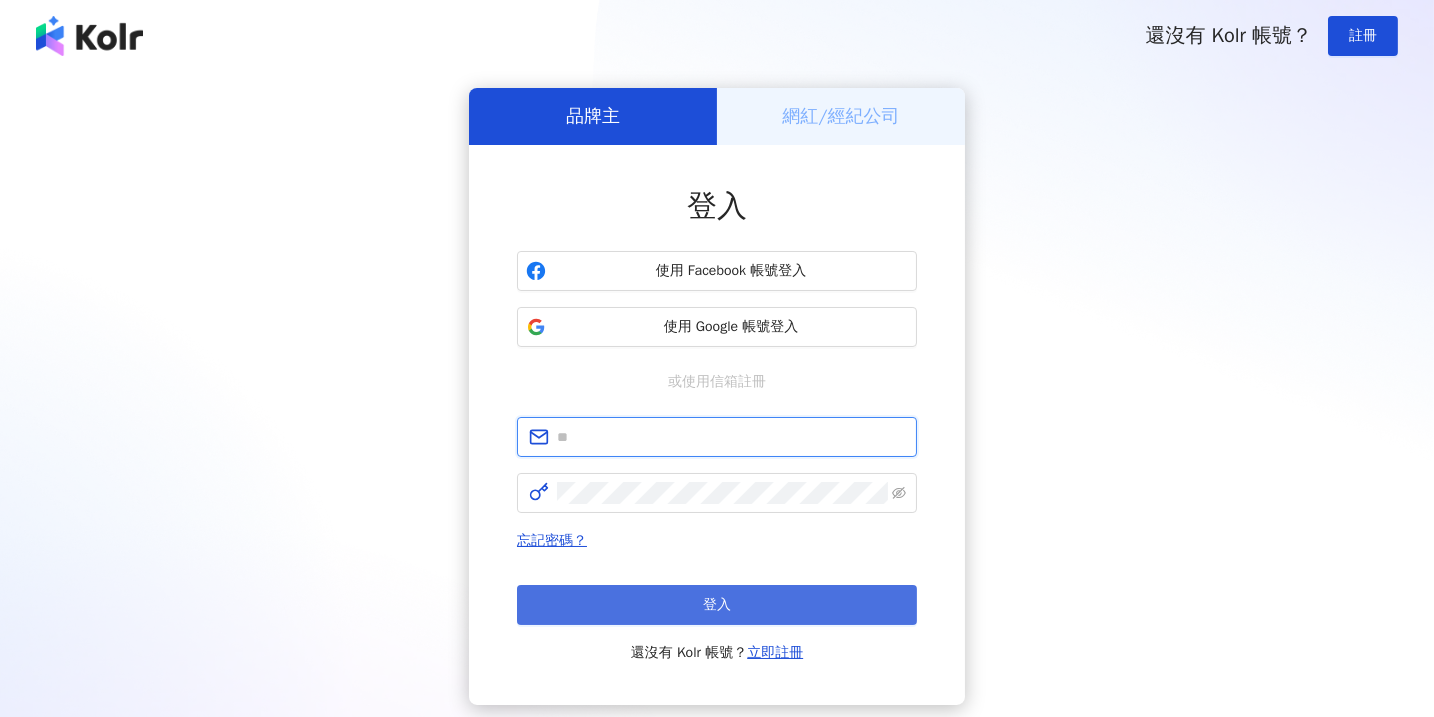 type on "**********" 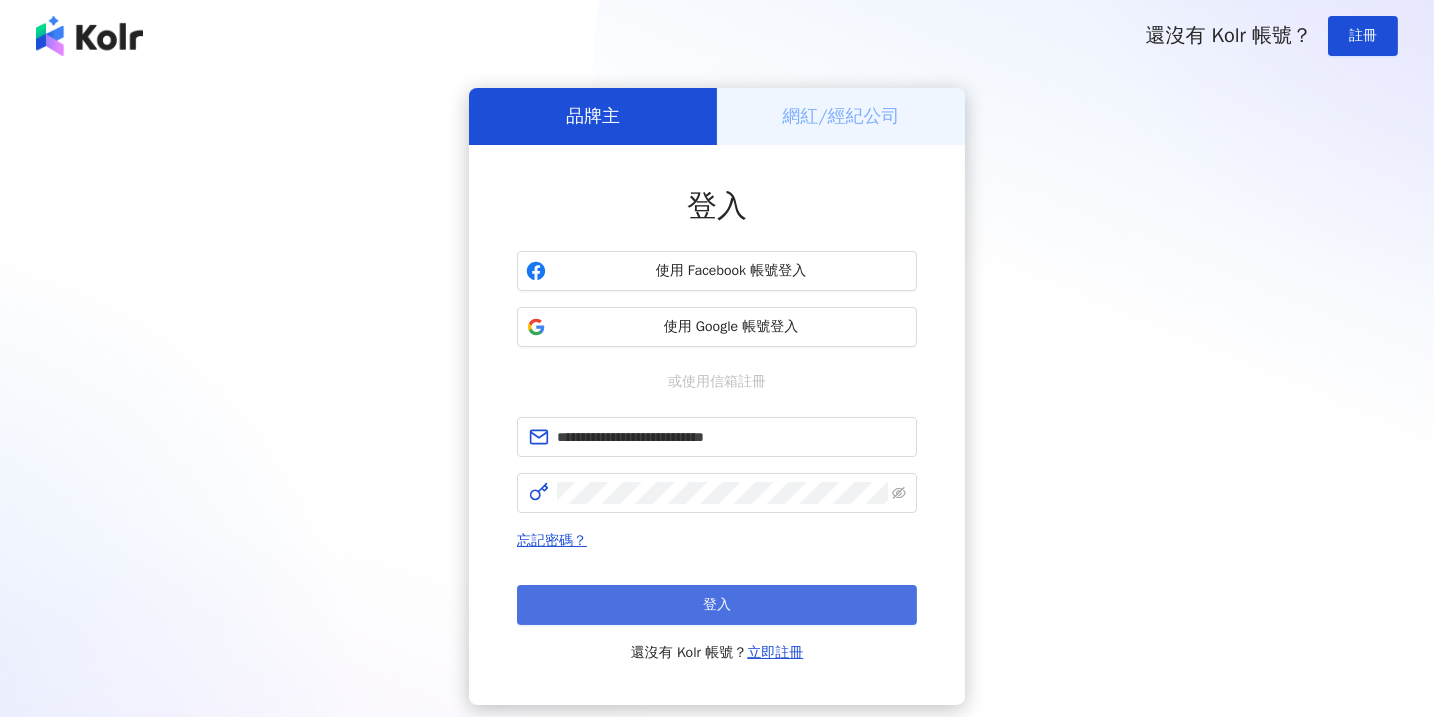 click on "登入" at bounding box center (717, 605) 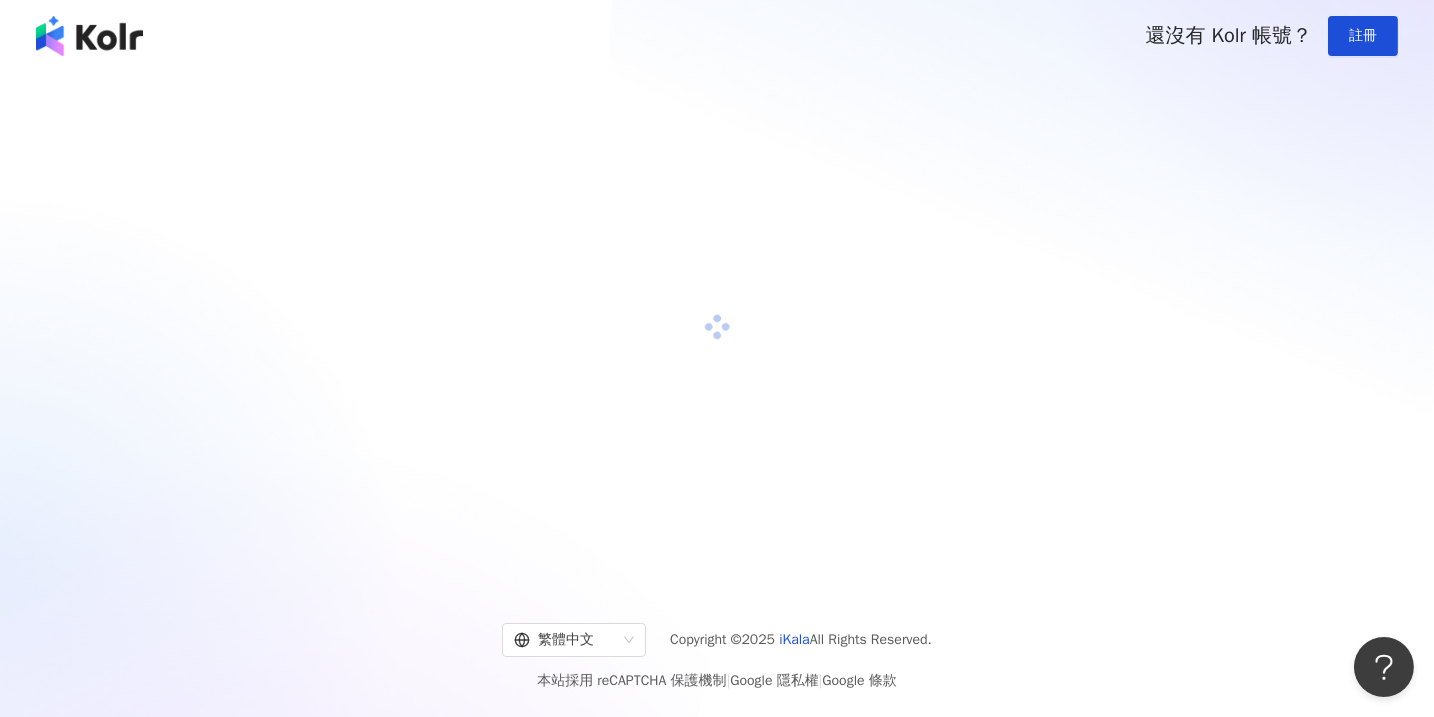scroll, scrollTop: 0, scrollLeft: 0, axis: both 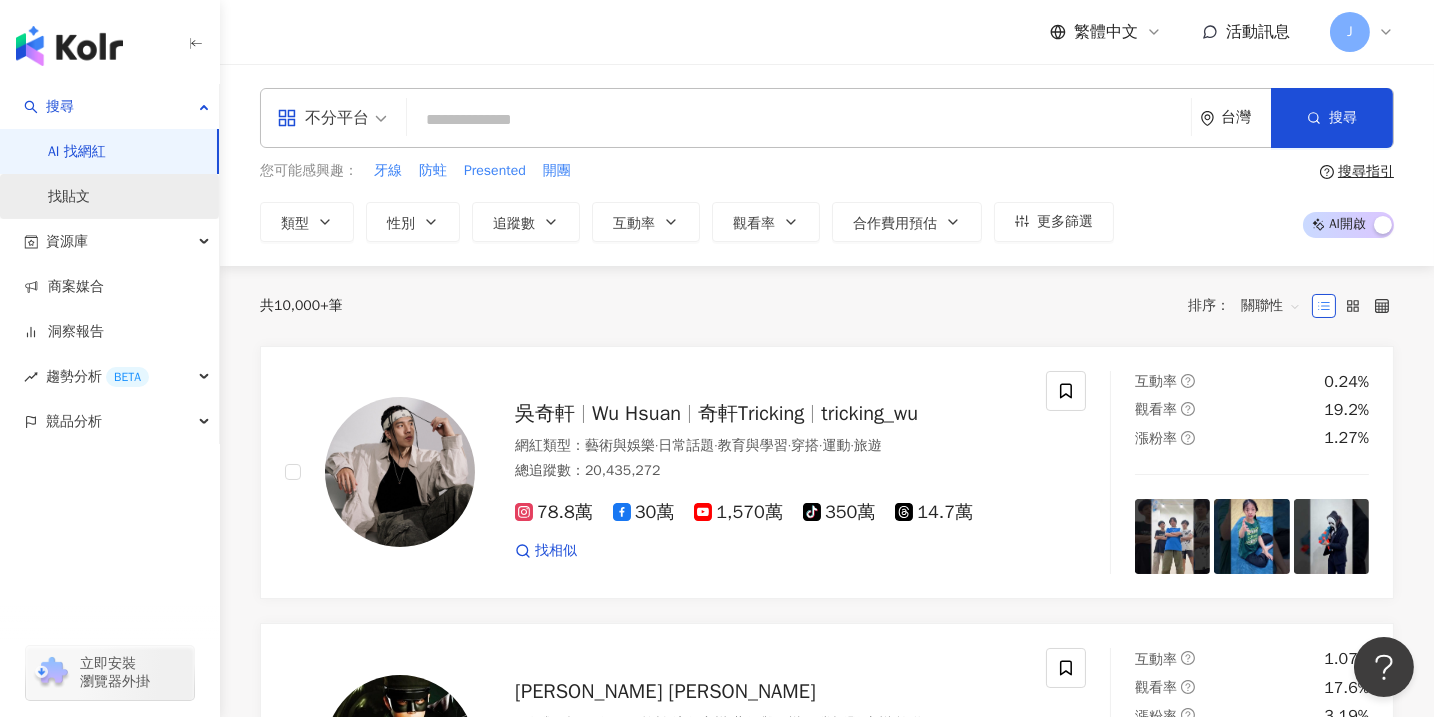 click on "找貼文" at bounding box center (69, 197) 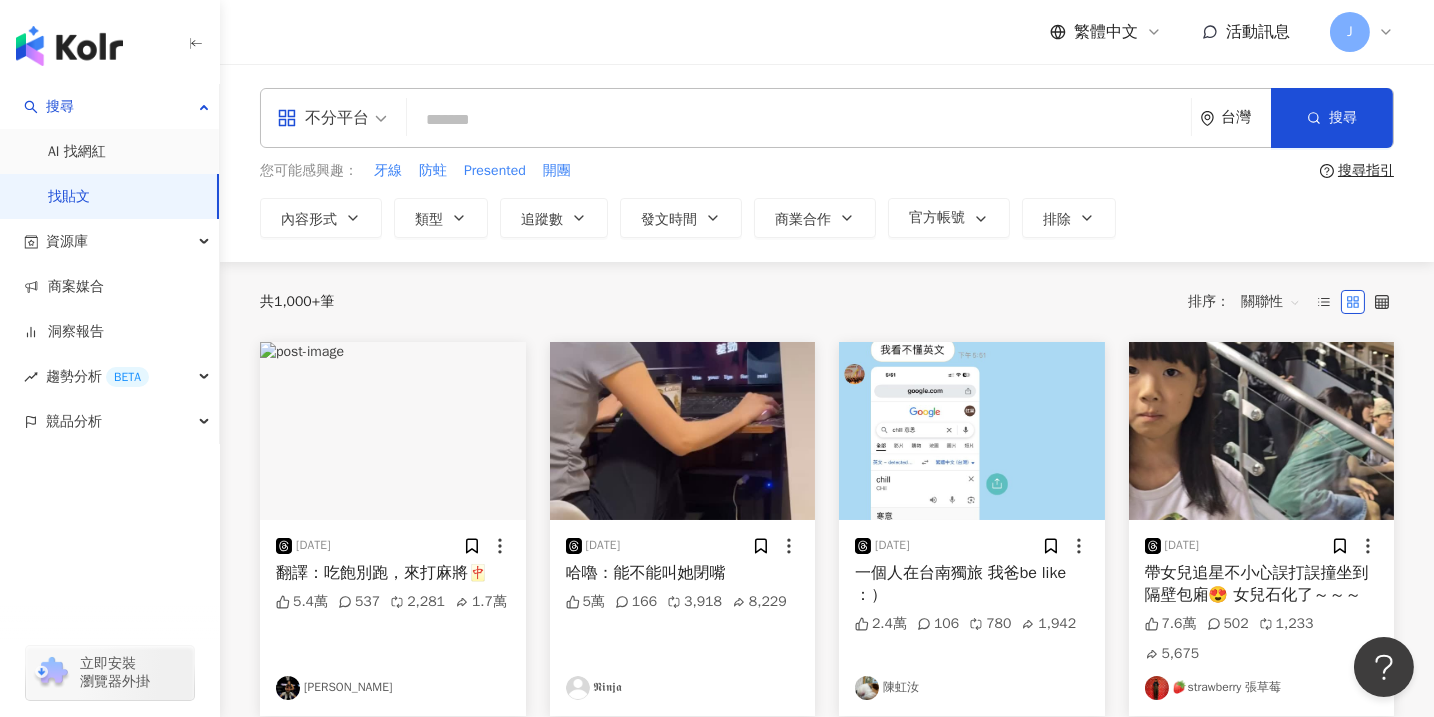 click at bounding box center (332, 118) 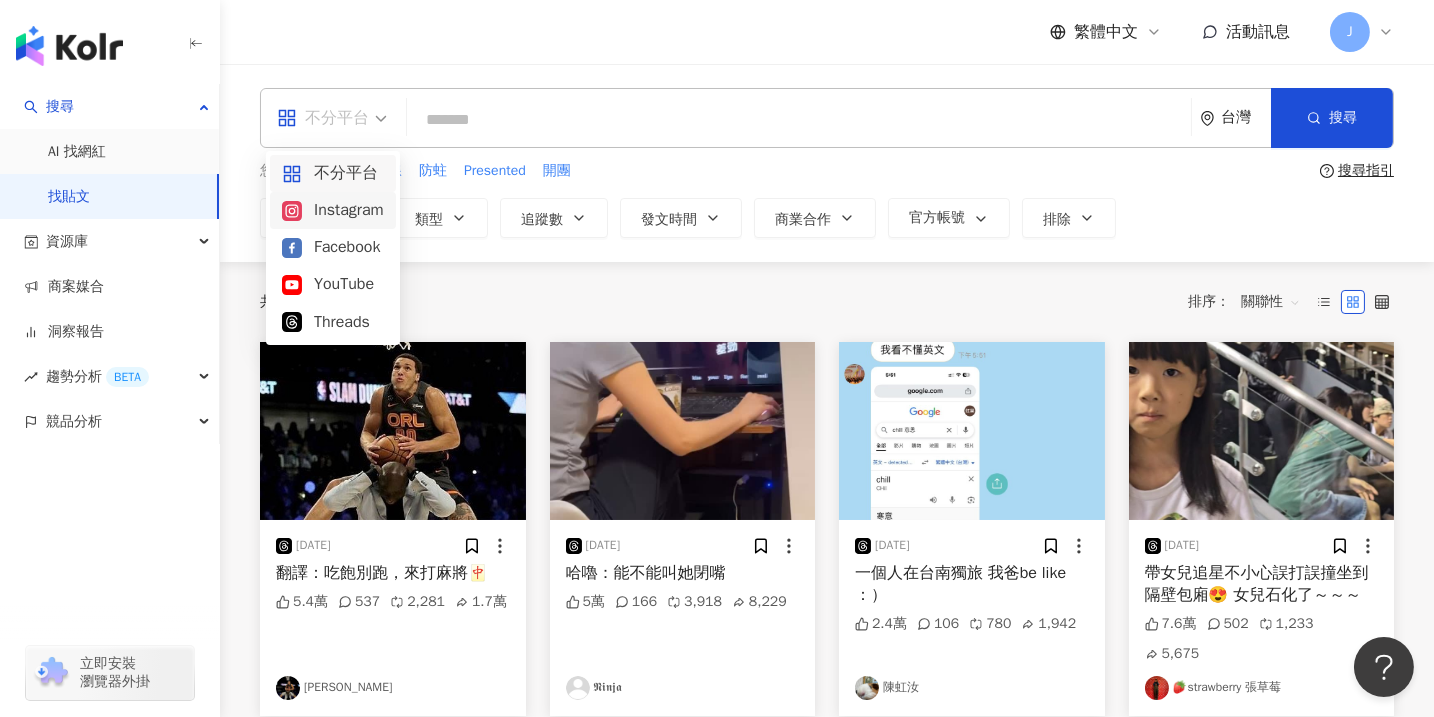 click on "Instagram" at bounding box center (333, 210) 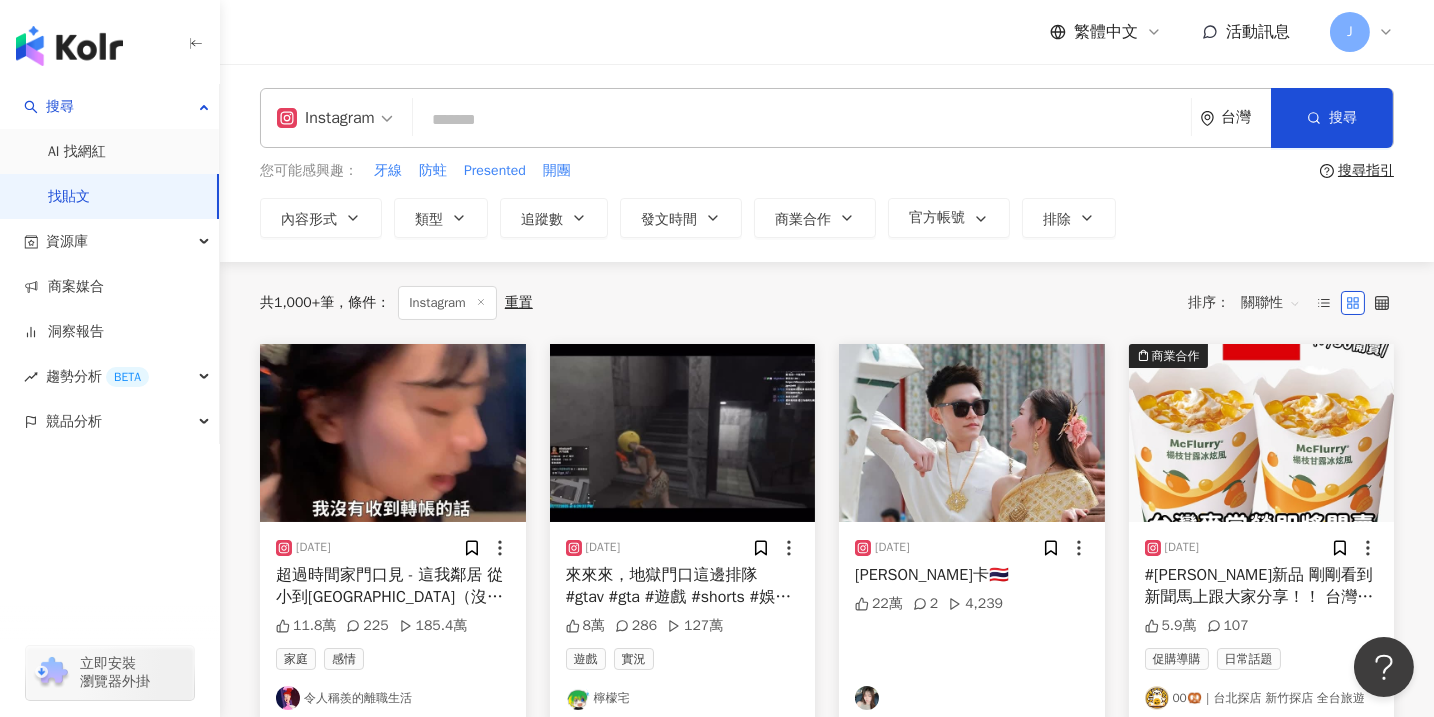 click at bounding box center [802, 119] 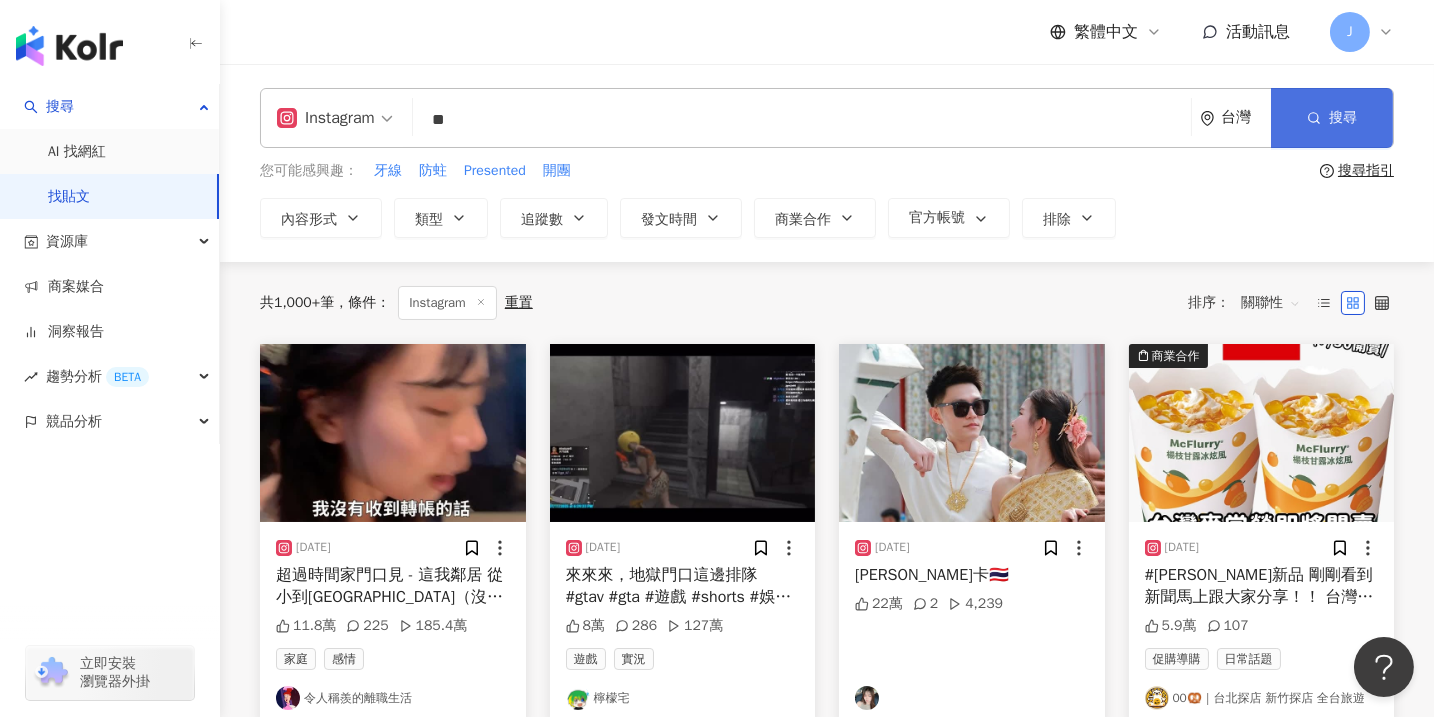 type on "**" 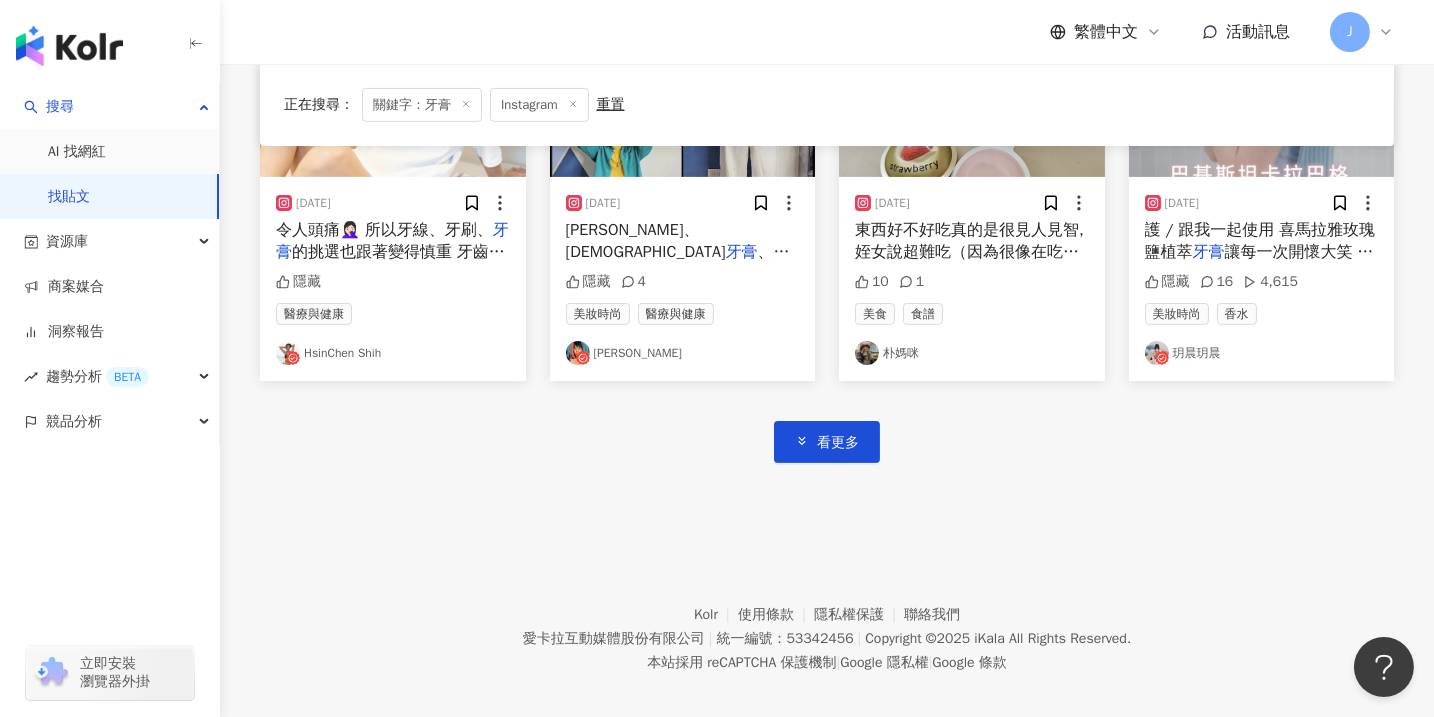 scroll, scrollTop: 1170, scrollLeft: 0, axis: vertical 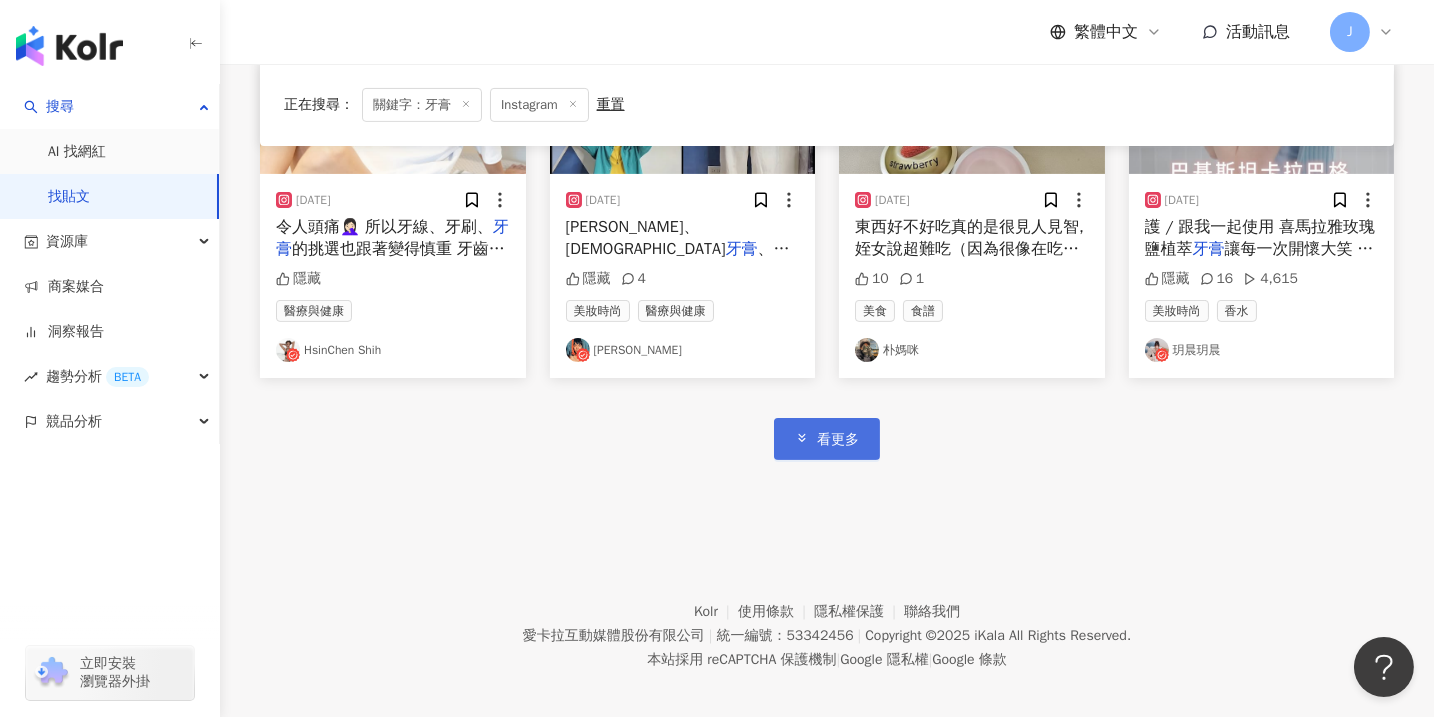 click on "看更多" at bounding box center [827, 438] 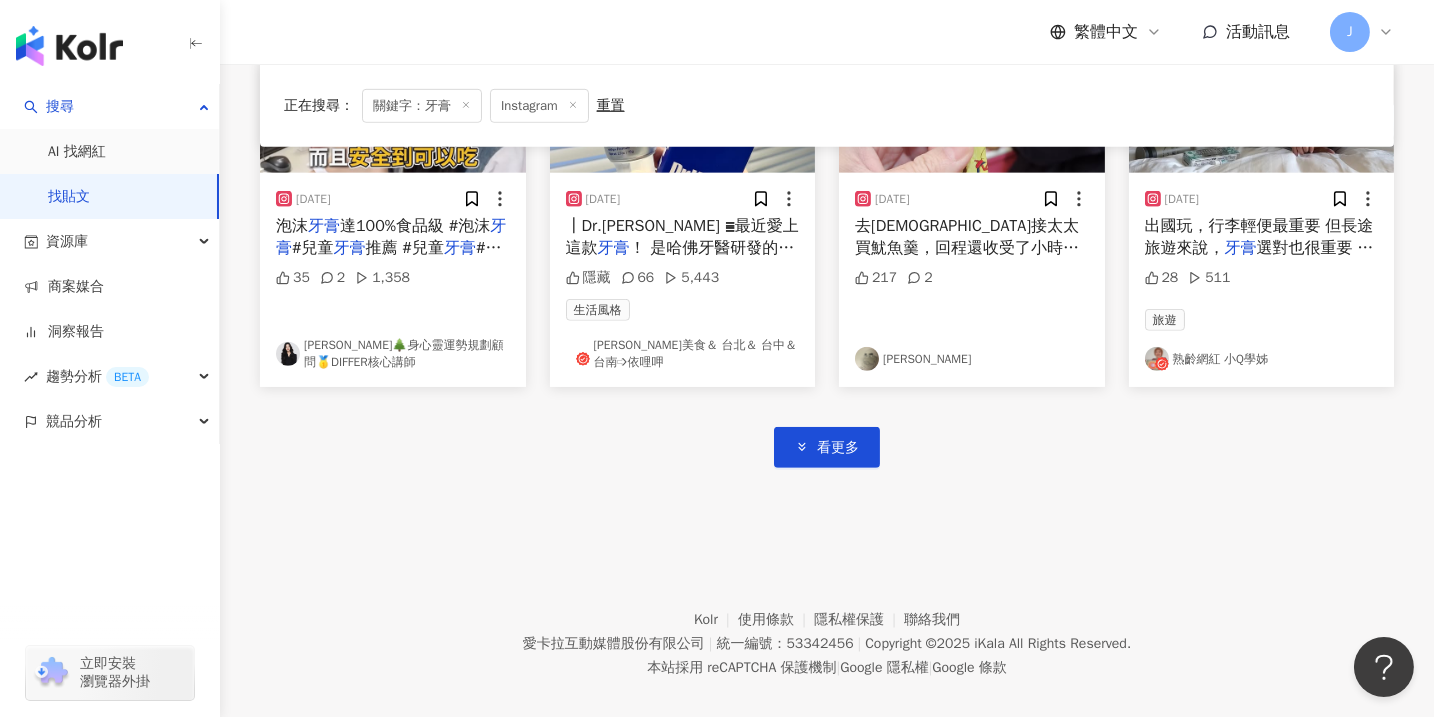 scroll, scrollTop: 2397, scrollLeft: 0, axis: vertical 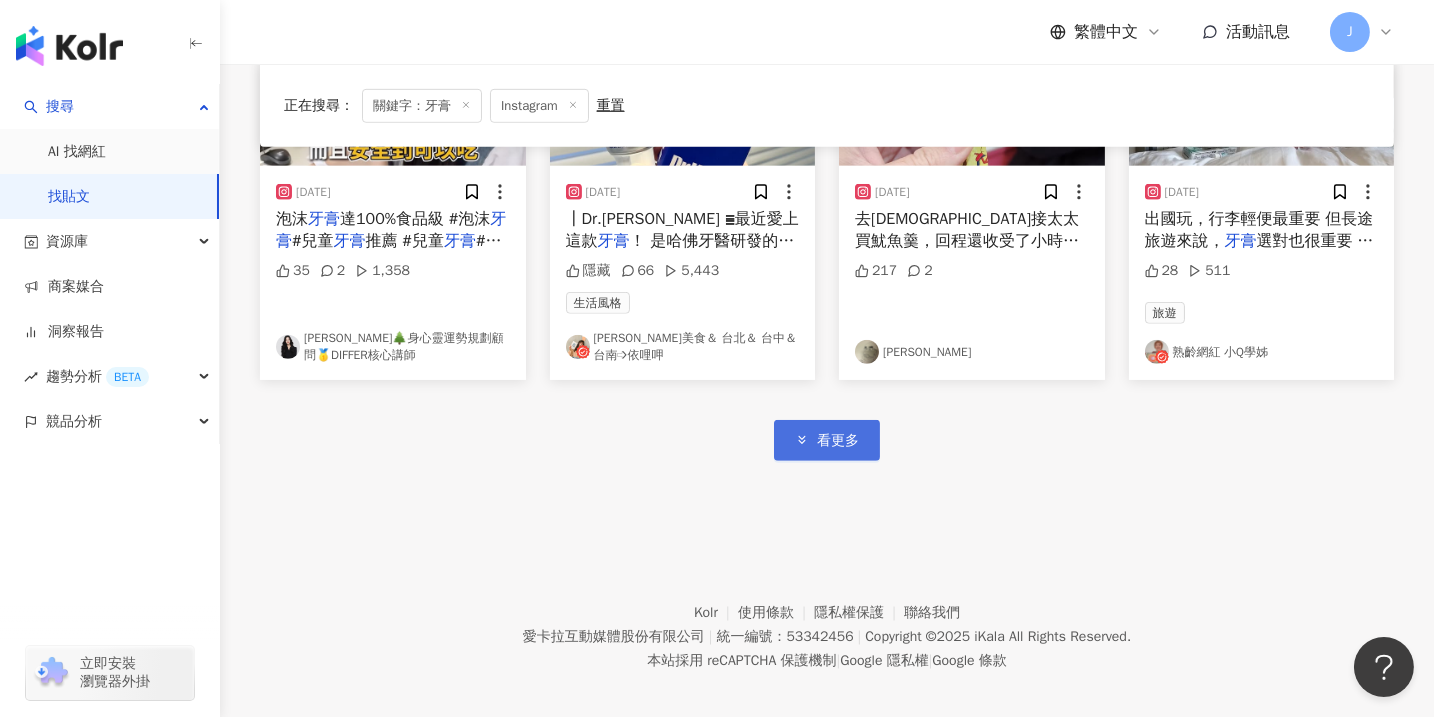 click on "看更多" at bounding box center [827, 440] 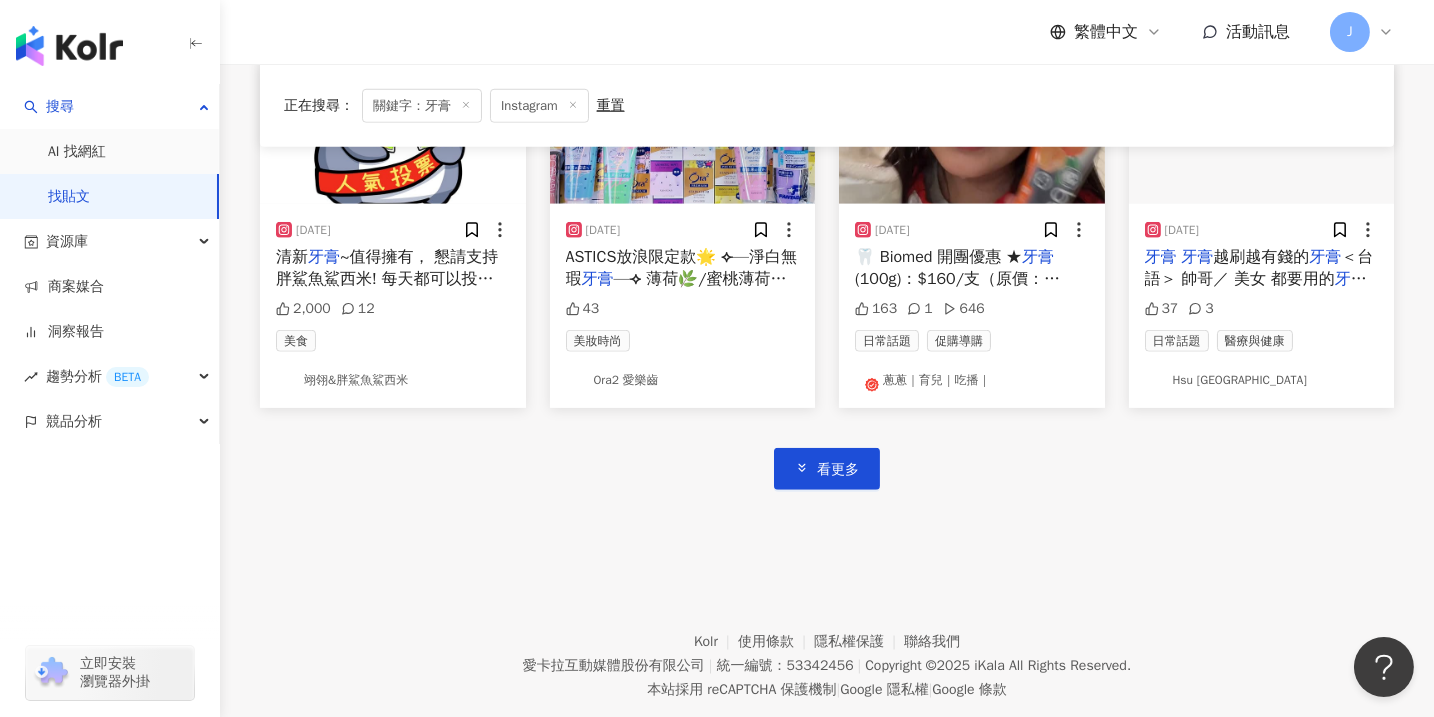 scroll, scrollTop: 3609, scrollLeft: 0, axis: vertical 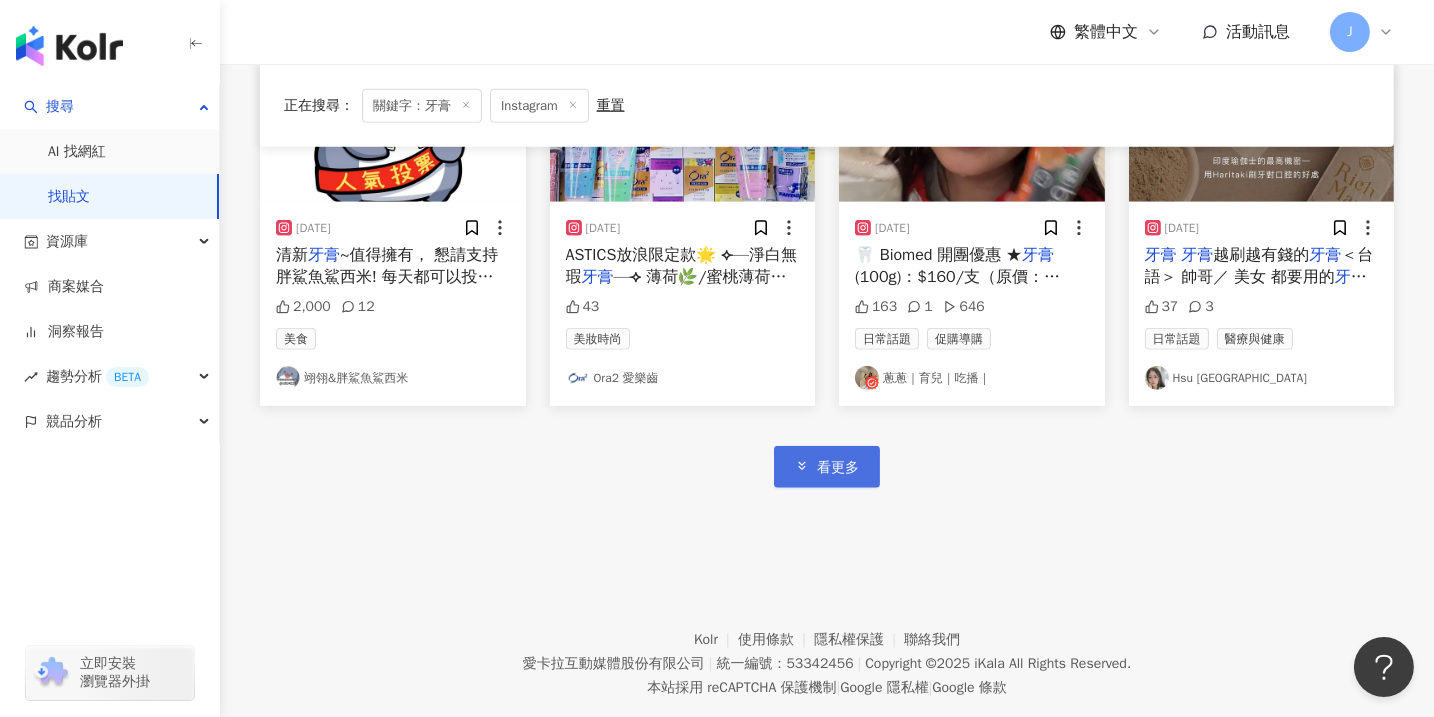 click on "看更多" at bounding box center (838, 468) 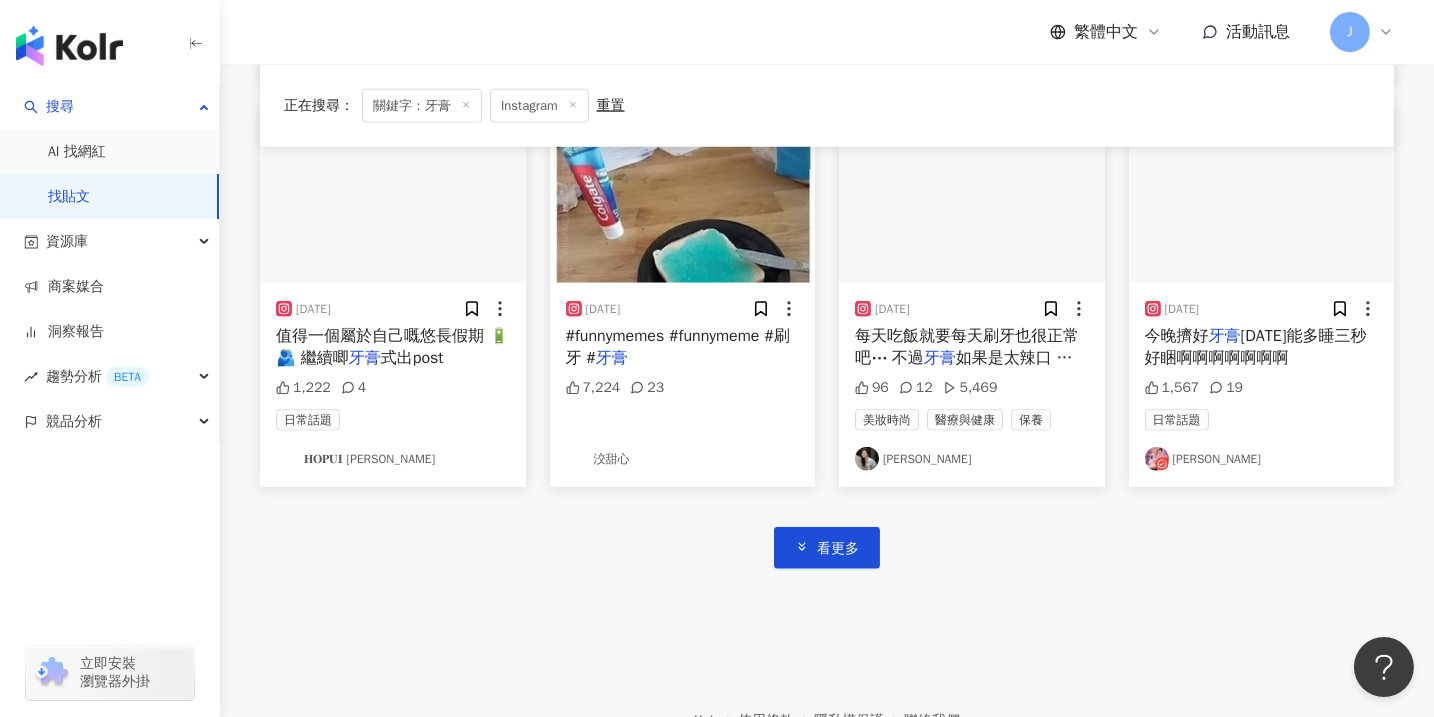 scroll, scrollTop: 4670, scrollLeft: 0, axis: vertical 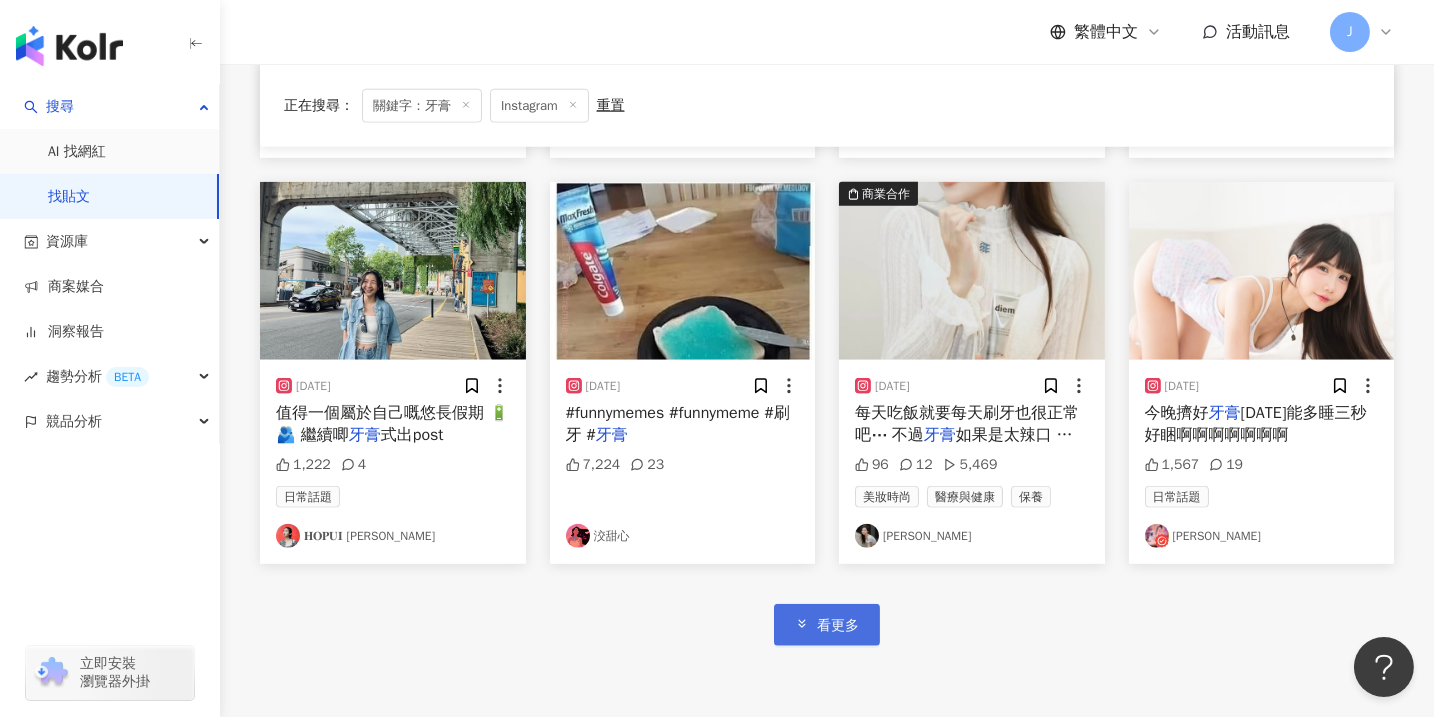 click on "看更多" at bounding box center [838, 626] 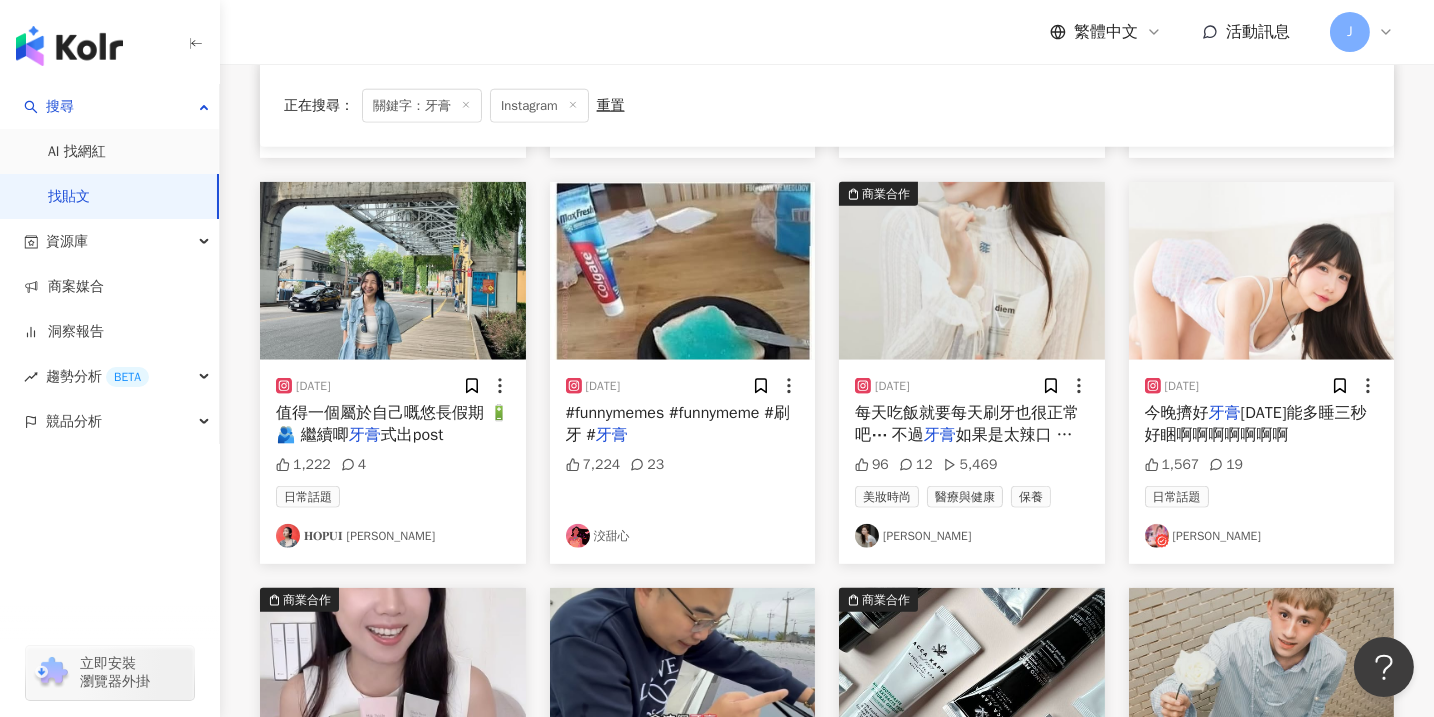 click at bounding box center (683, 271) 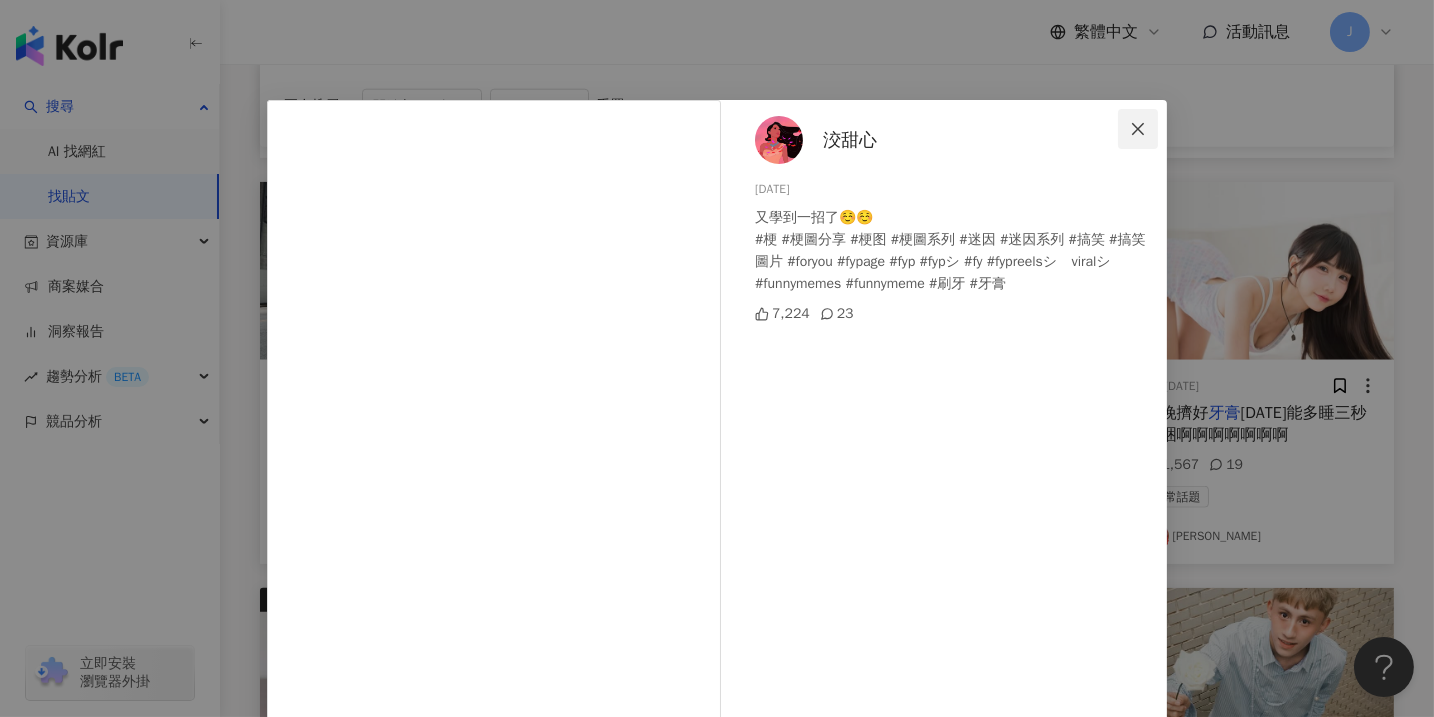 click at bounding box center [1138, 129] 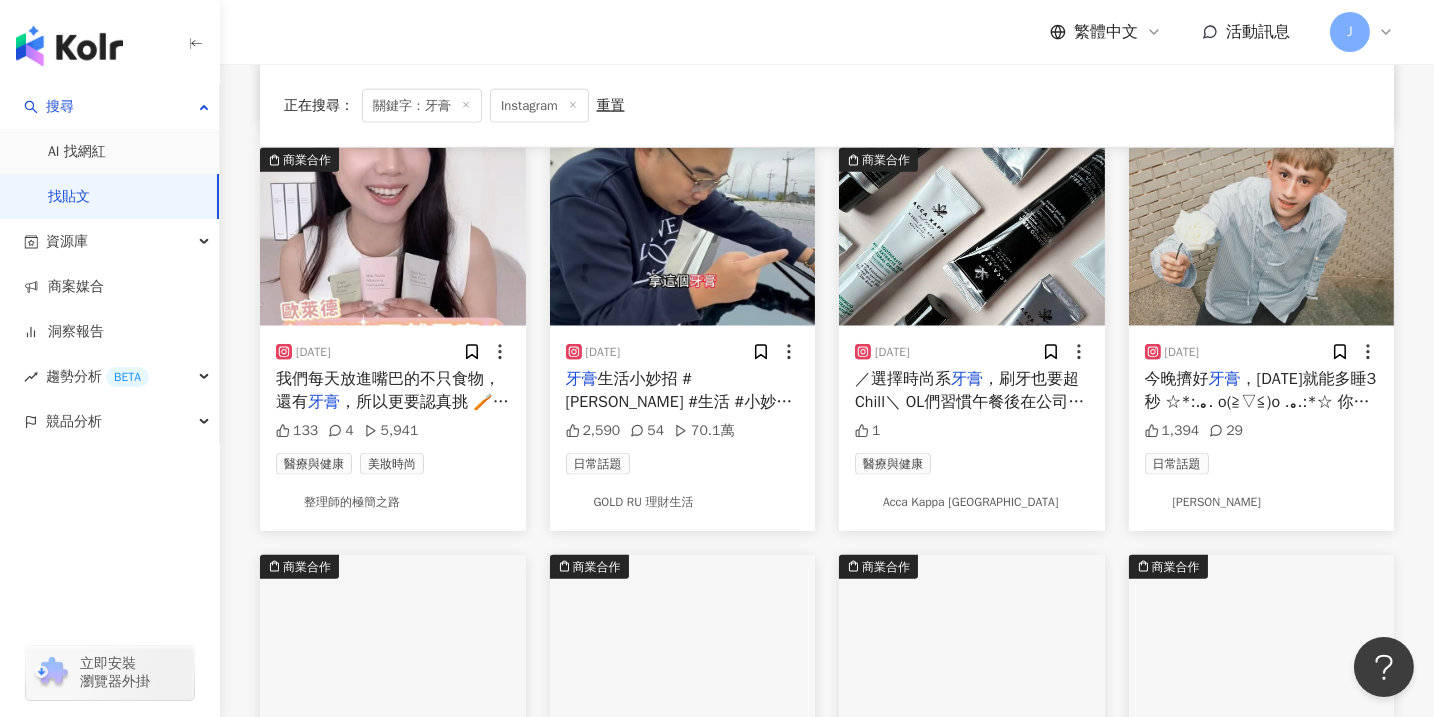 scroll, scrollTop: 5125, scrollLeft: 0, axis: vertical 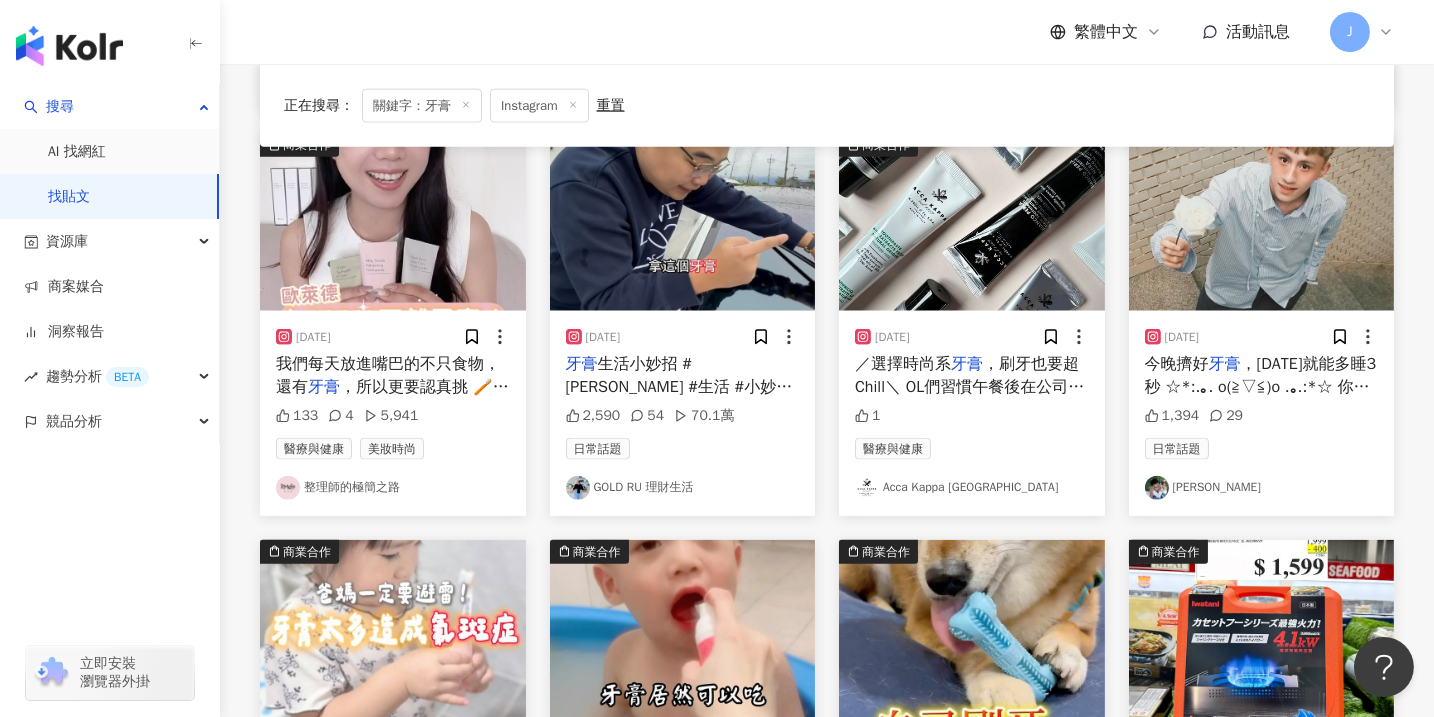 click on "整理師的極簡之路" at bounding box center (393, 488) 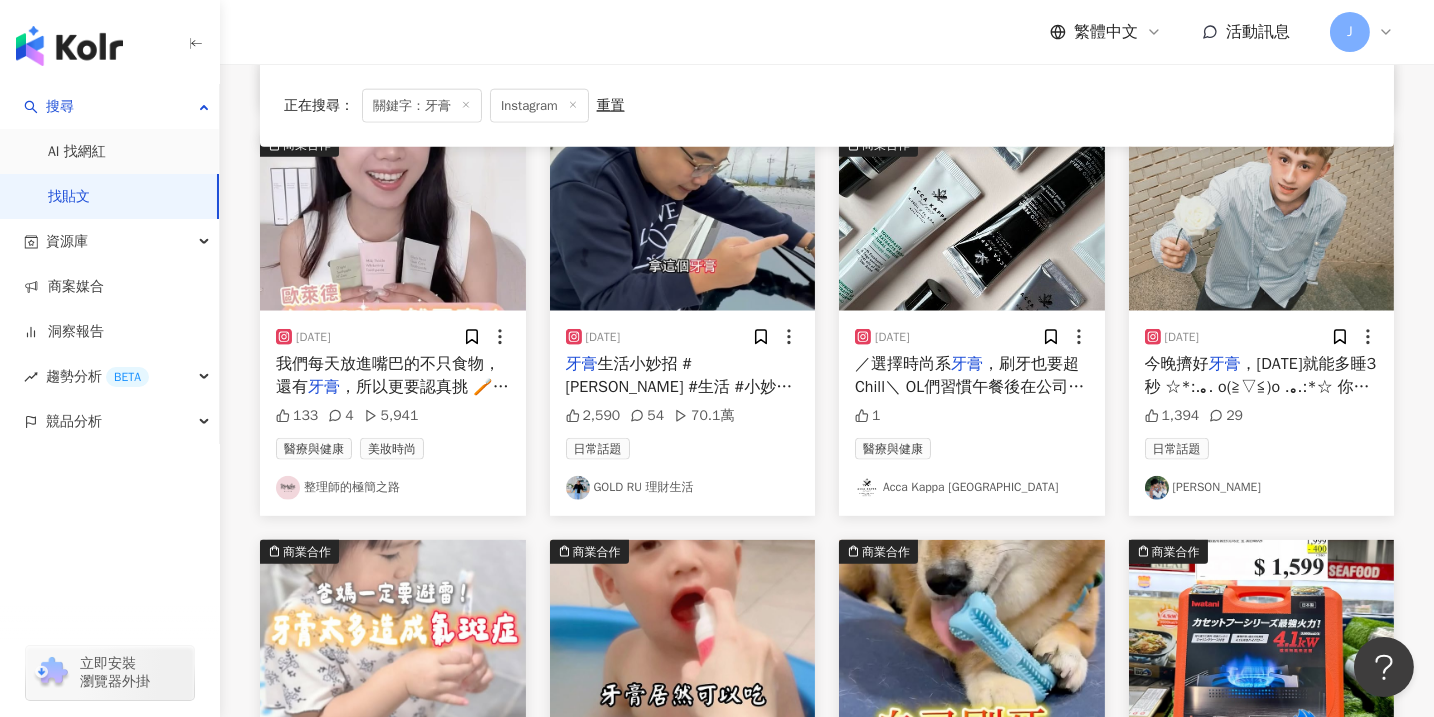 click at bounding box center (393, 222) 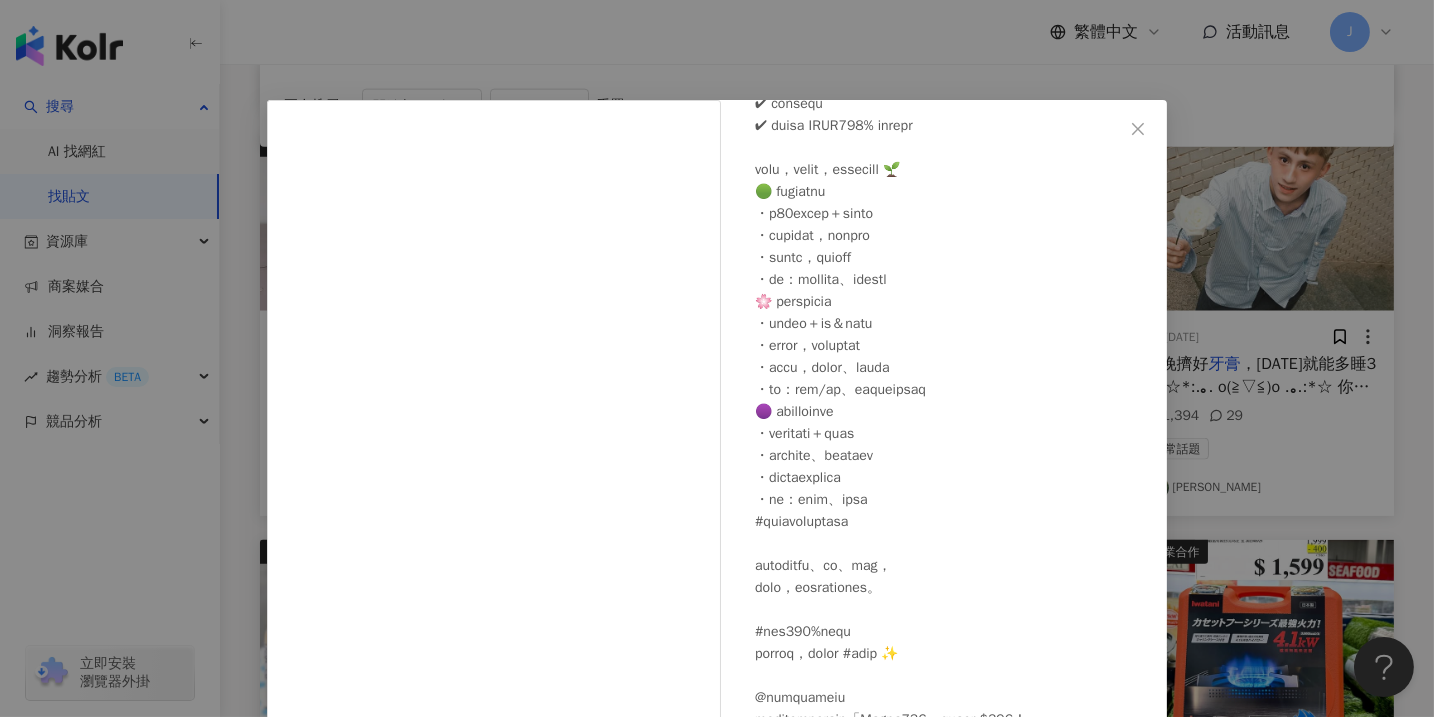 scroll, scrollTop: 366, scrollLeft: 0, axis: vertical 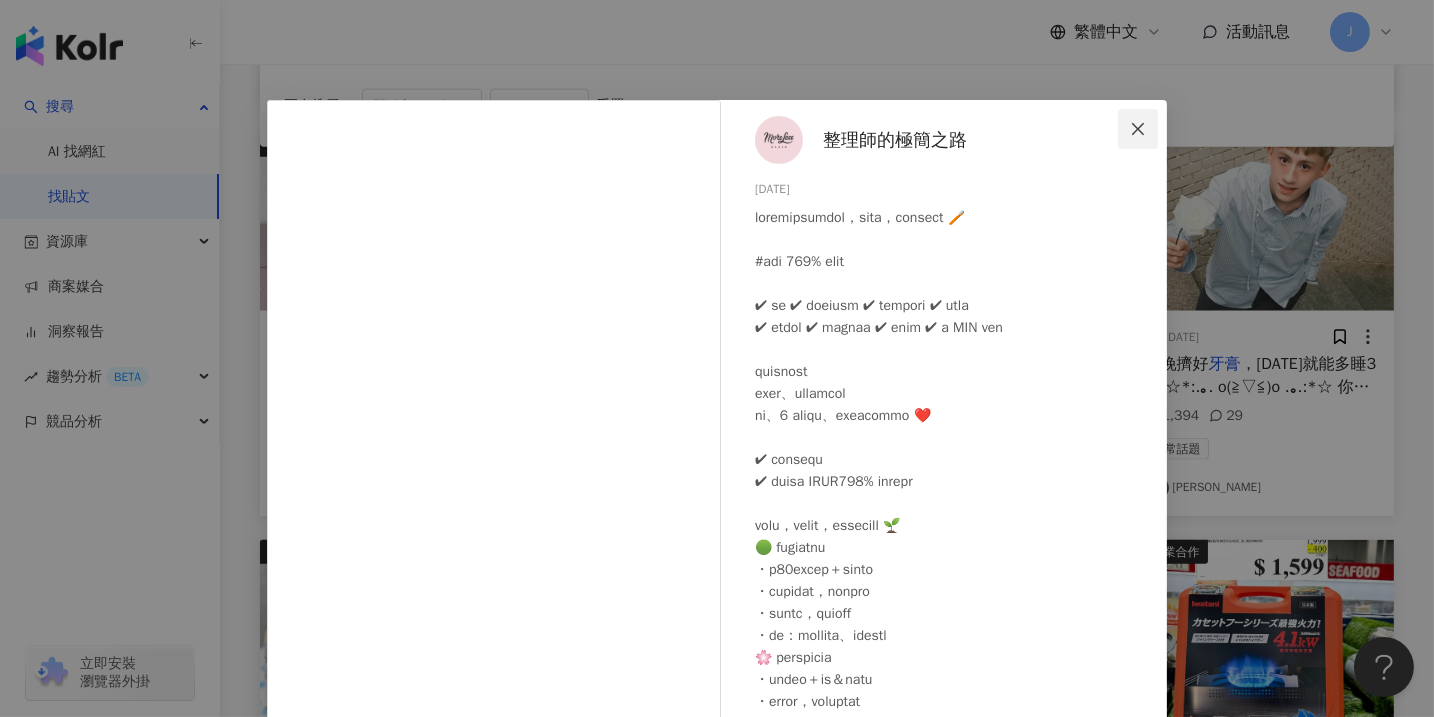 click at bounding box center [1138, 129] 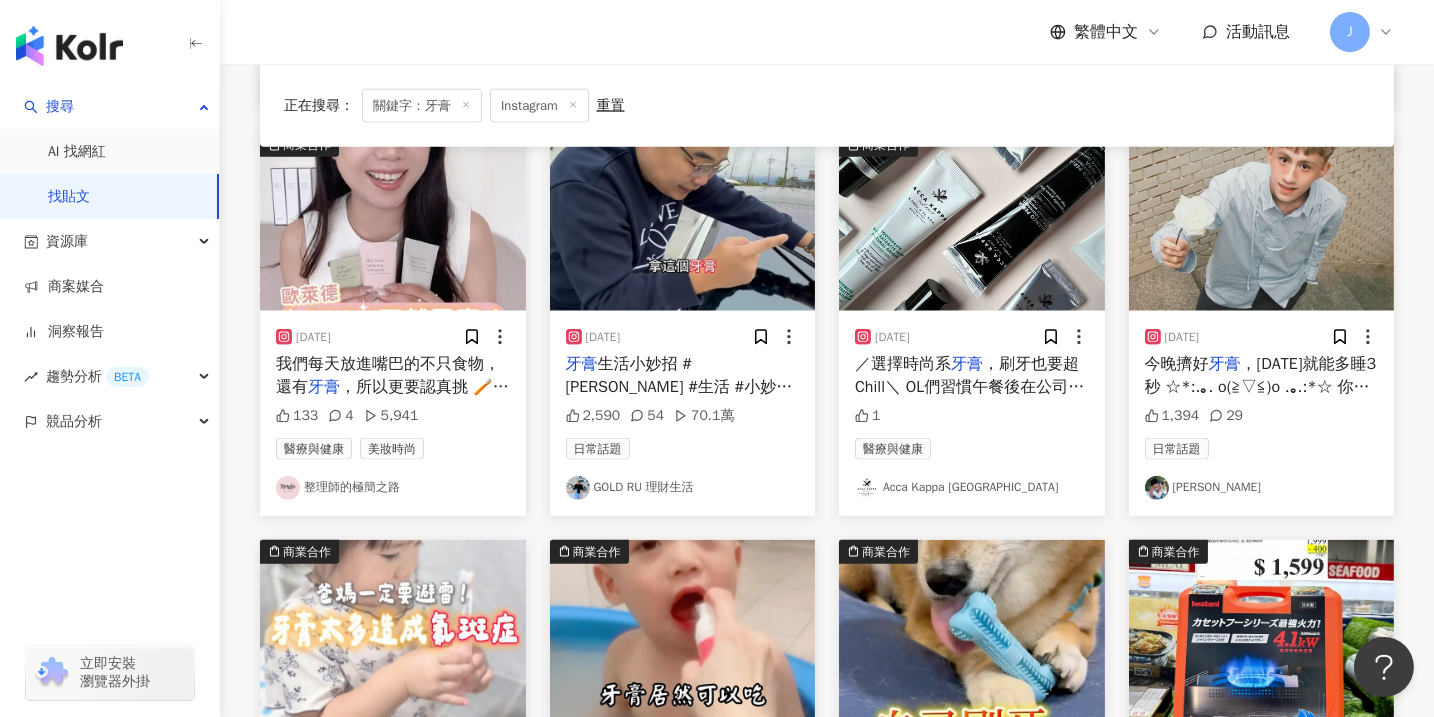 click on "GOLD RU 理財生活" at bounding box center [683, 488] 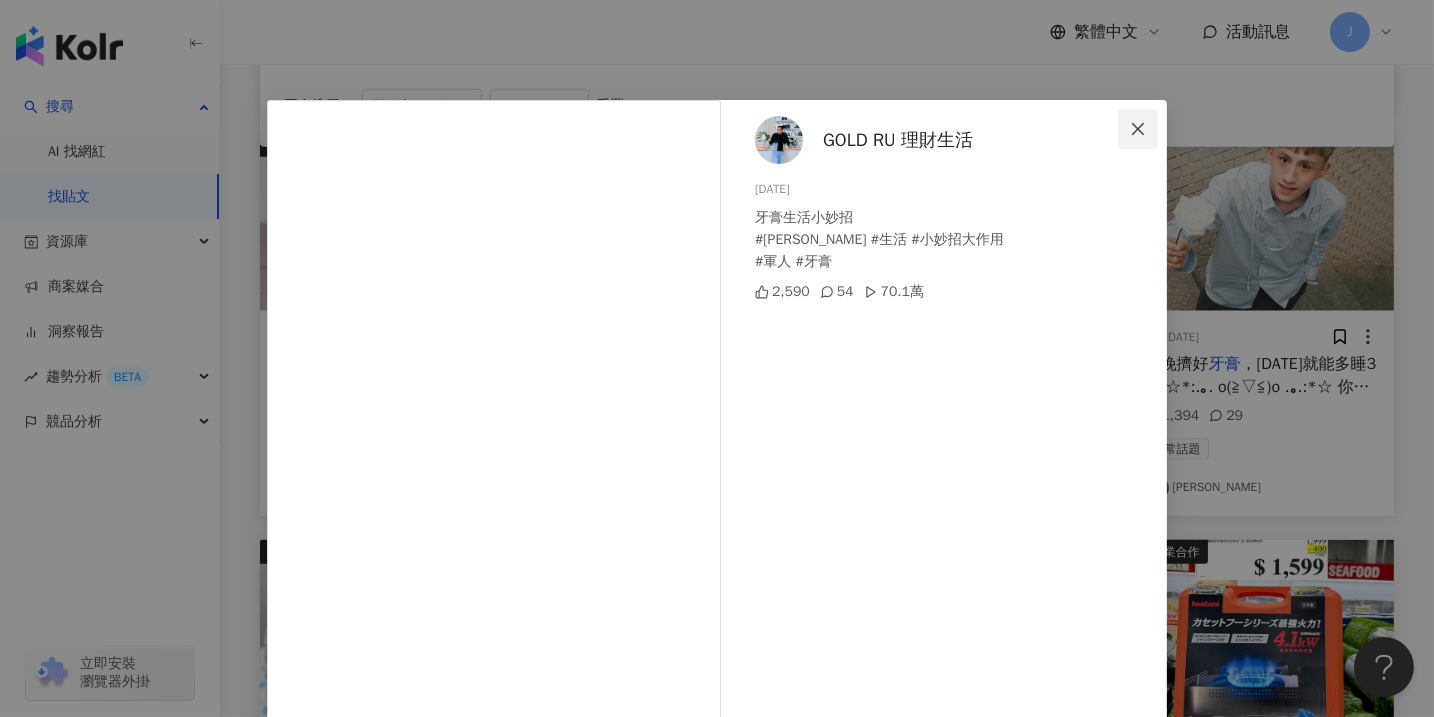 click 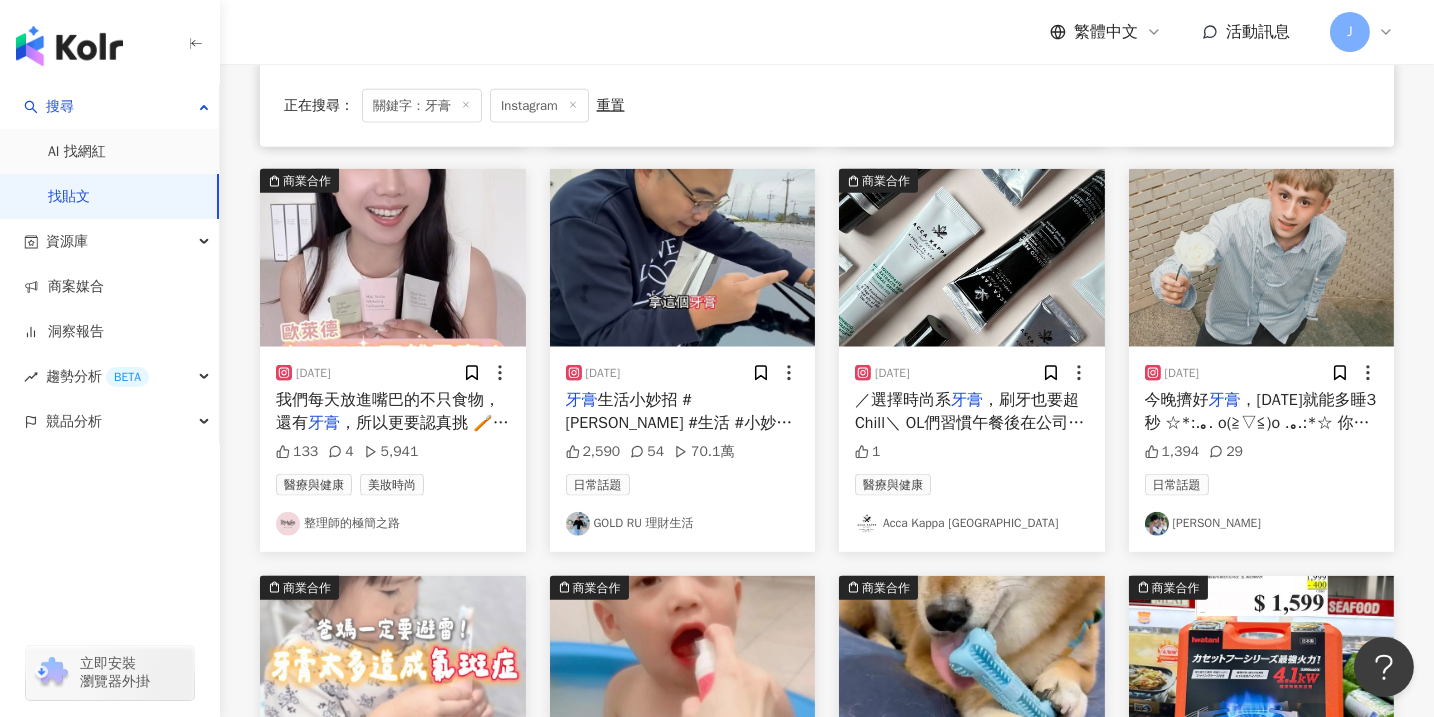 scroll, scrollTop: 4973, scrollLeft: 0, axis: vertical 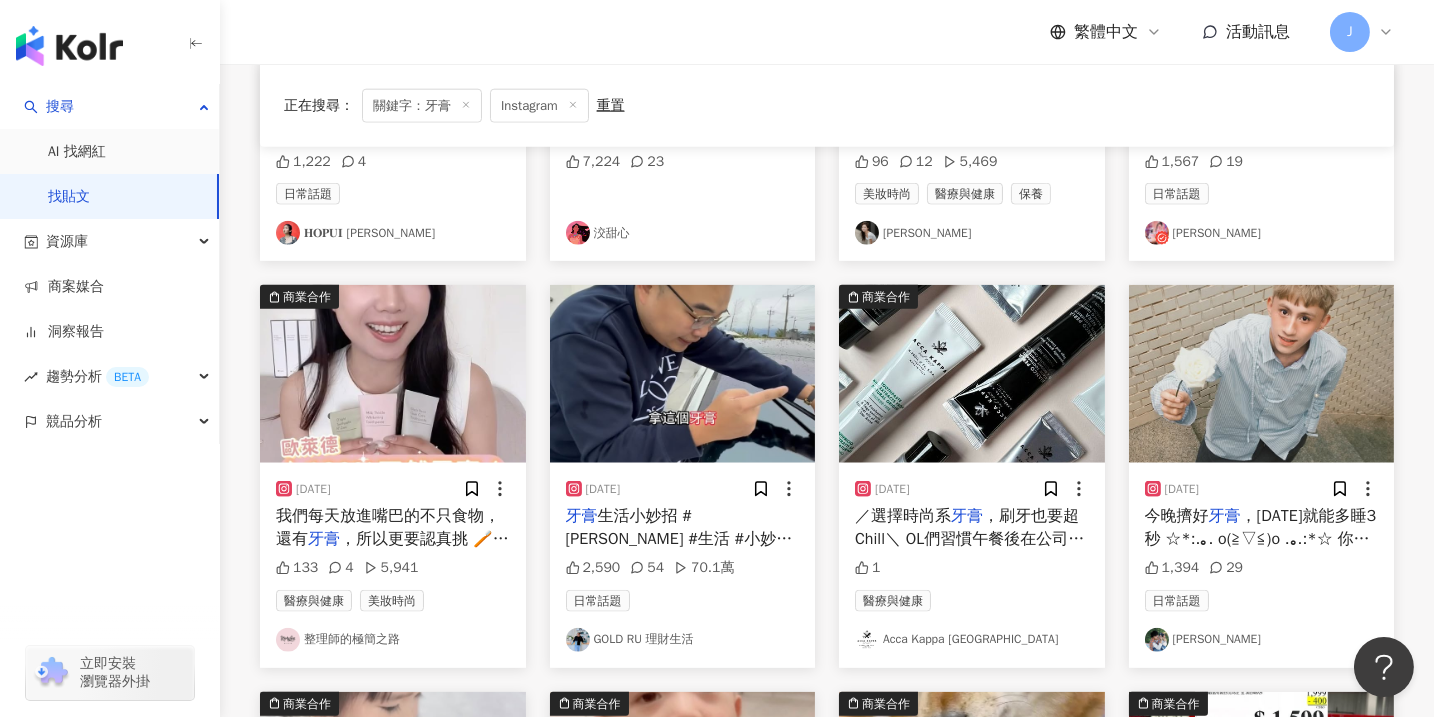 click at bounding box center [1262, 374] 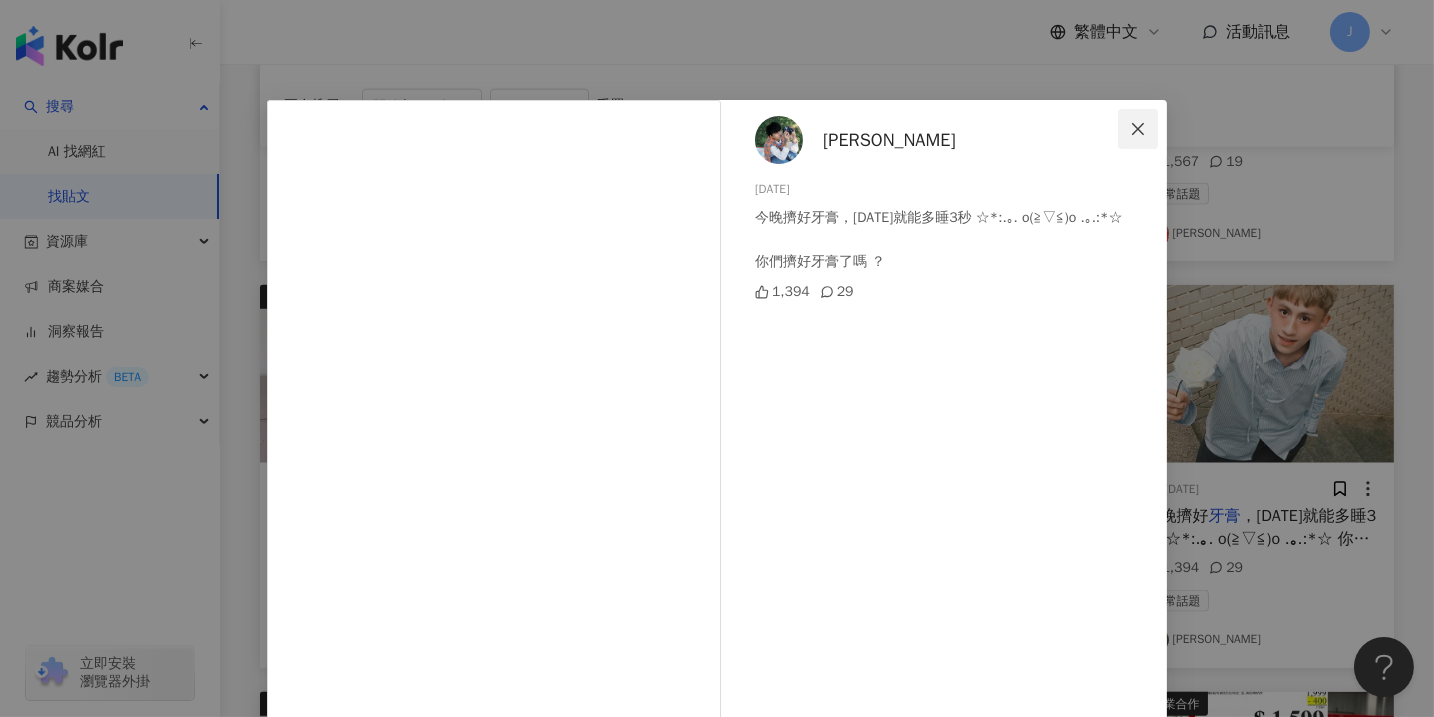 click 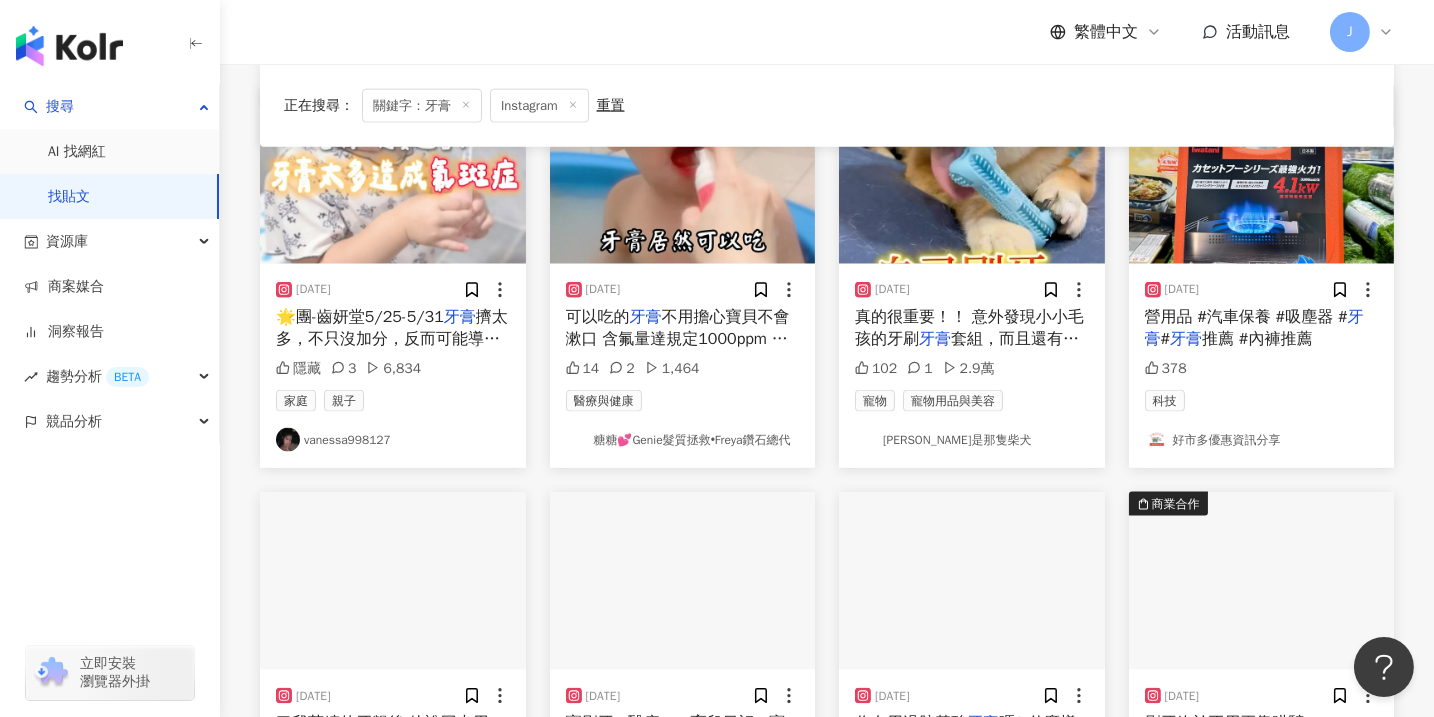 scroll, scrollTop: 6034, scrollLeft: 0, axis: vertical 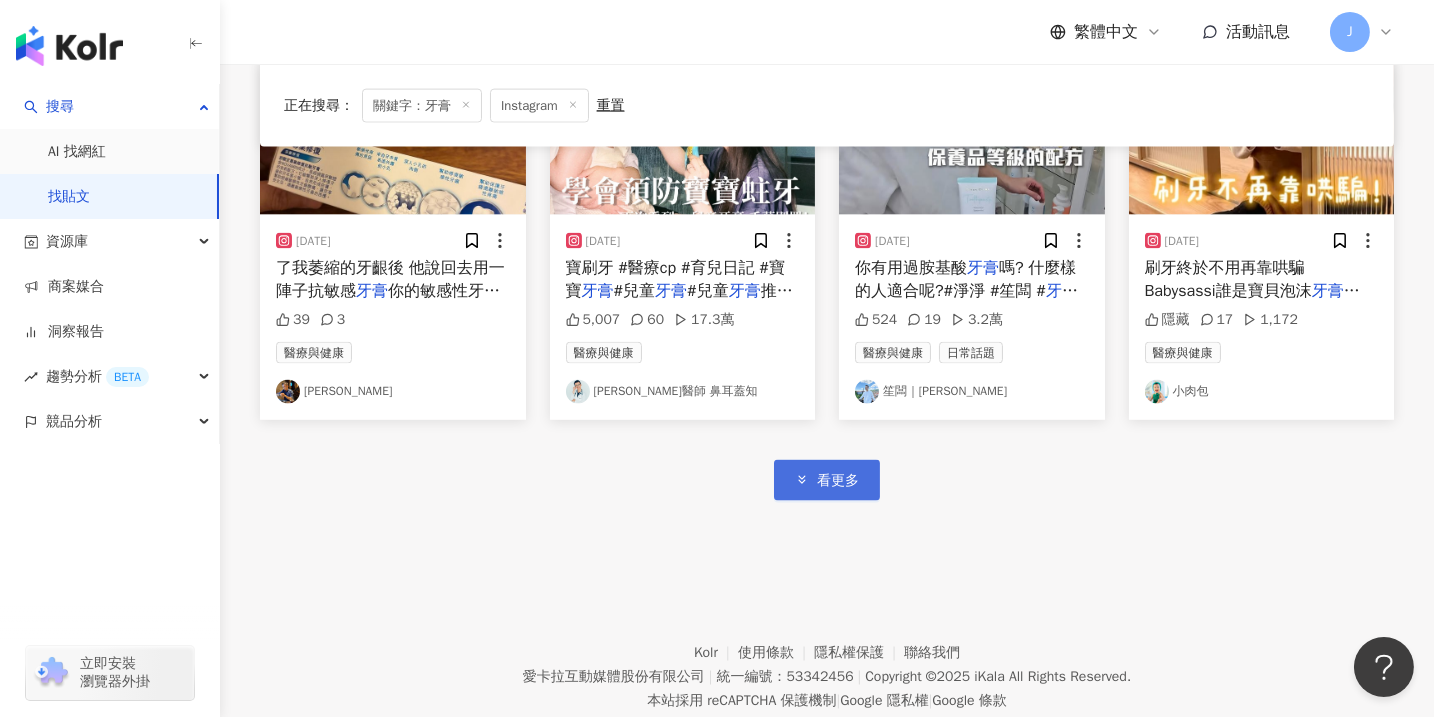 click on "看更多" at bounding box center [838, 481] 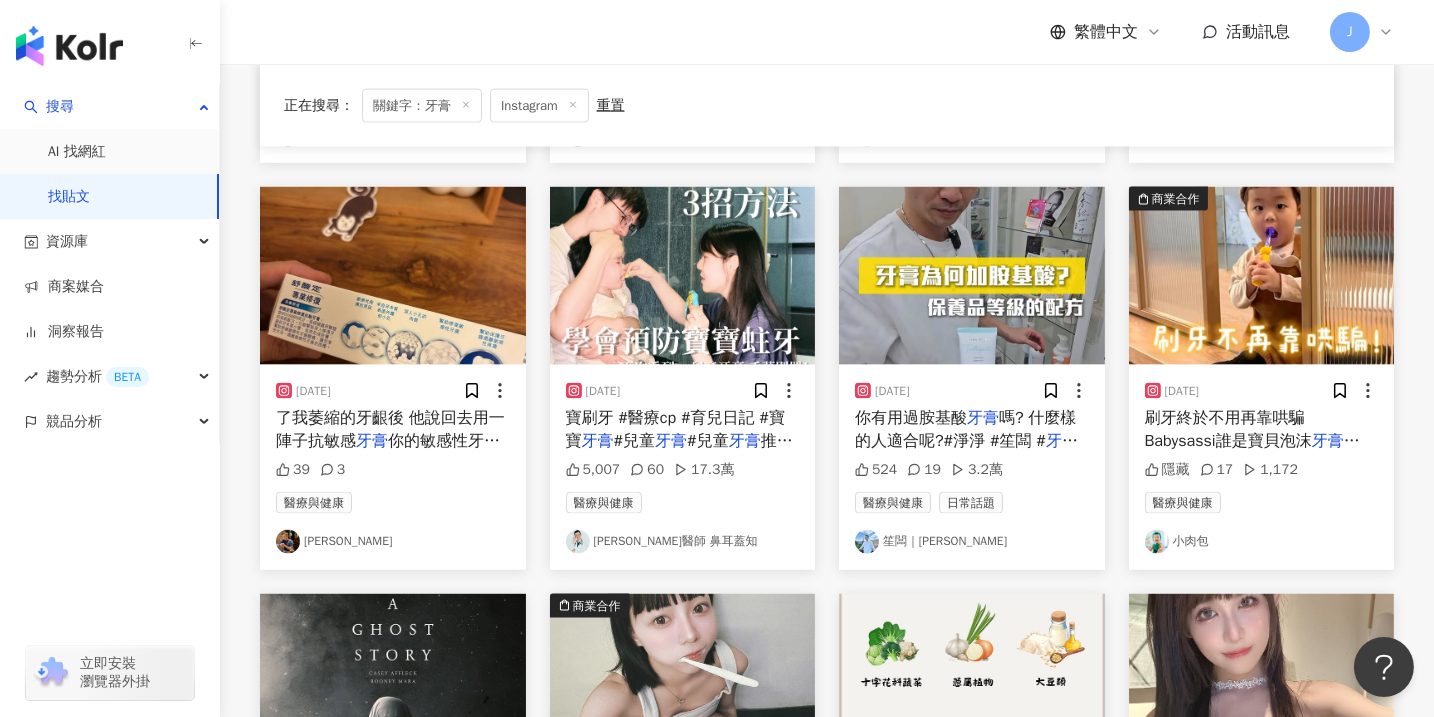 scroll, scrollTop: 5882, scrollLeft: 0, axis: vertical 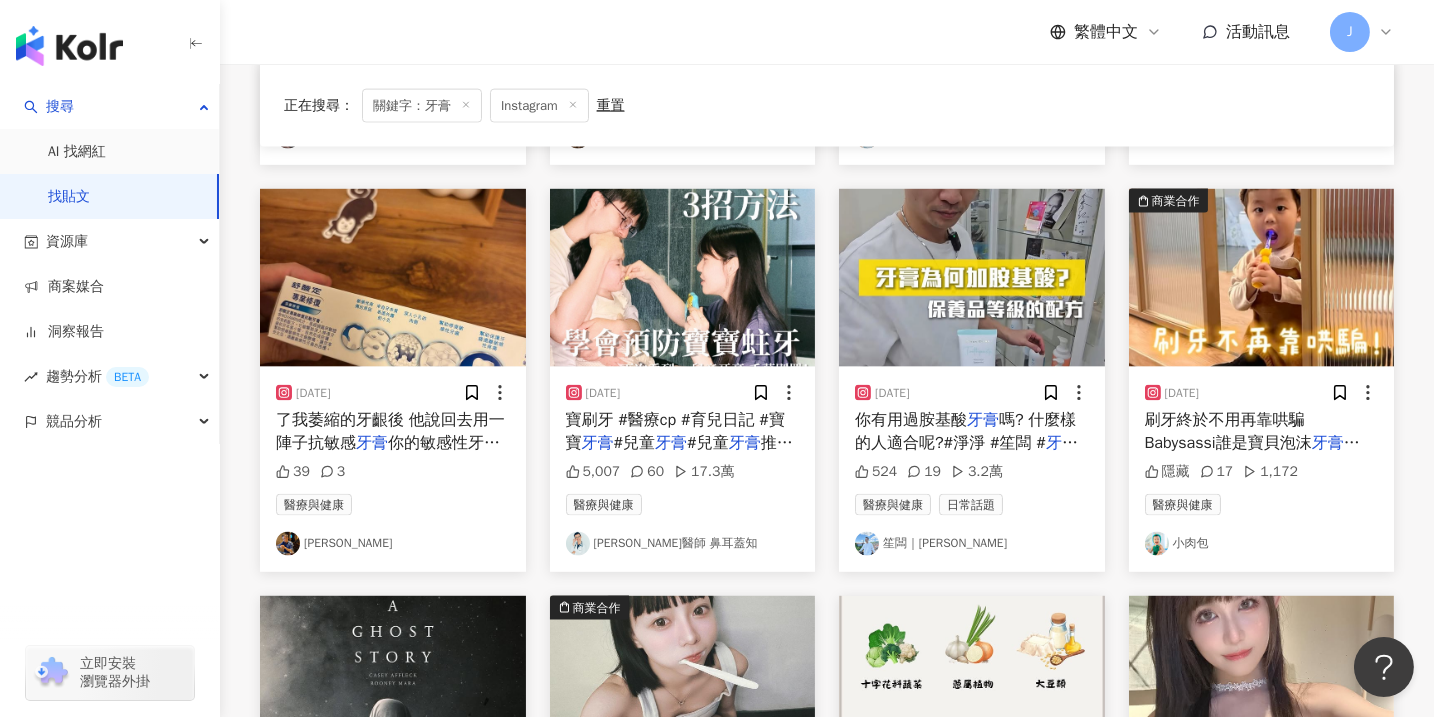 click at bounding box center [972, 278] 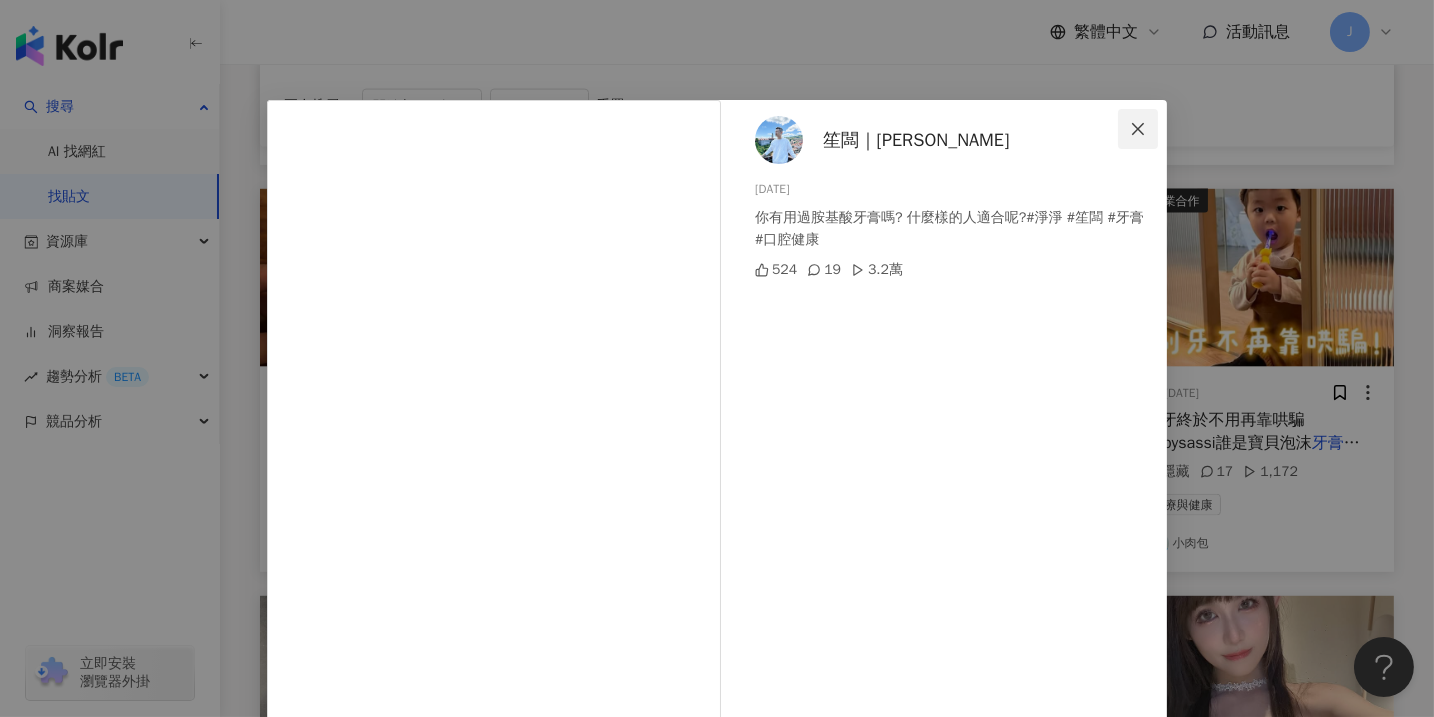 click 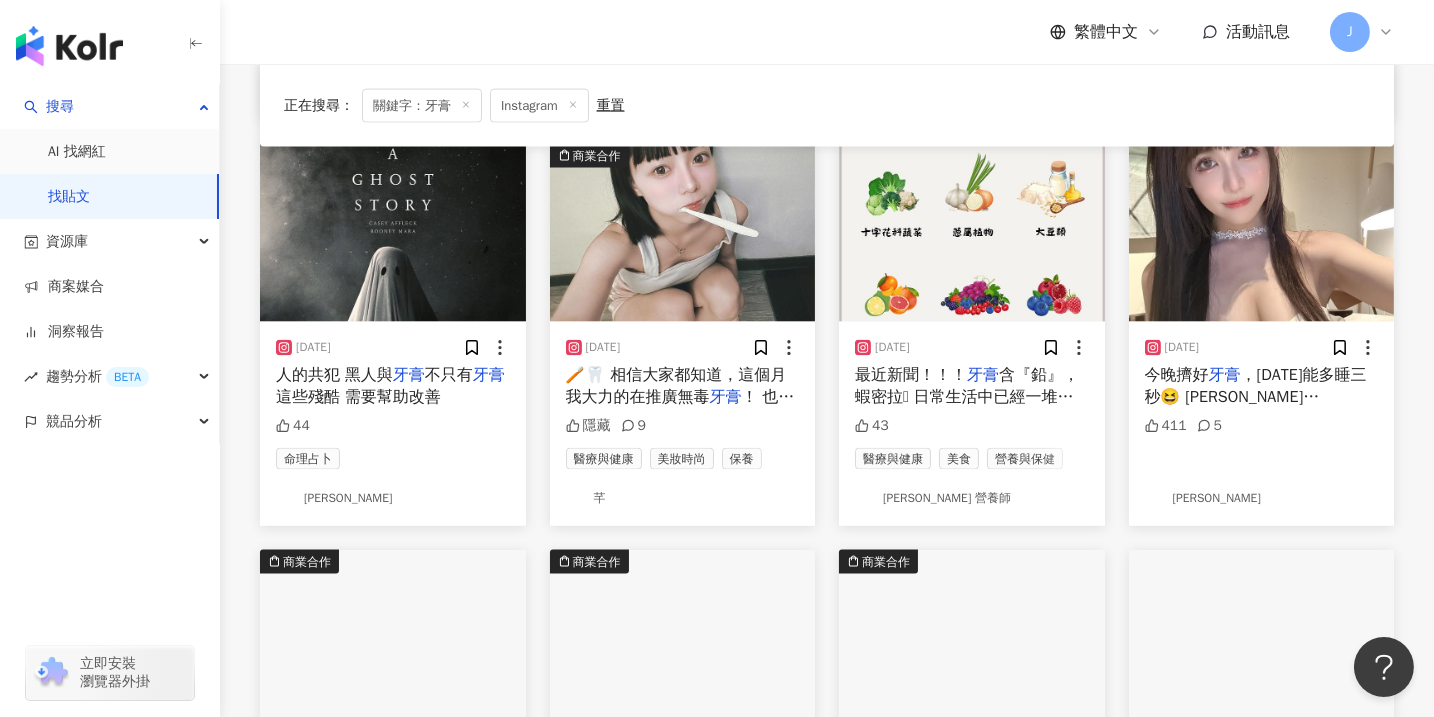 scroll, scrollTop: 6337, scrollLeft: 0, axis: vertical 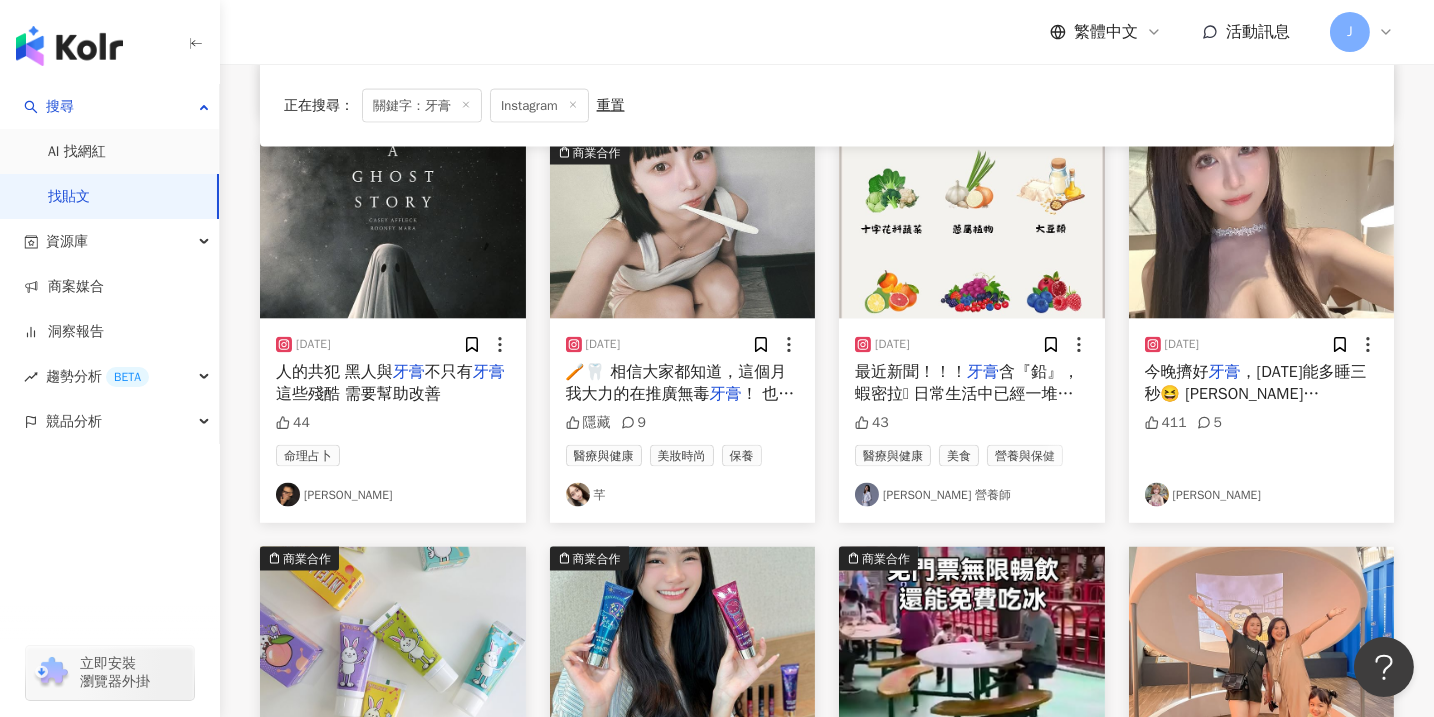 click at bounding box center (1262, 230) 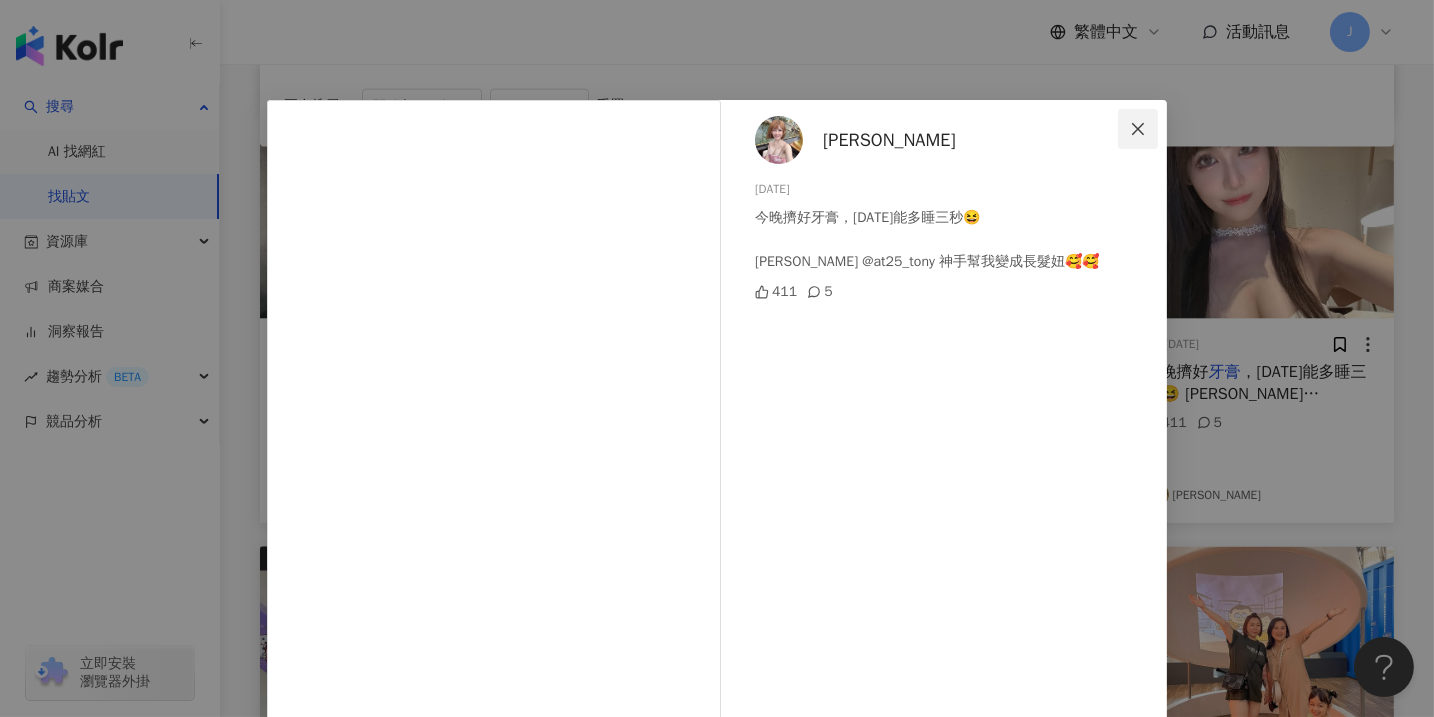 click 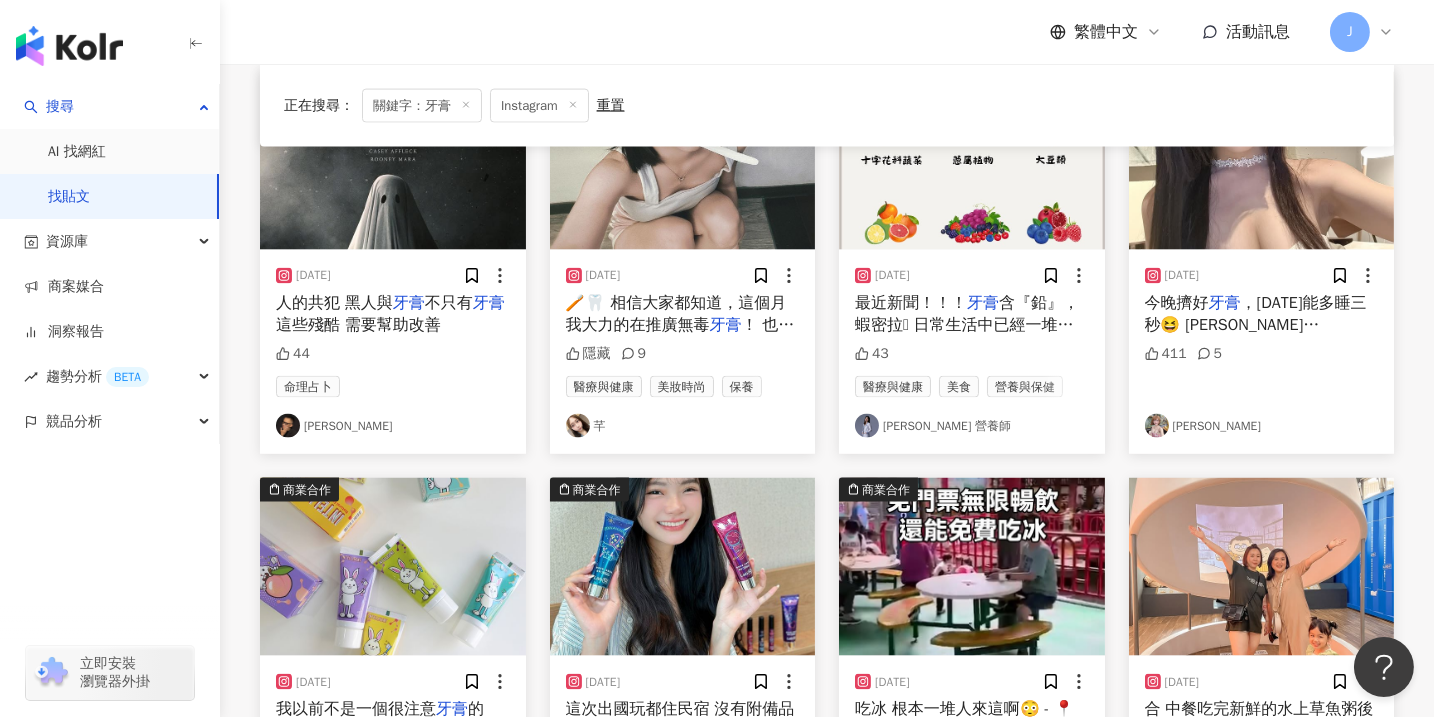 scroll, scrollTop: 6640, scrollLeft: 0, axis: vertical 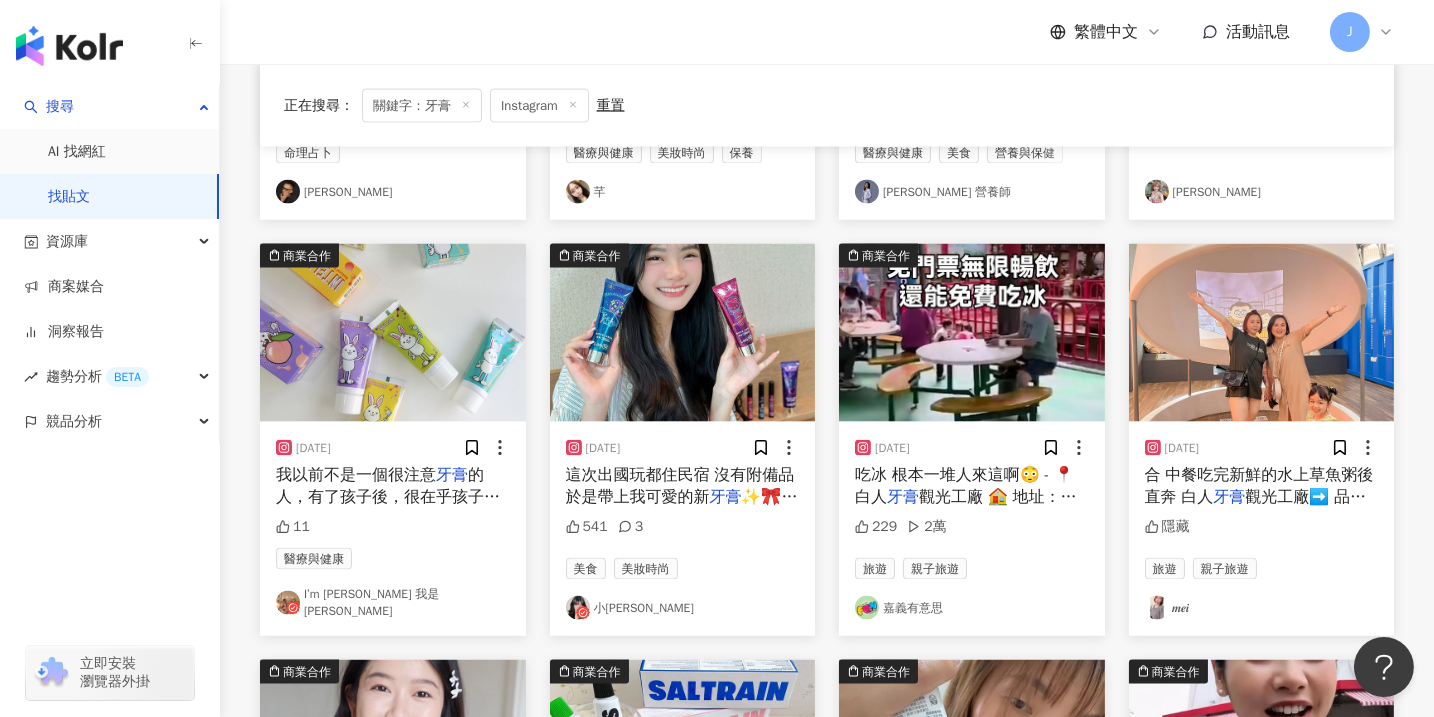 click at bounding box center (683, 333) 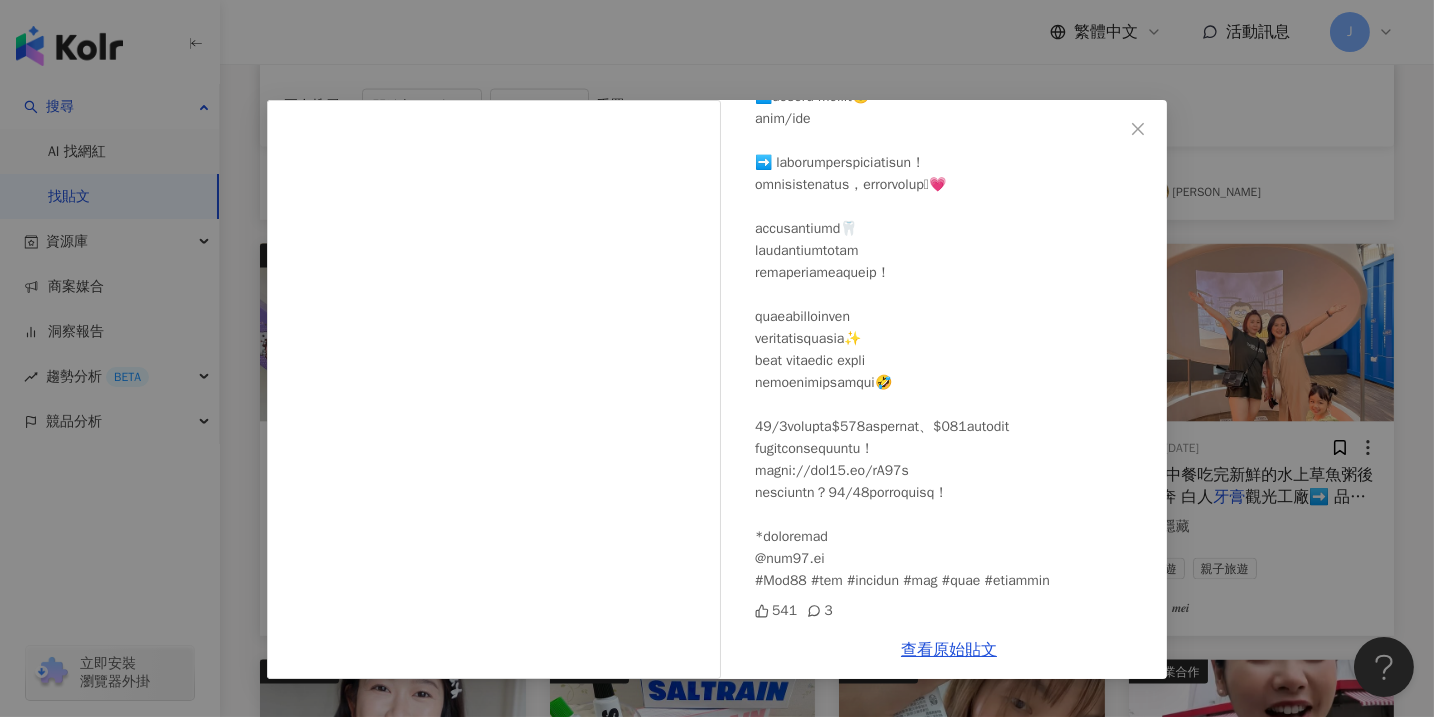 scroll, scrollTop: 517, scrollLeft: 0, axis: vertical 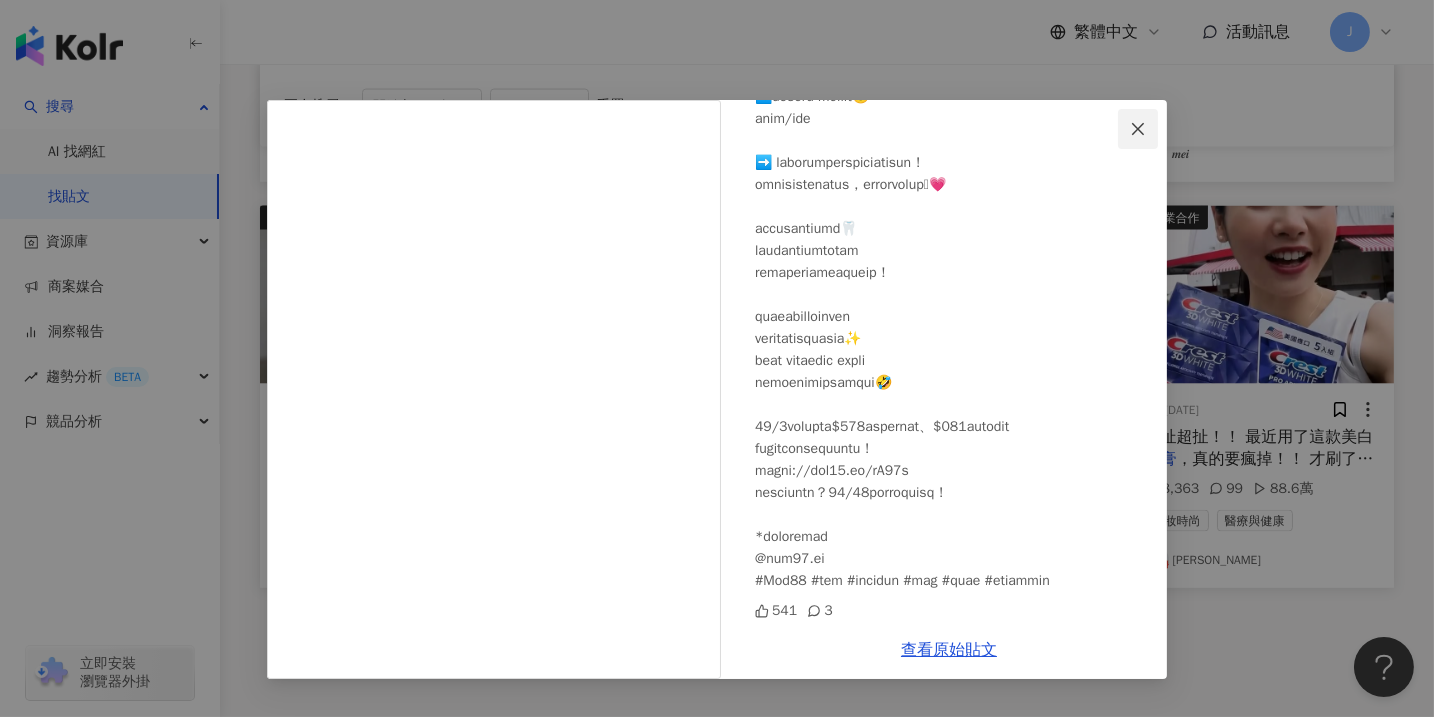 click 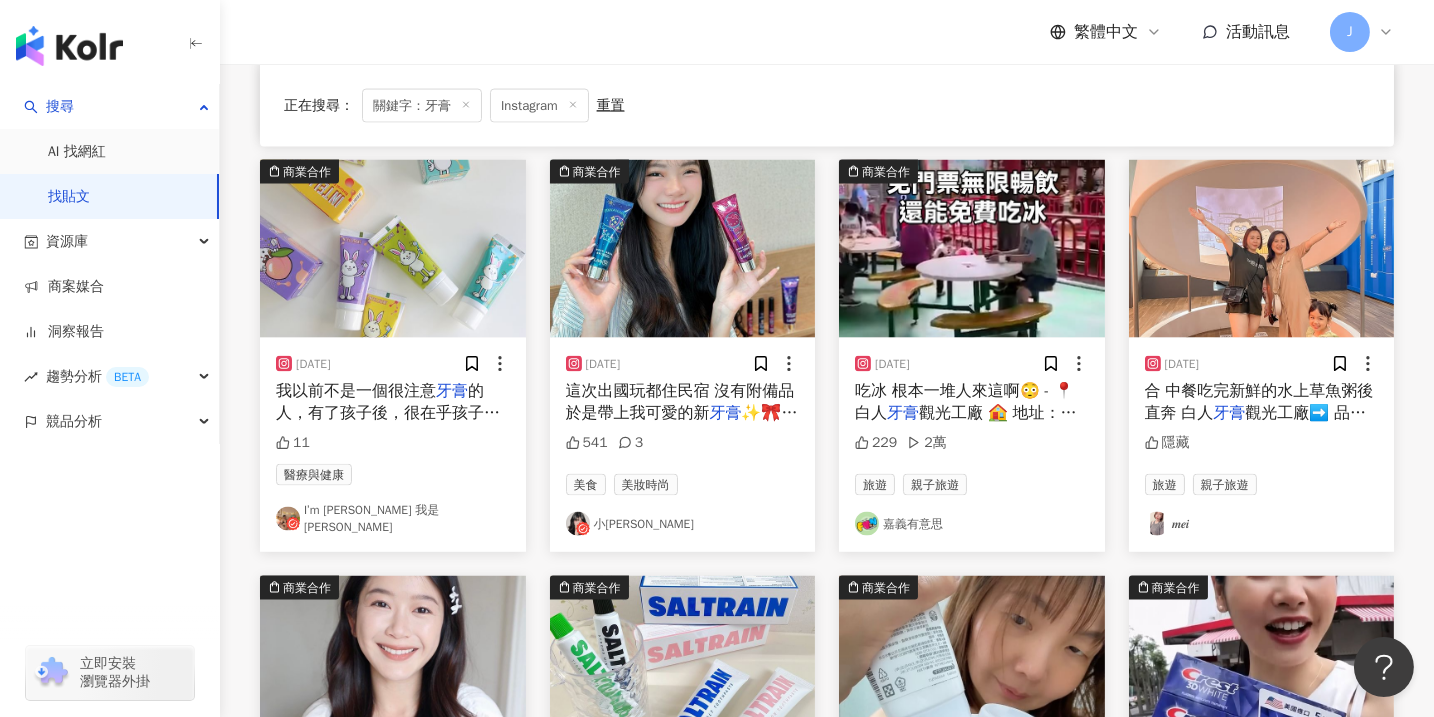 scroll, scrollTop: 6640, scrollLeft: 0, axis: vertical 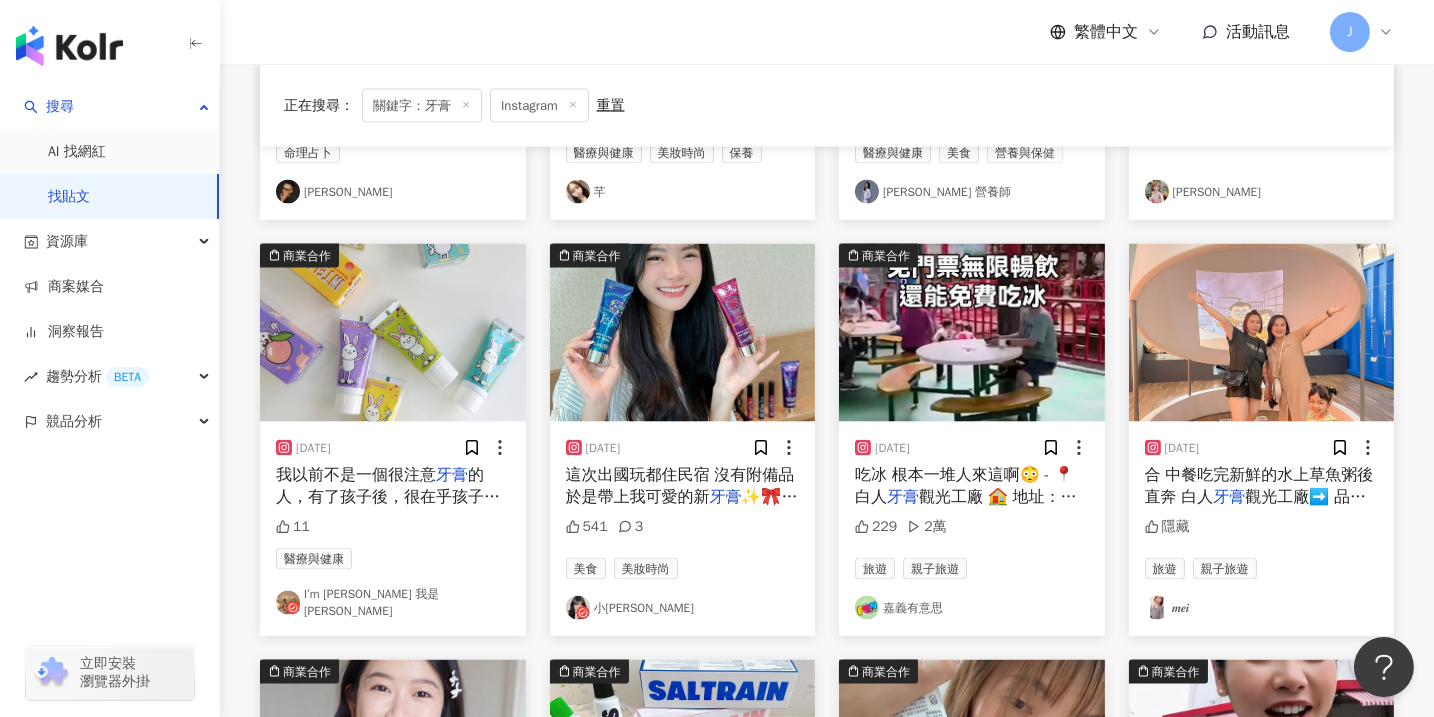 click on "小黃Winnie" at bounding box center [683, 608] 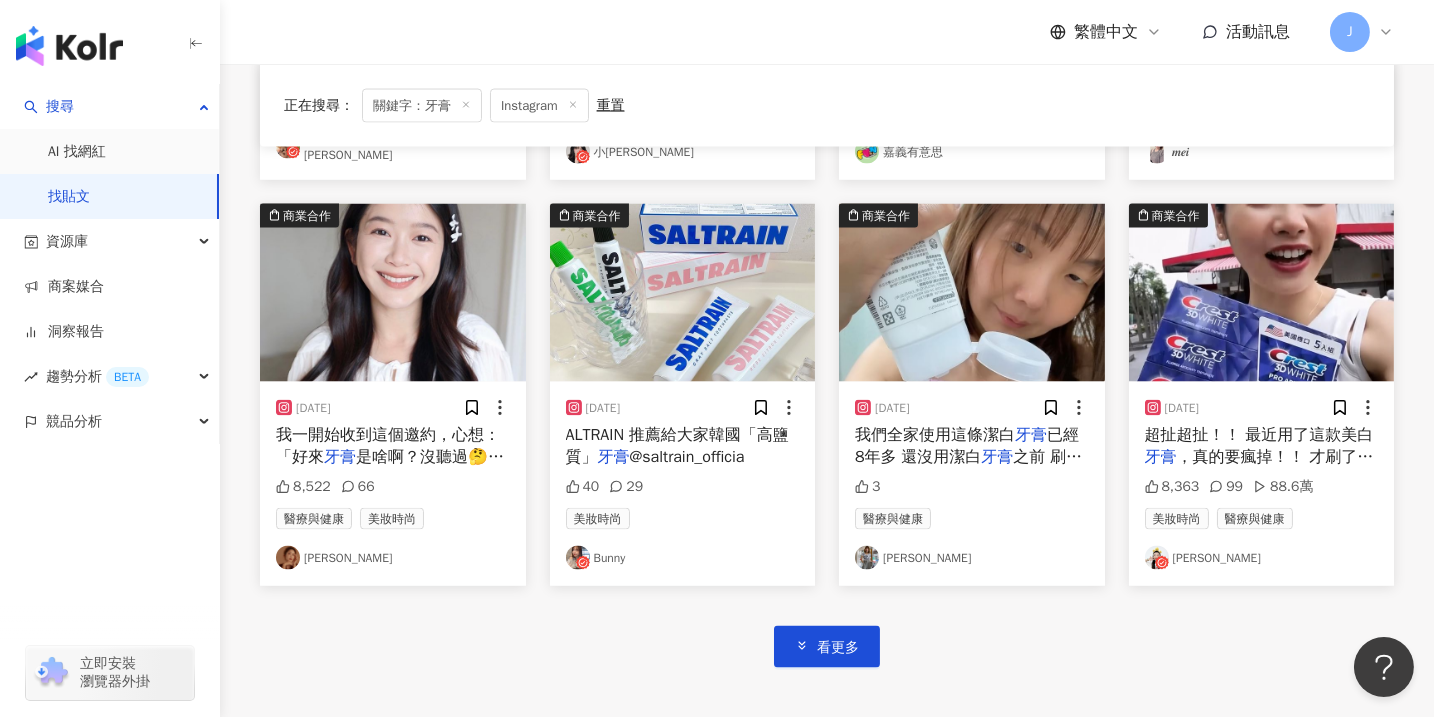scroll, scrollTop: 7094, scrollLeft: 0, axis: vertical 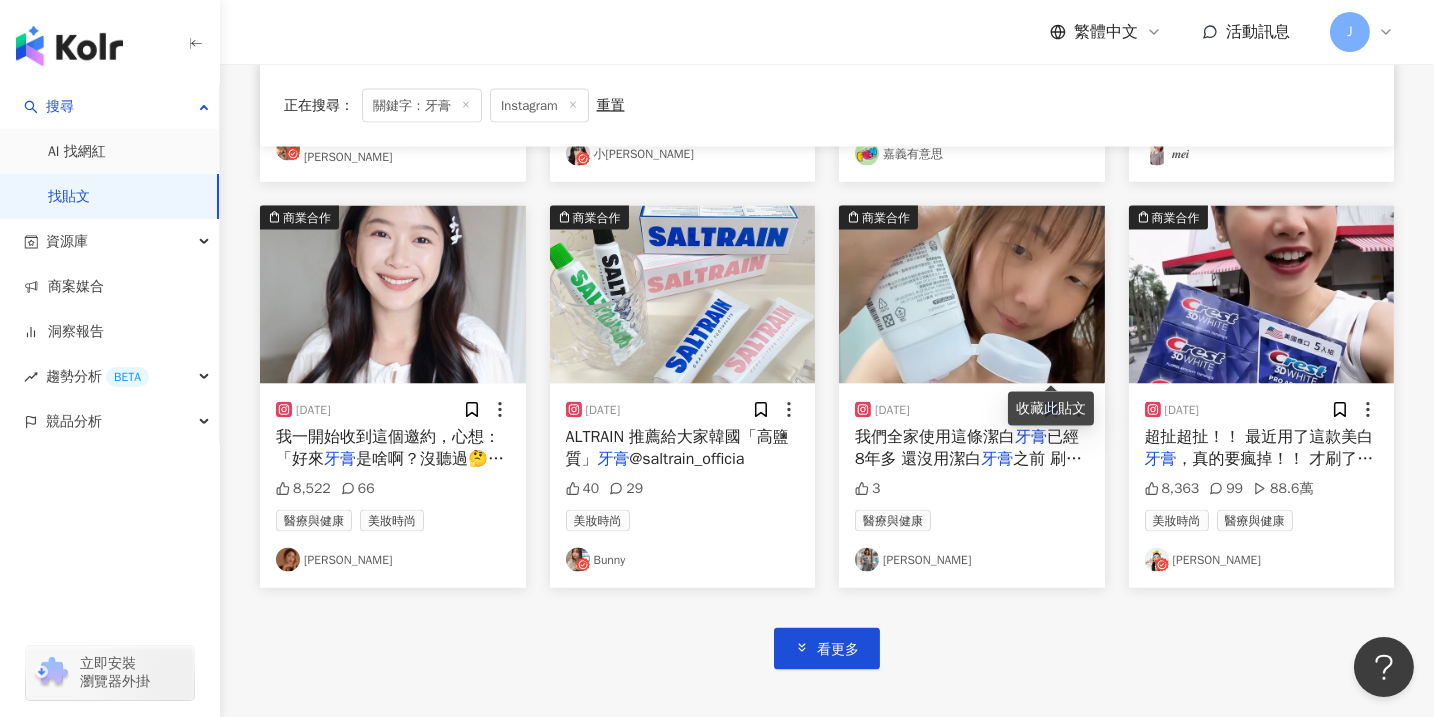 click at bounding box center (1262, 295) 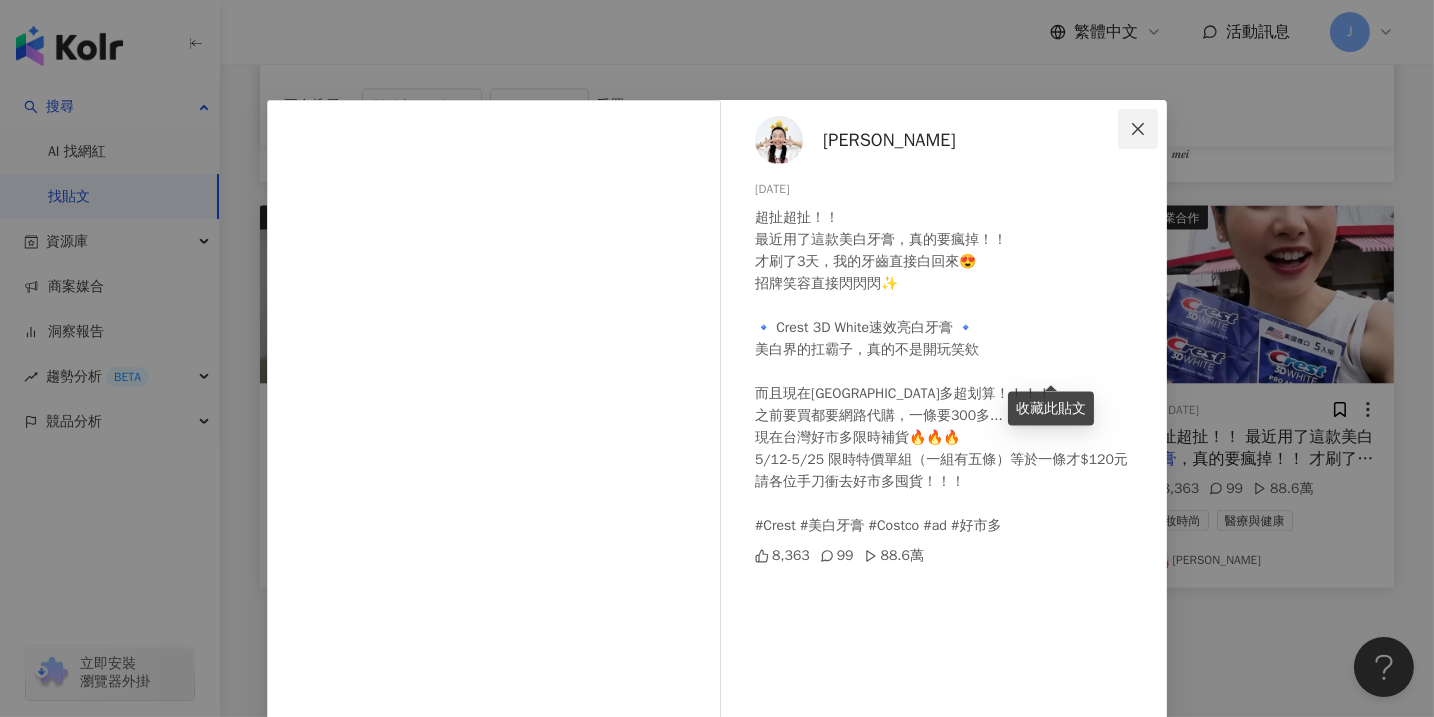 click 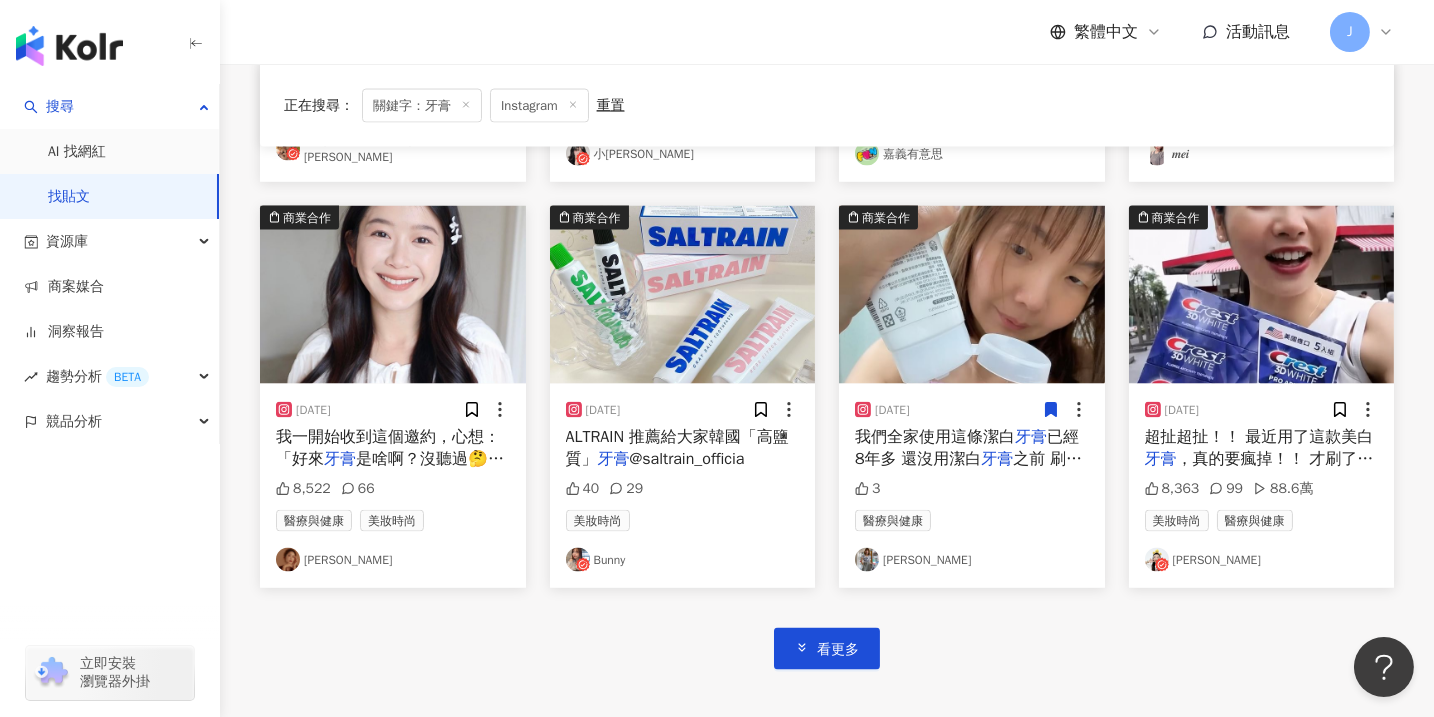 click on "靖雯" at bounding box center [1262, 560] 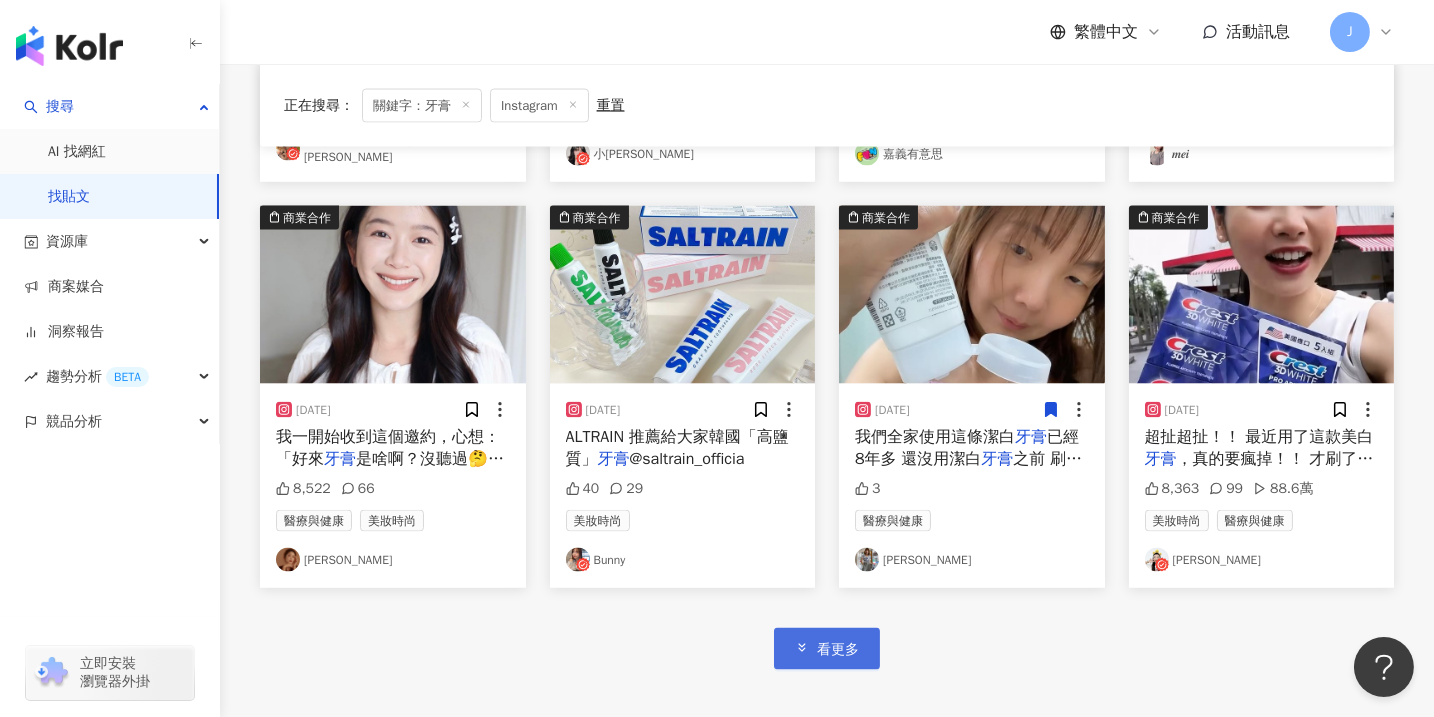 click 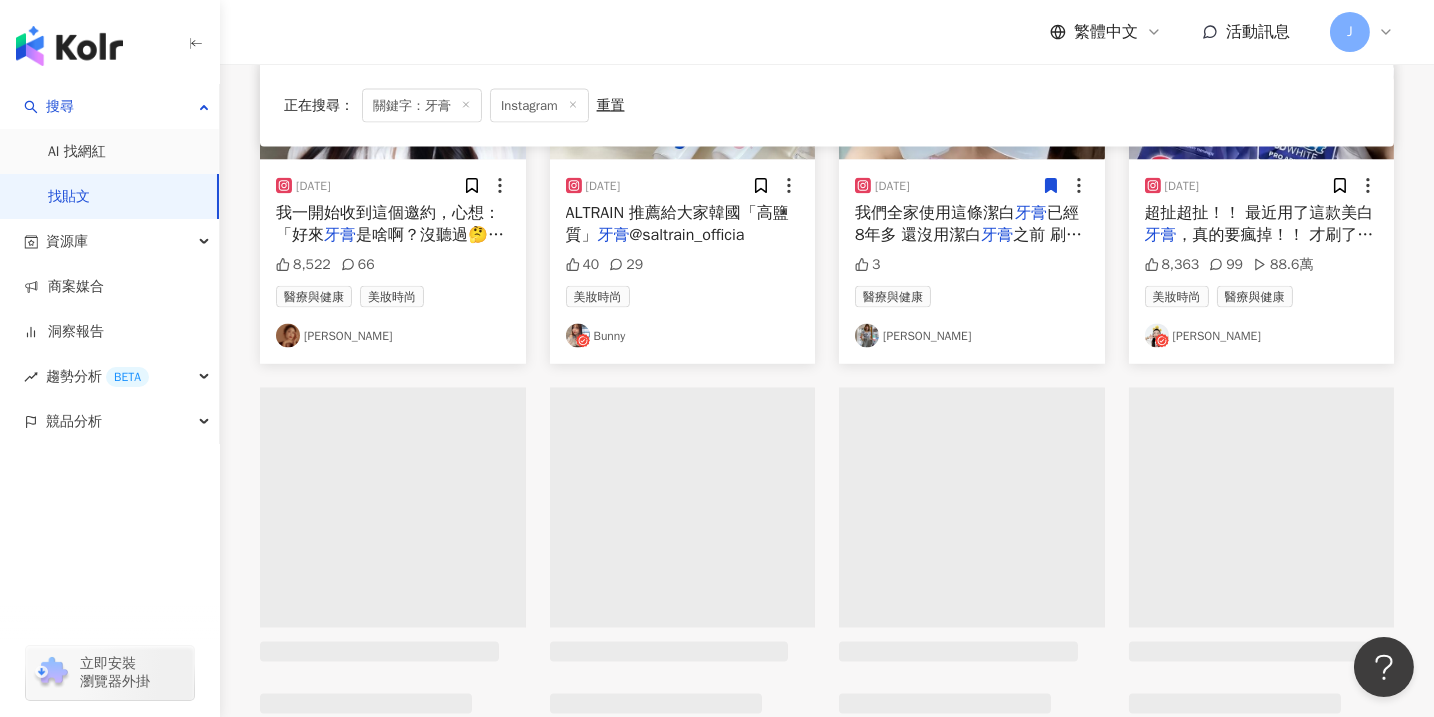 scroll, scrollTop: 7397, scrollLeft: 0, axis: vertical 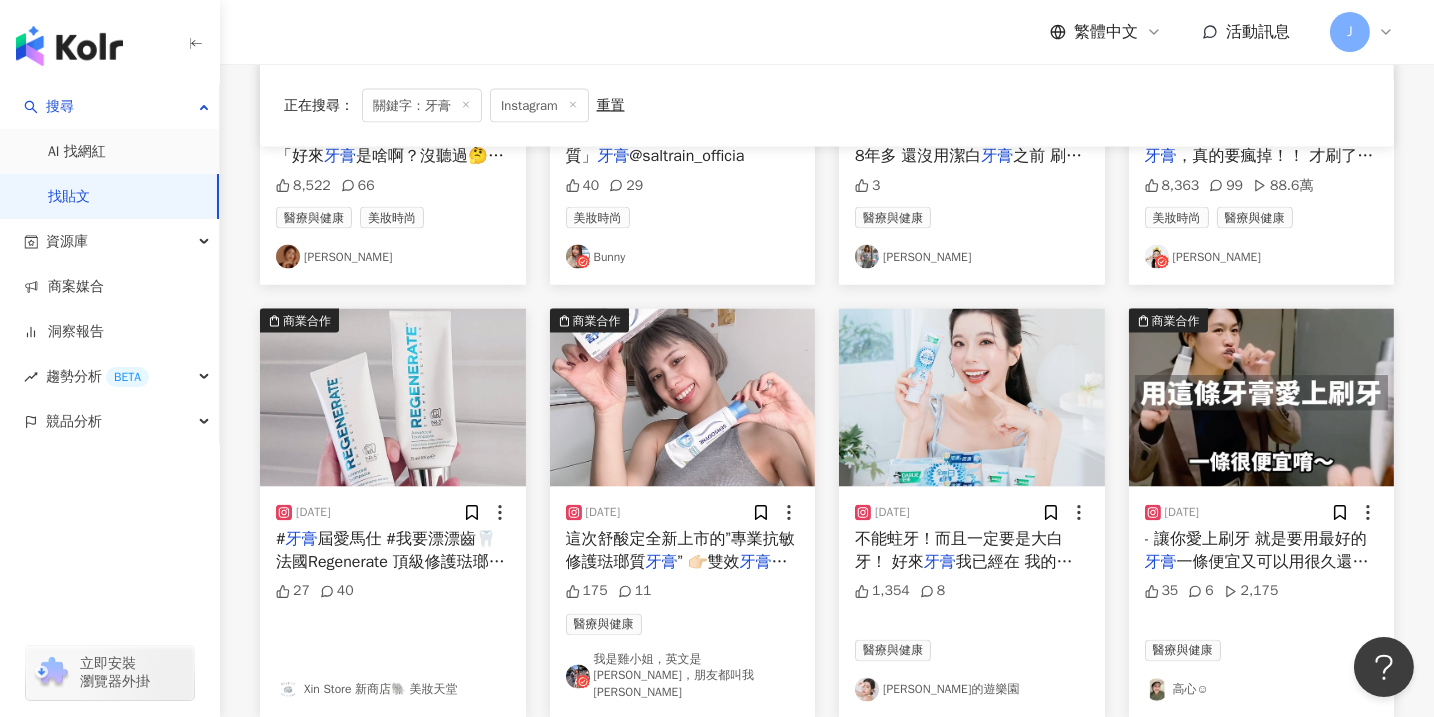click at bounding box center (683, 398) 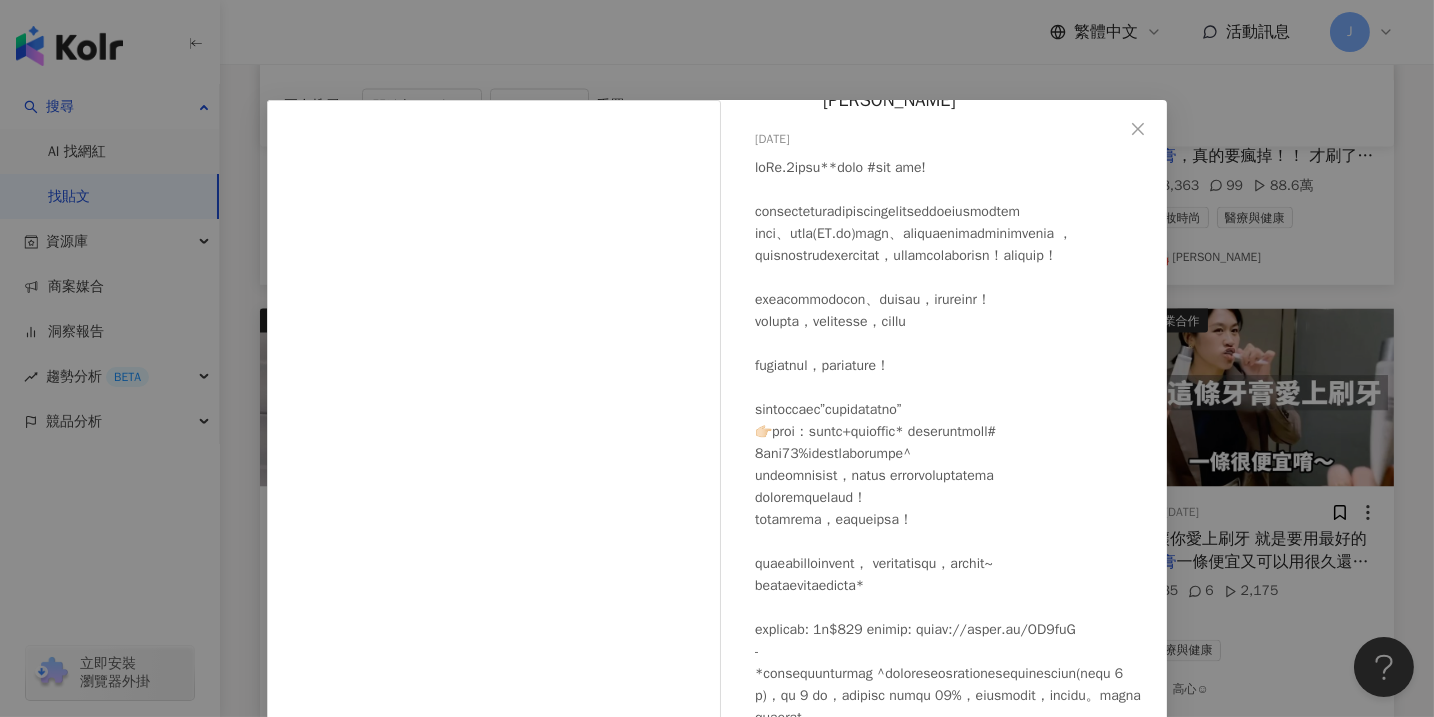 scroll, scrollTop: 353, scrollLeft: 0, axis: vertical 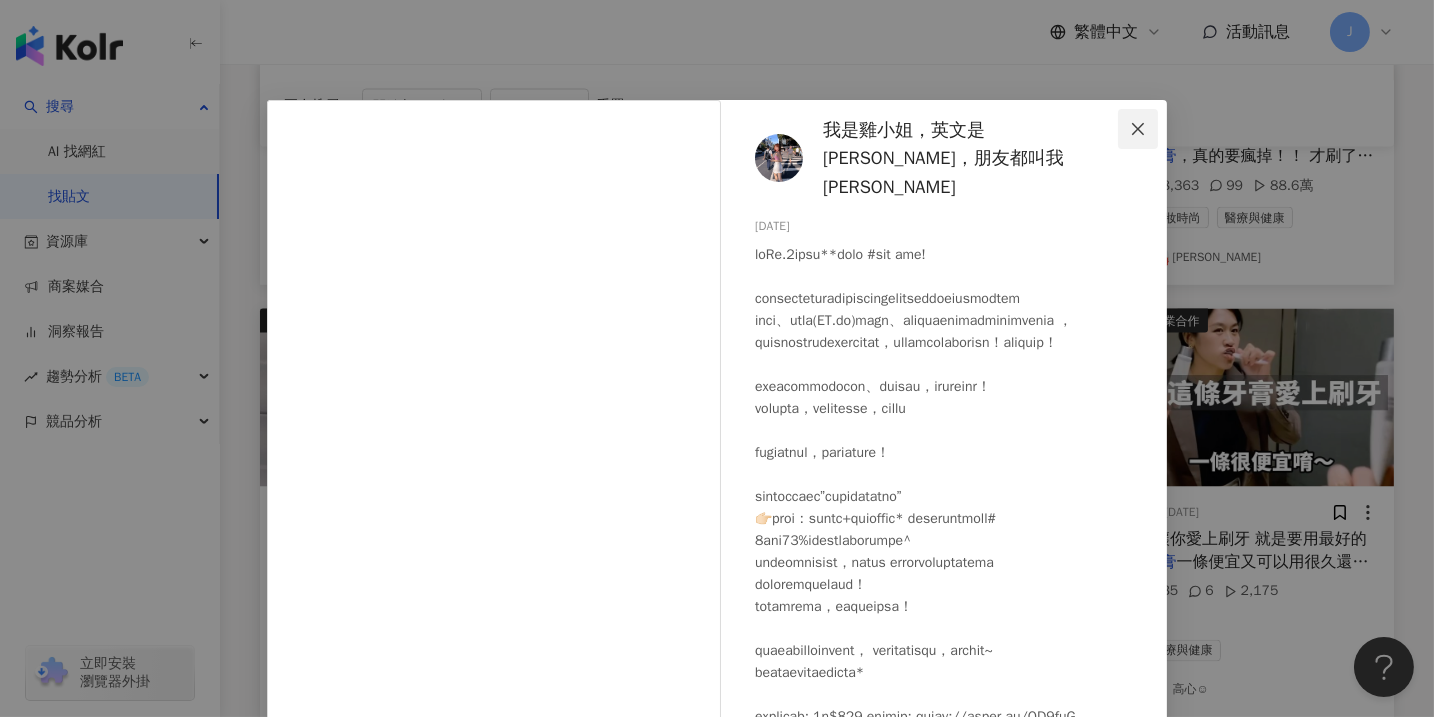 click at bounding box center (1138, 129) 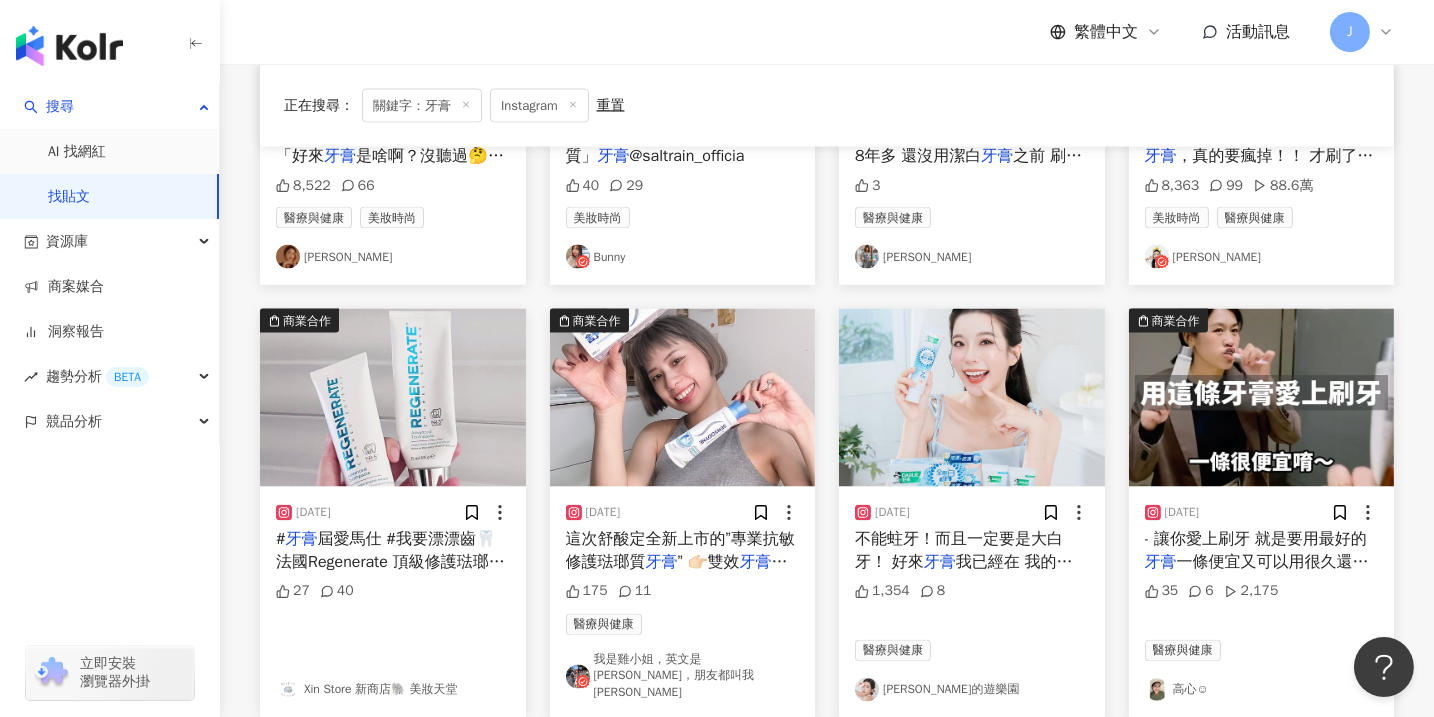 click on "我是雞小姐，英文是Katy，朋友都叫我蔡蔡" at bounding box center [683, 677] 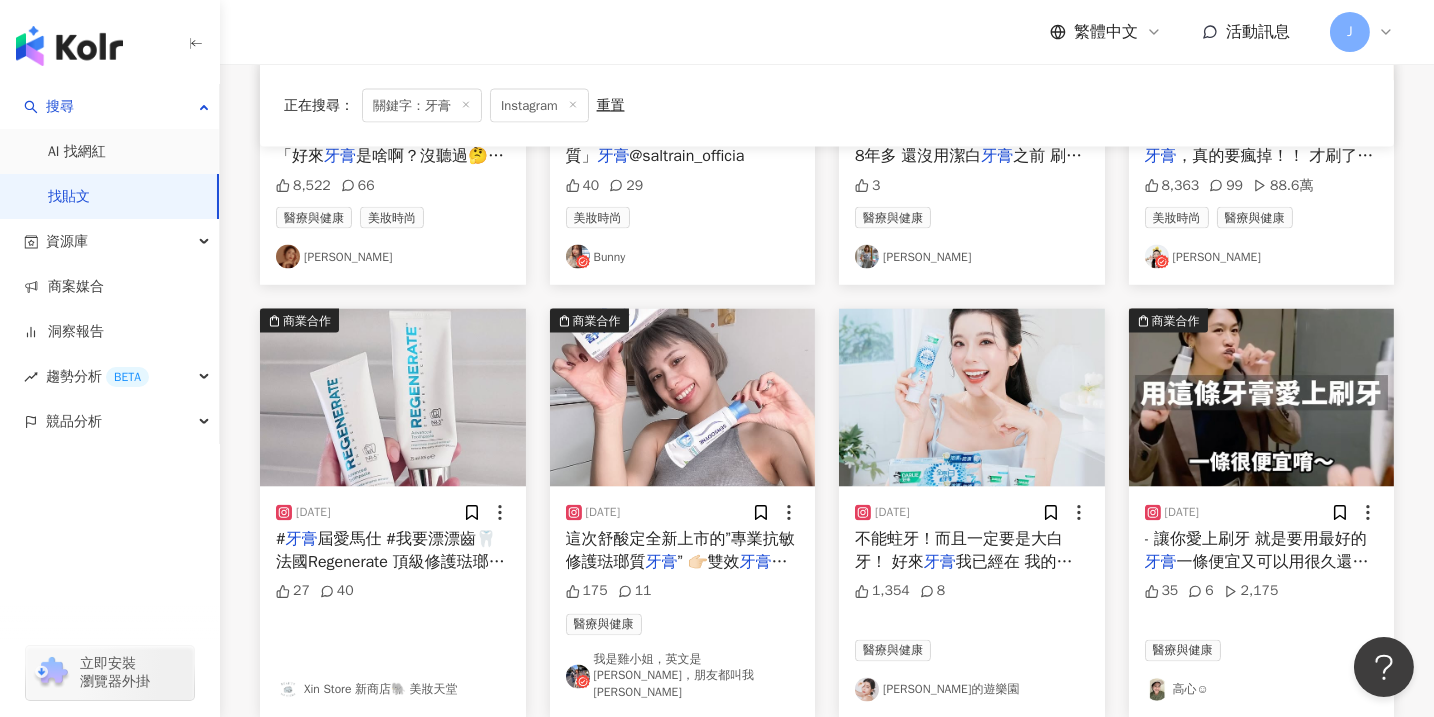 click at bounding box center [972, 398] 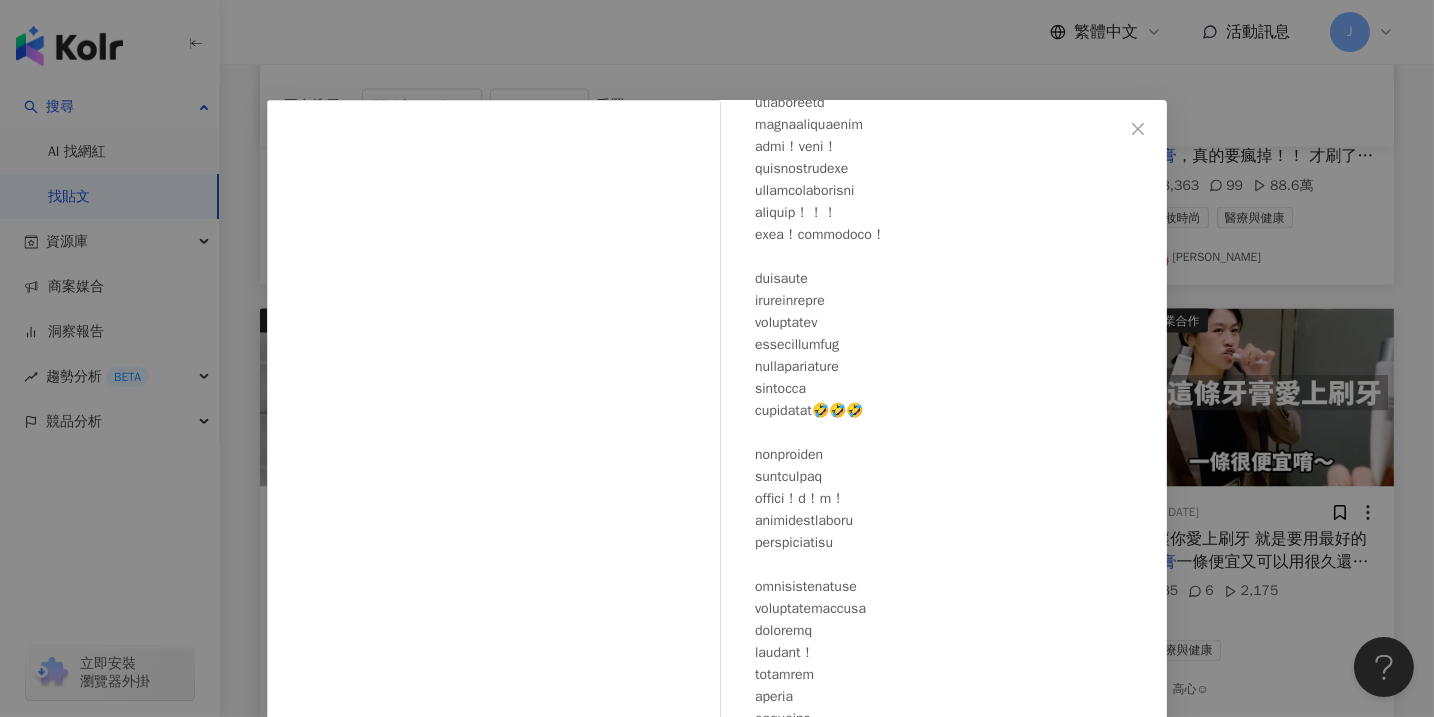 scroll, scrollTop: 366, scrollLeft: 0, axis: vertical 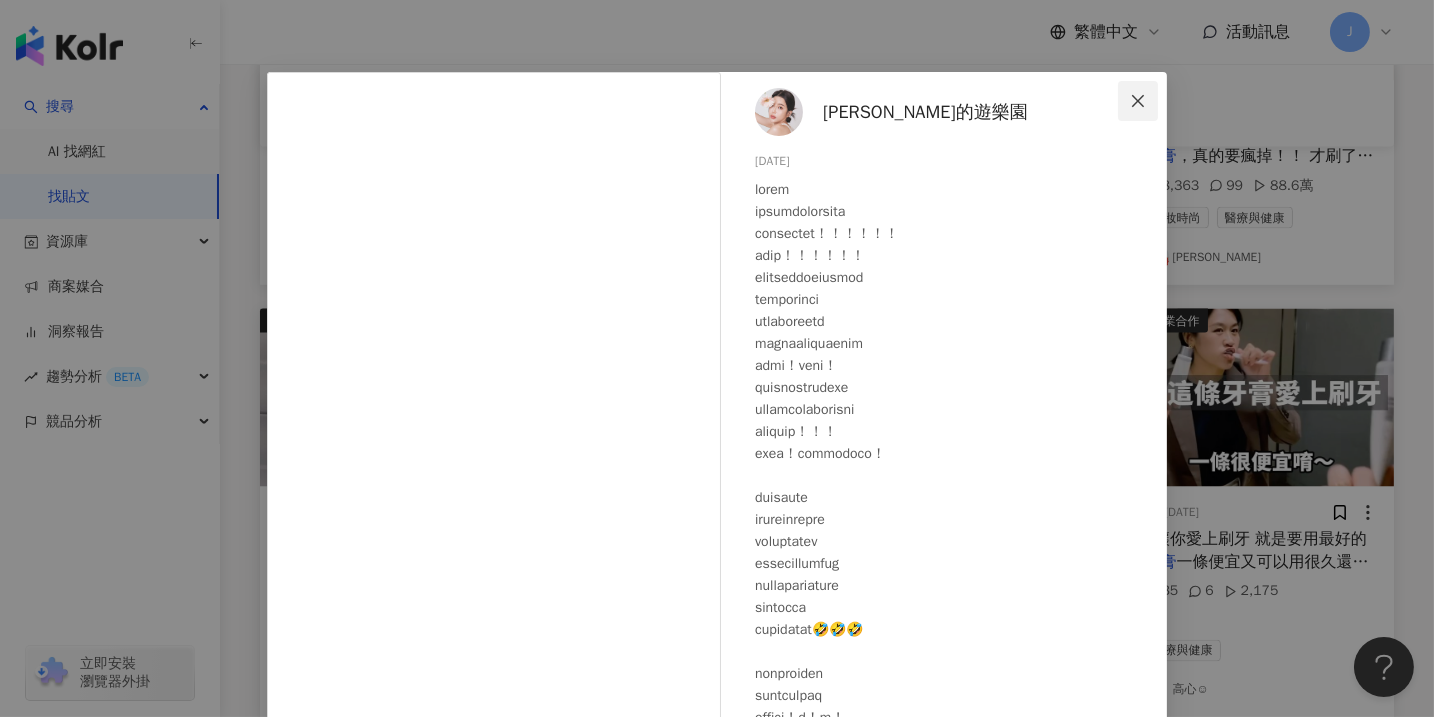 click 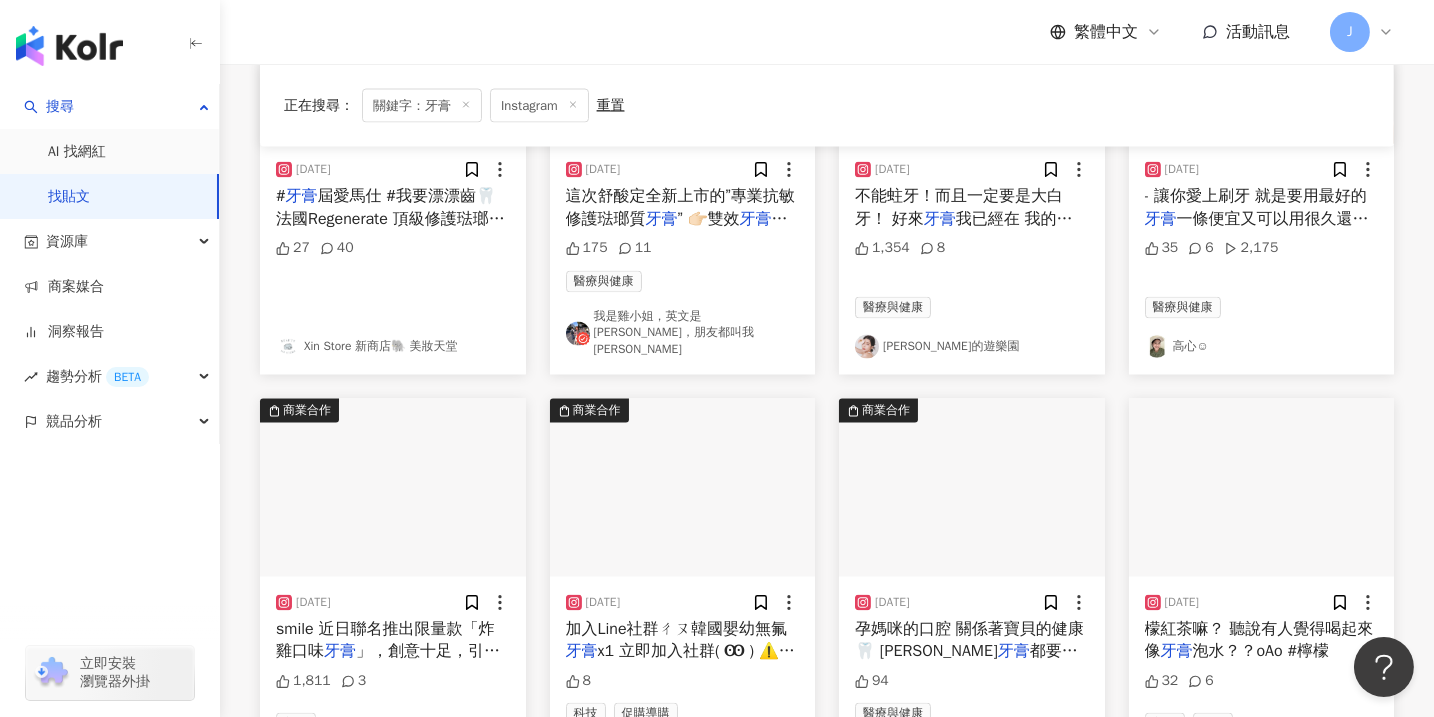 scroll, scrollTop: 7852, scrollLeft: 0, axis: vertical 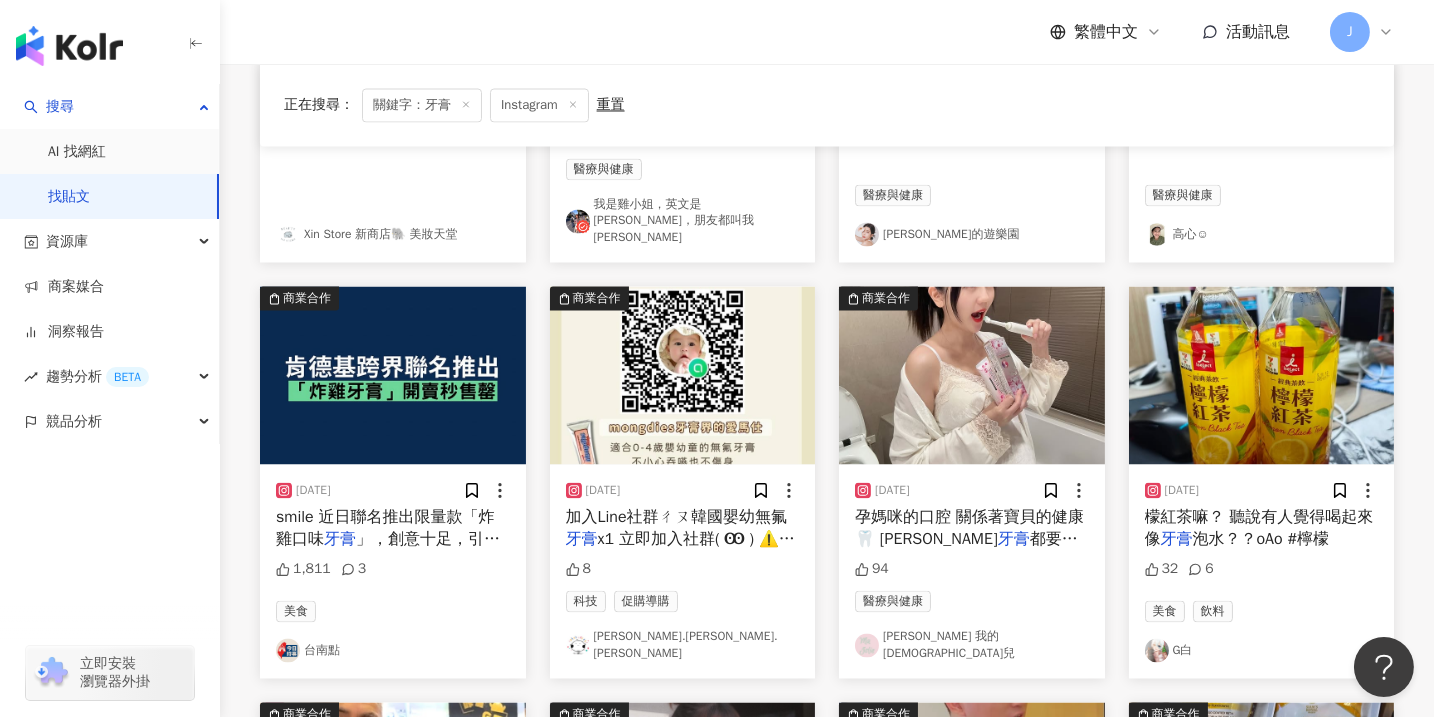 click at bounding box center (972, 376) 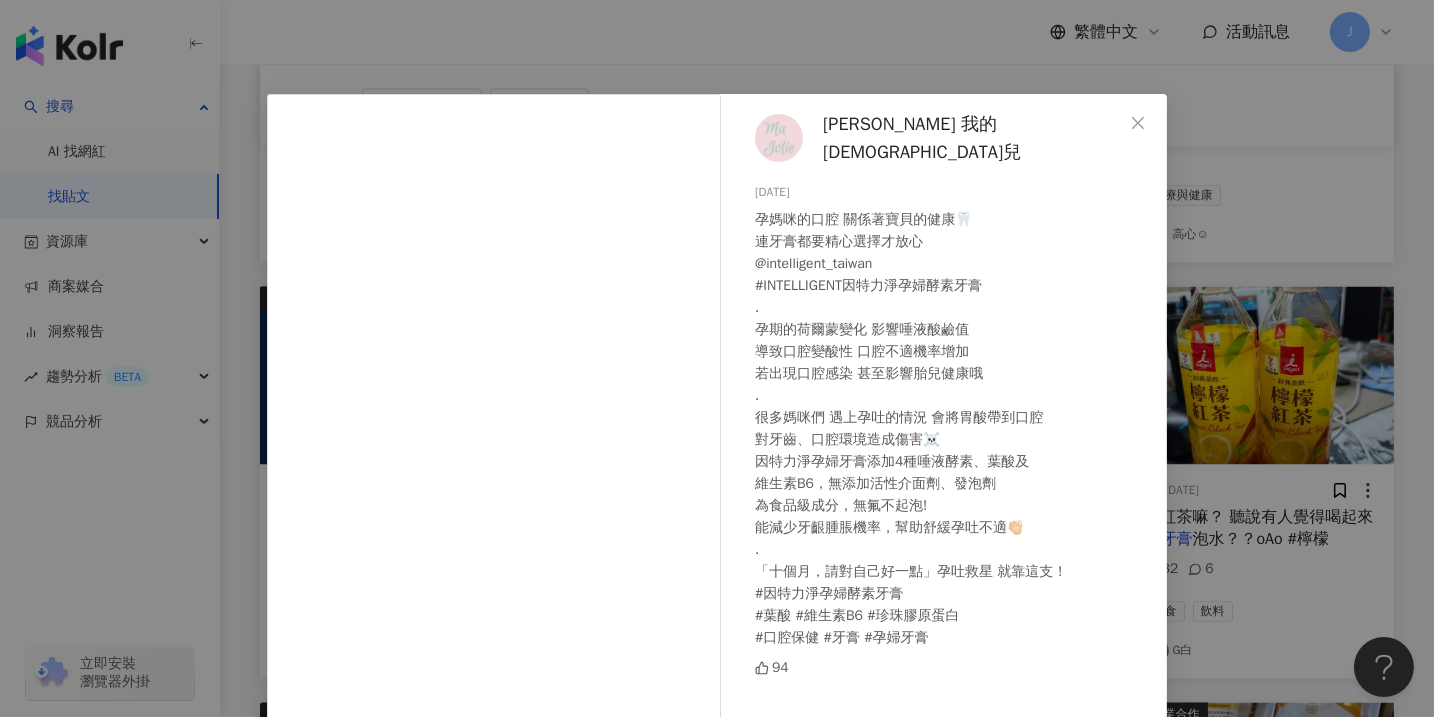 scroll, scrollTop: 0, scrollLeft: 0, axis: both 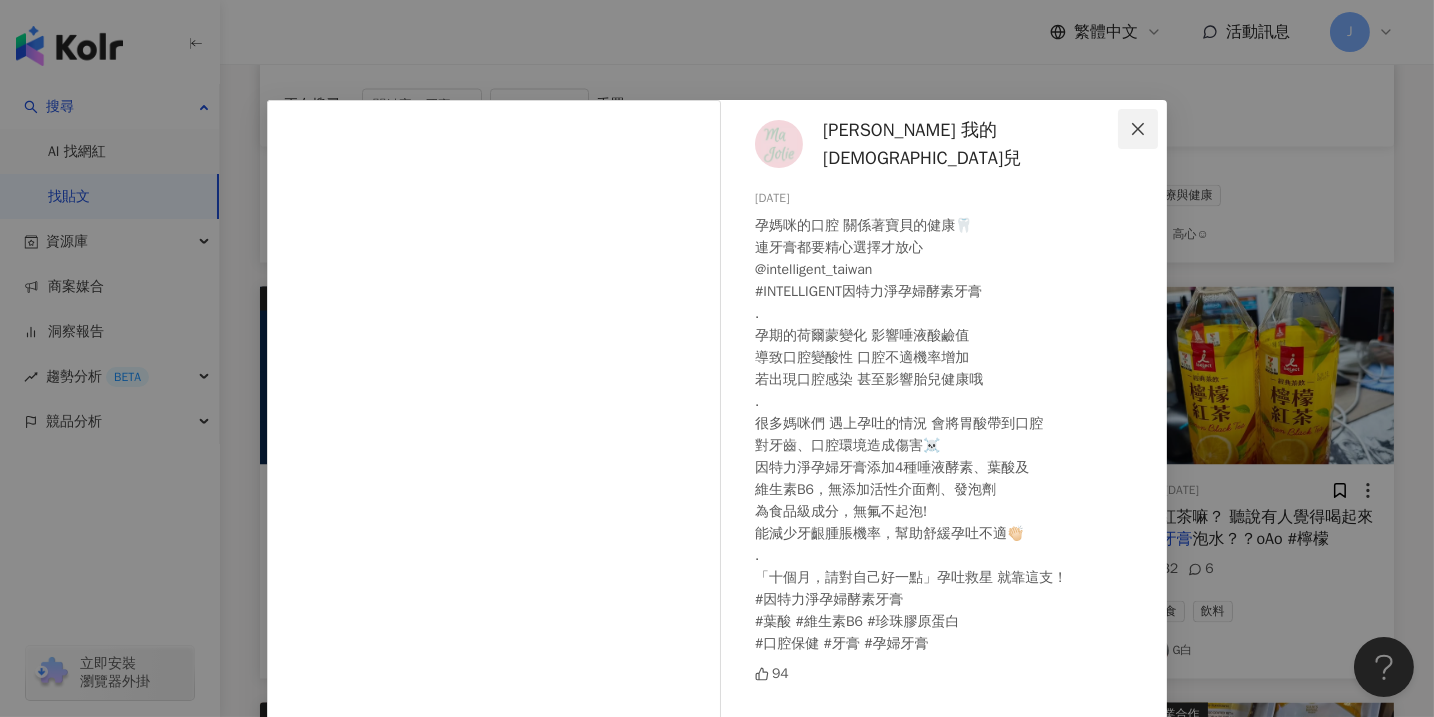 click 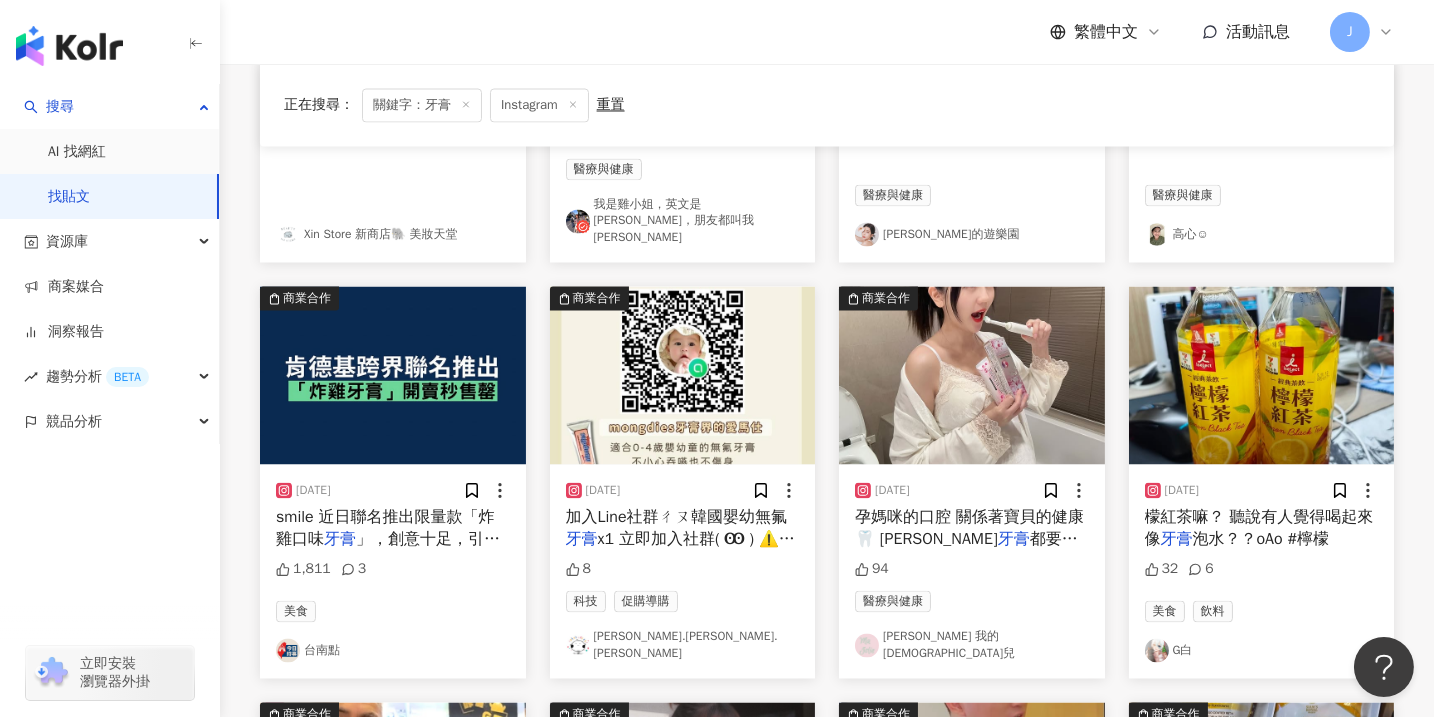 click on "Ma Jolie 我的美人兒" at bounding box center (972, 646) 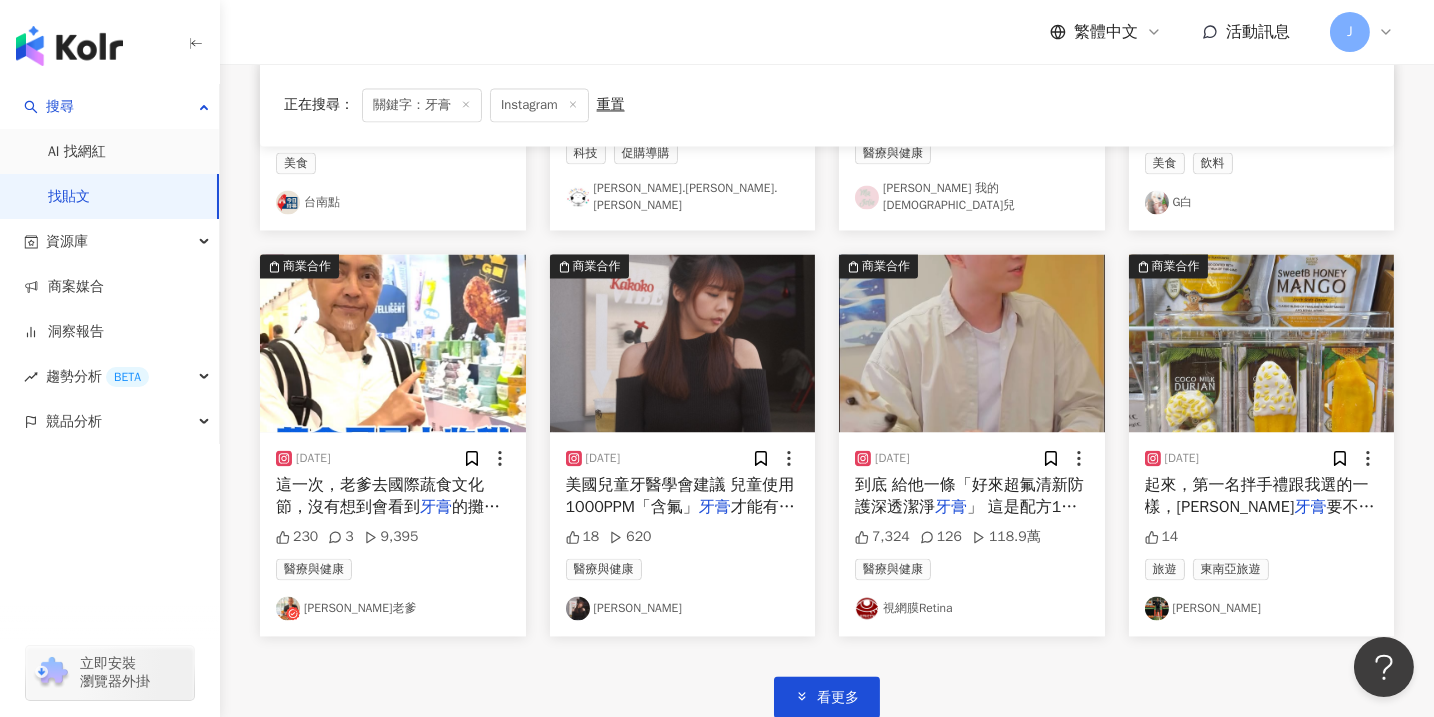 scroll, scrollTop: 8306, scrollLeft: 0, axis: vertical 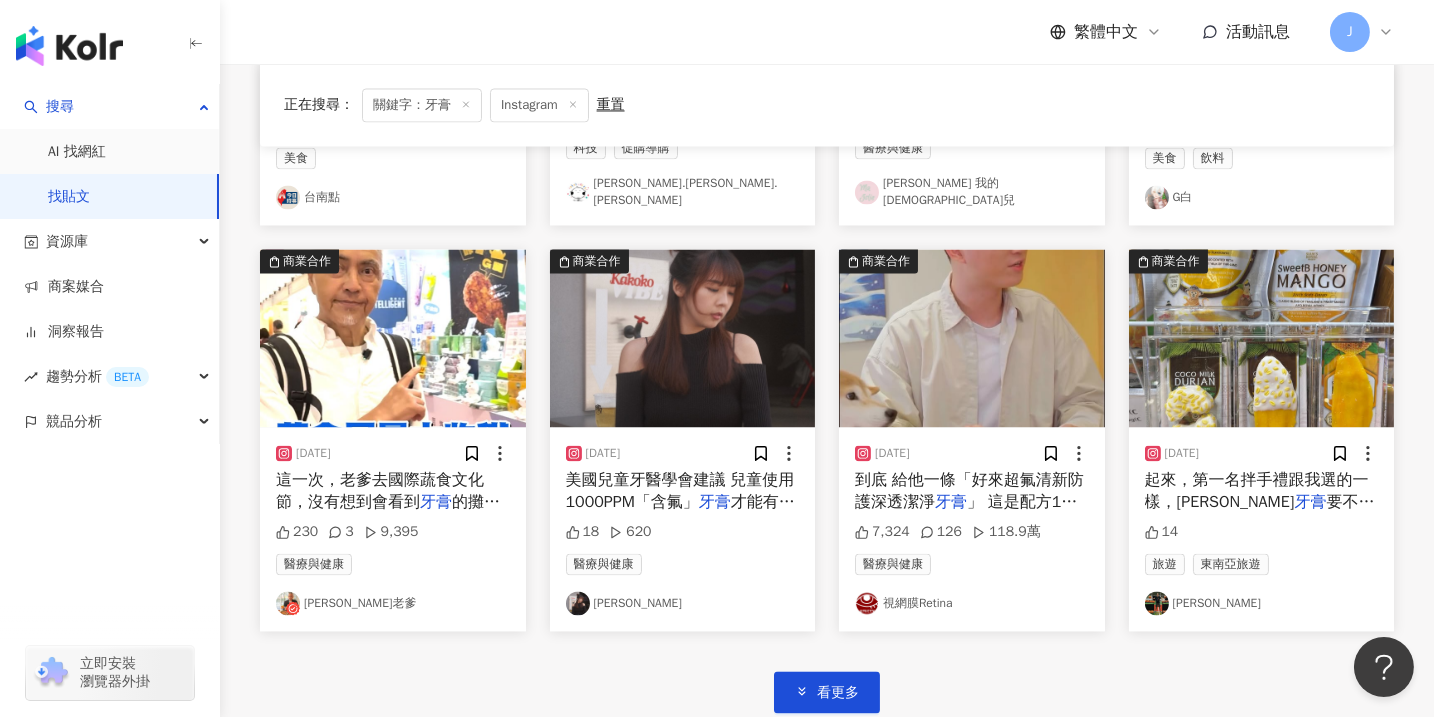 click at bounding box center (393, 338) 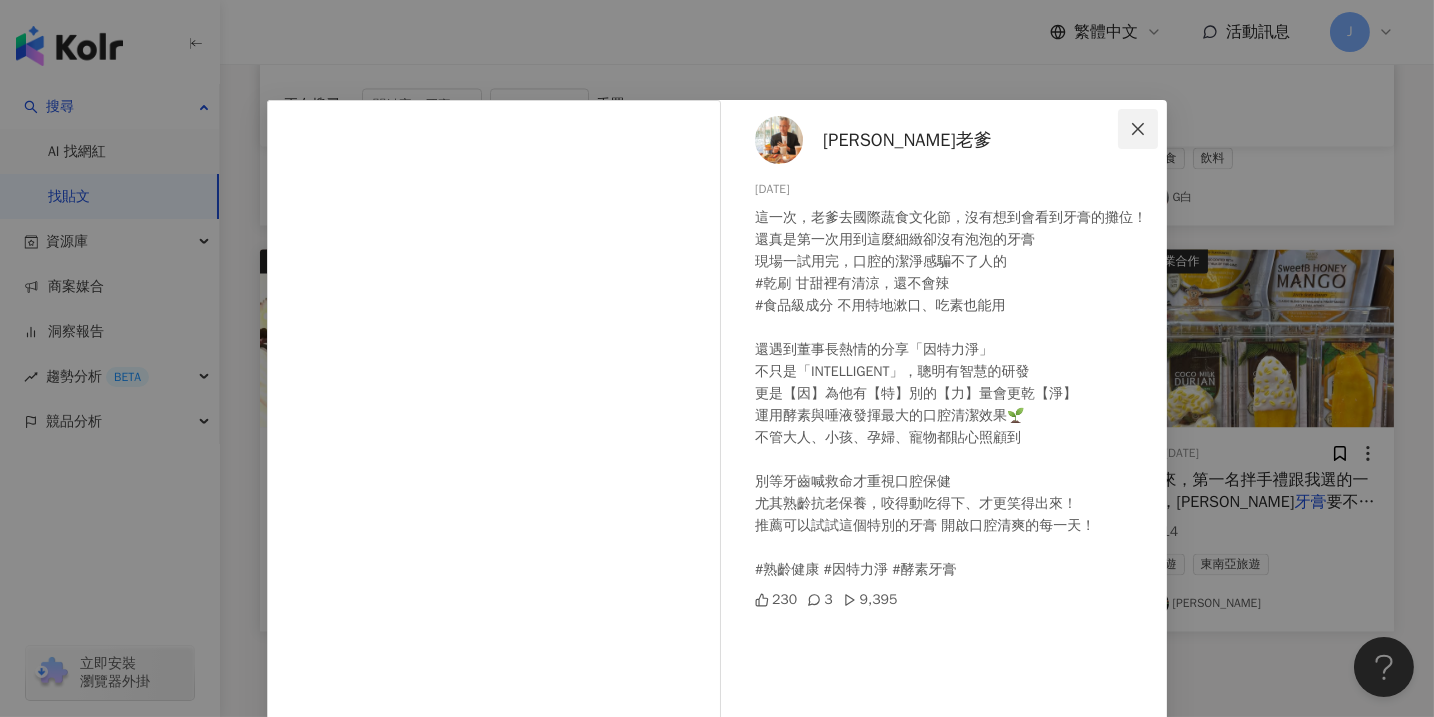 click 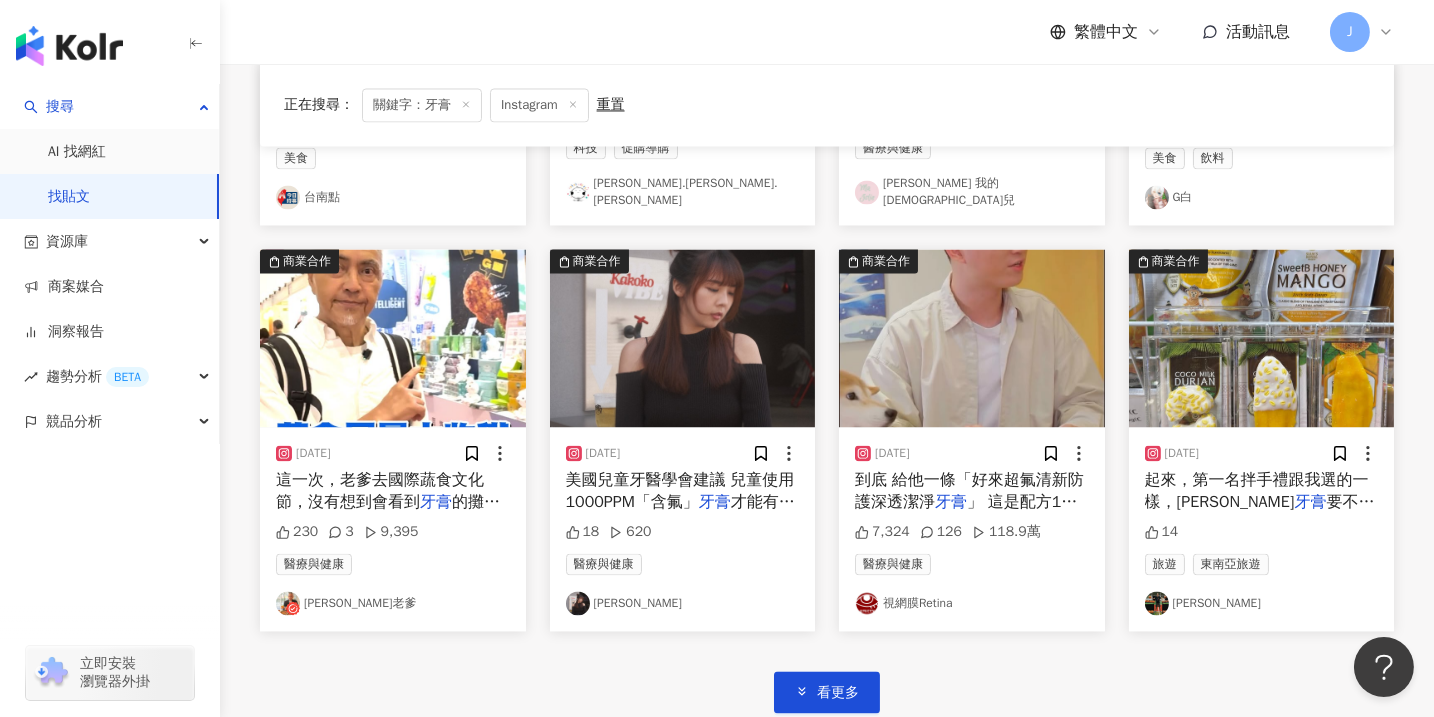 click on "金剛老爹" at bounding box center [393, 603] 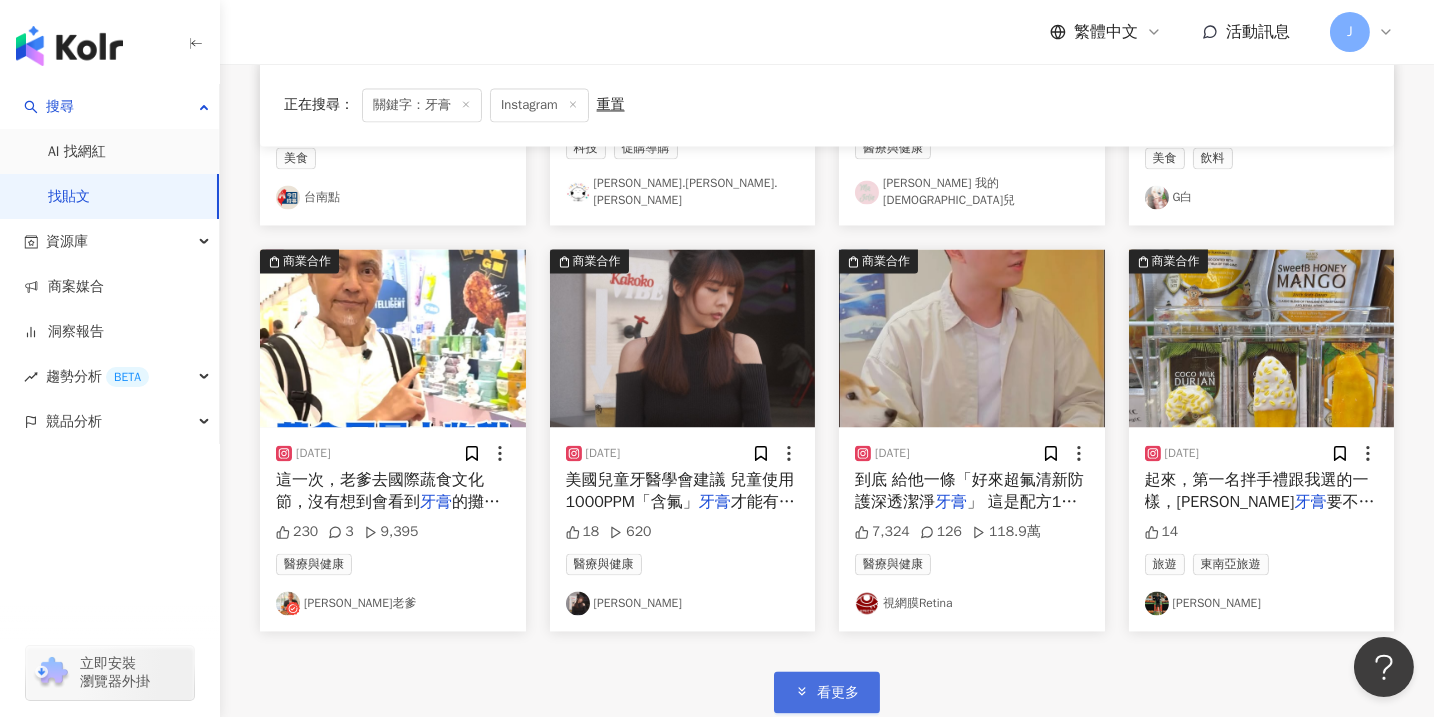 click on "看更多" at bounding box center [838, 693] 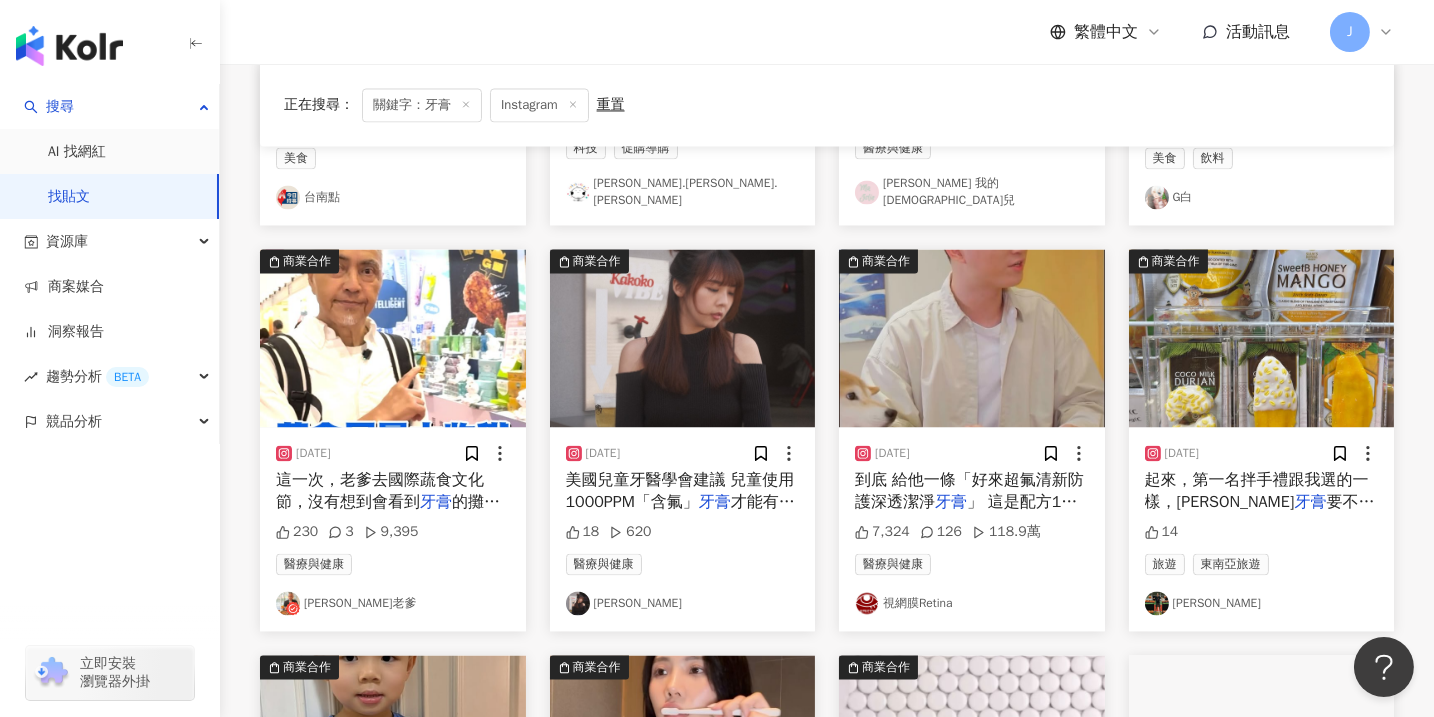 scroll, scrollTop: 8609, scrollLeft: 0, axis: vertical 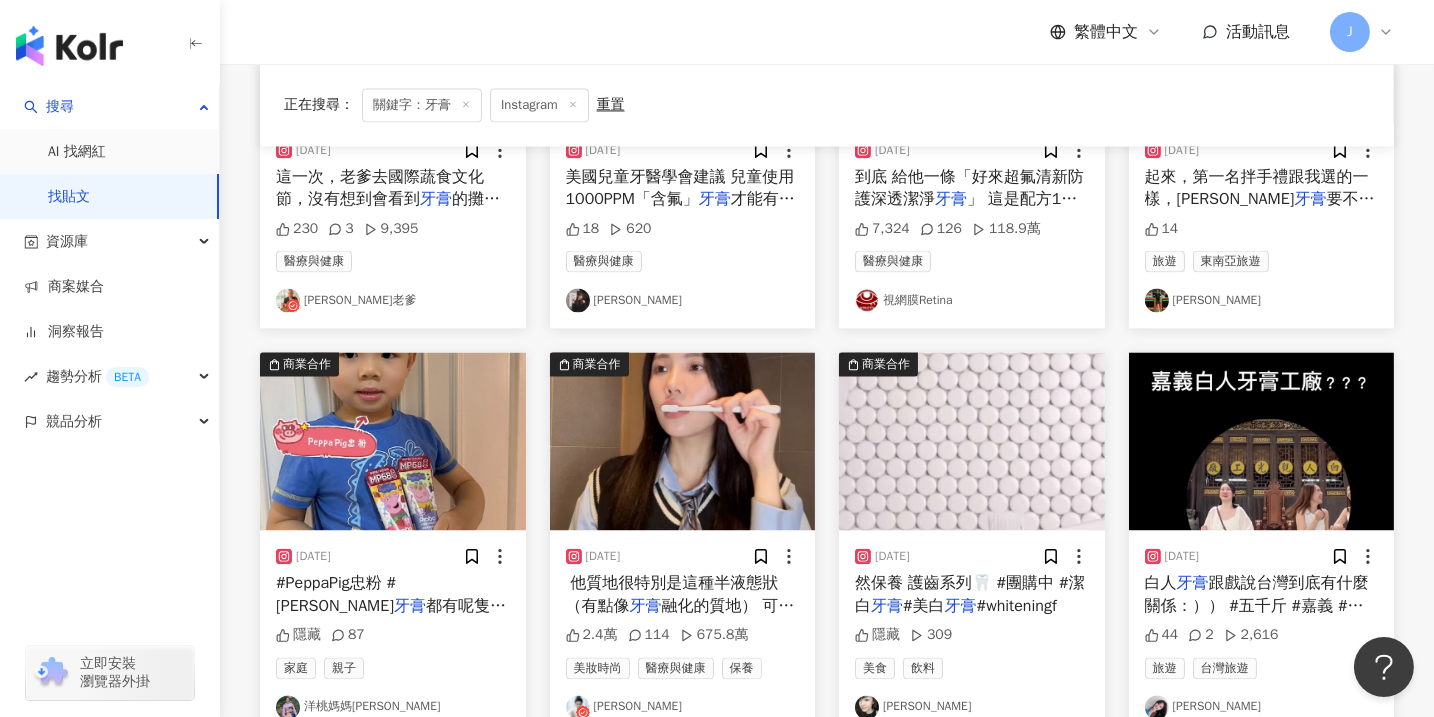 click at bounding box center [683, 441] 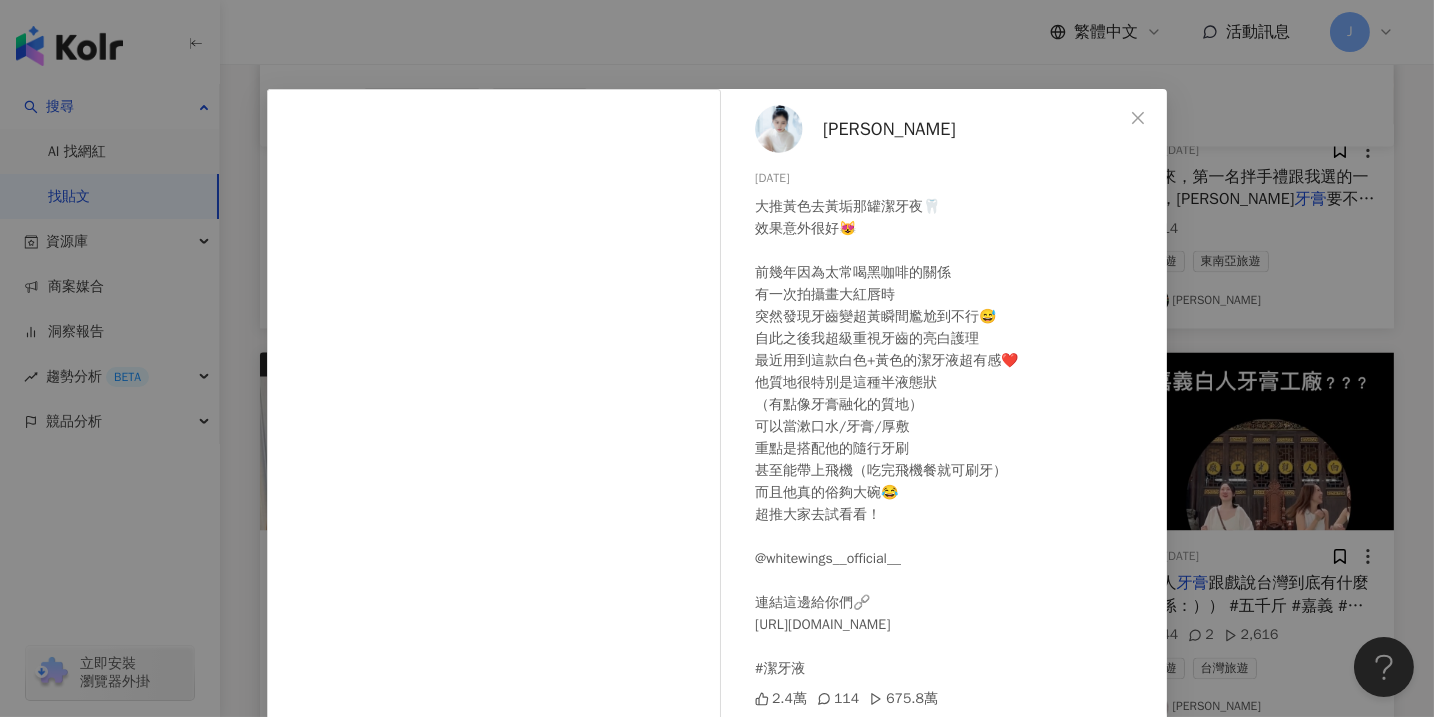 scroll, scrollTop: 0, scrollLeft: 0, axis: both 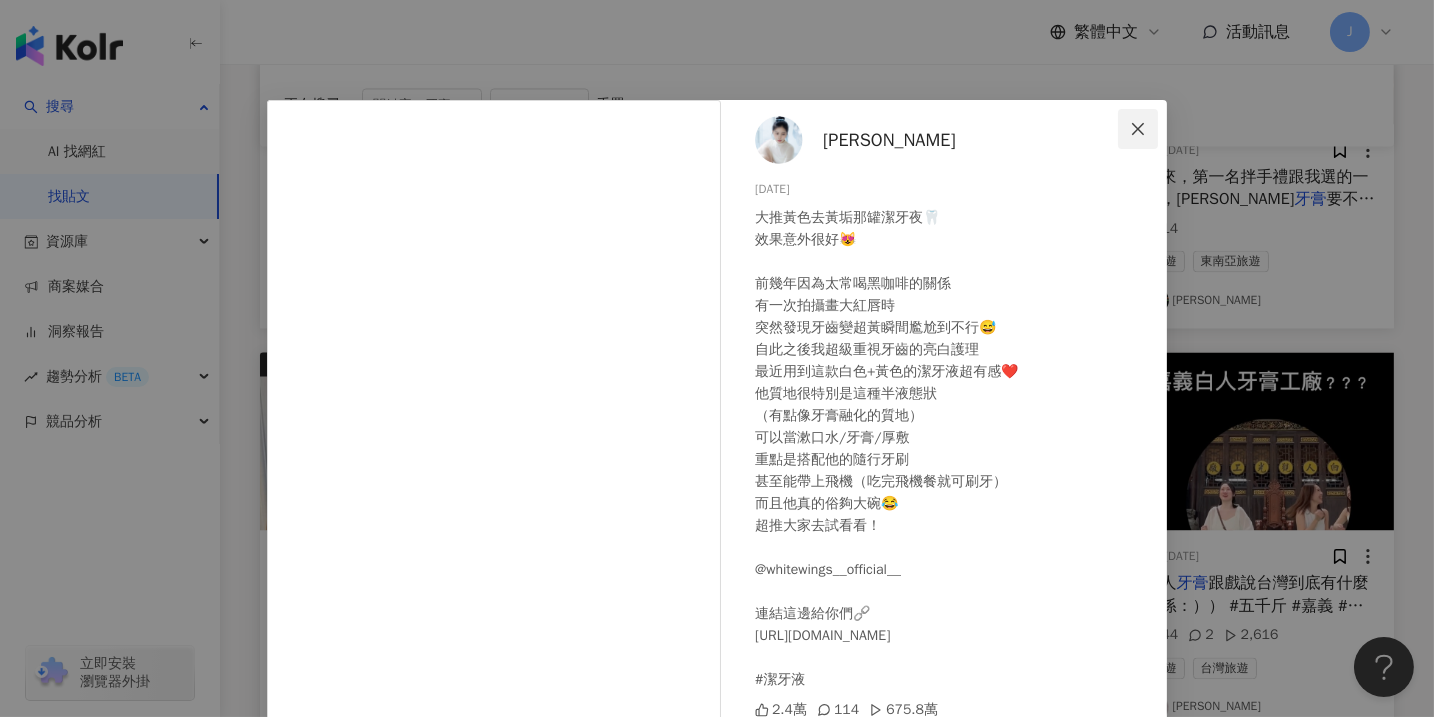 click 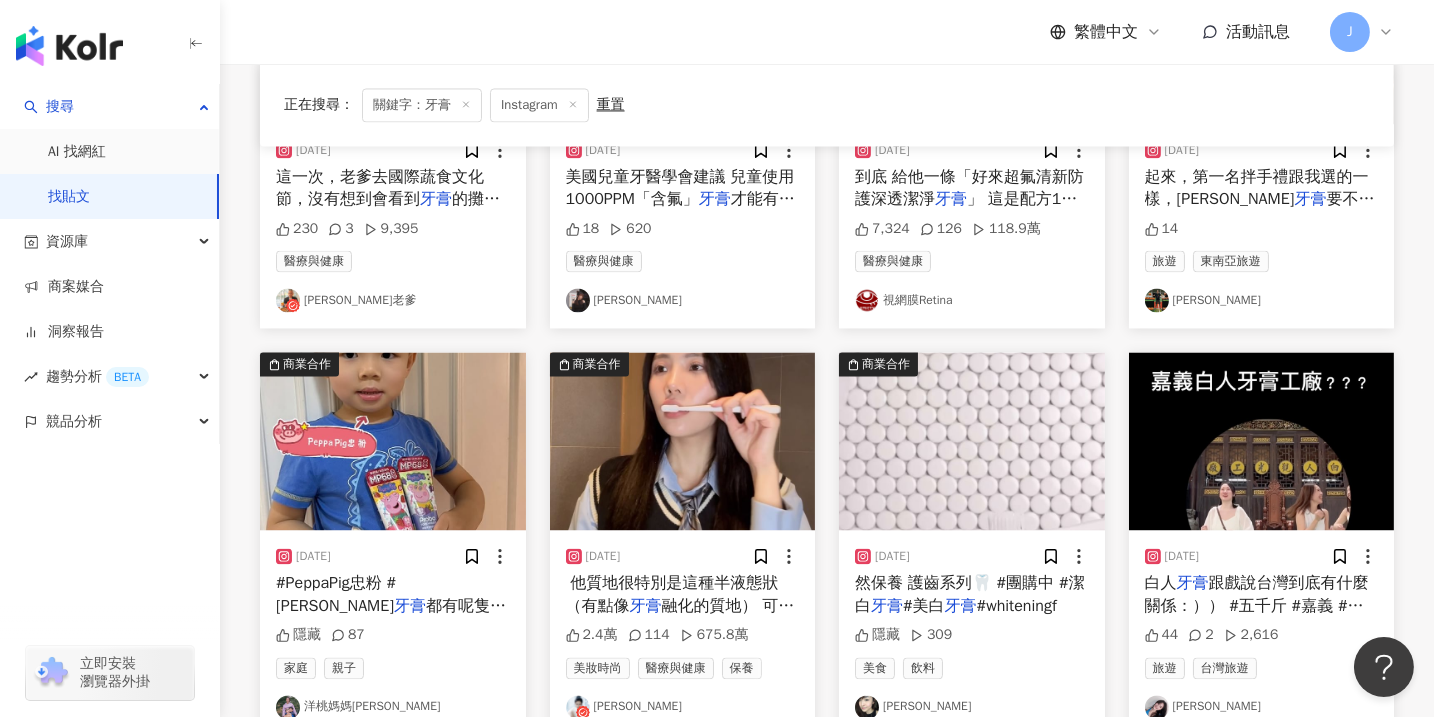 click on "楊允兒UNA" at bounding box center [683, 707] 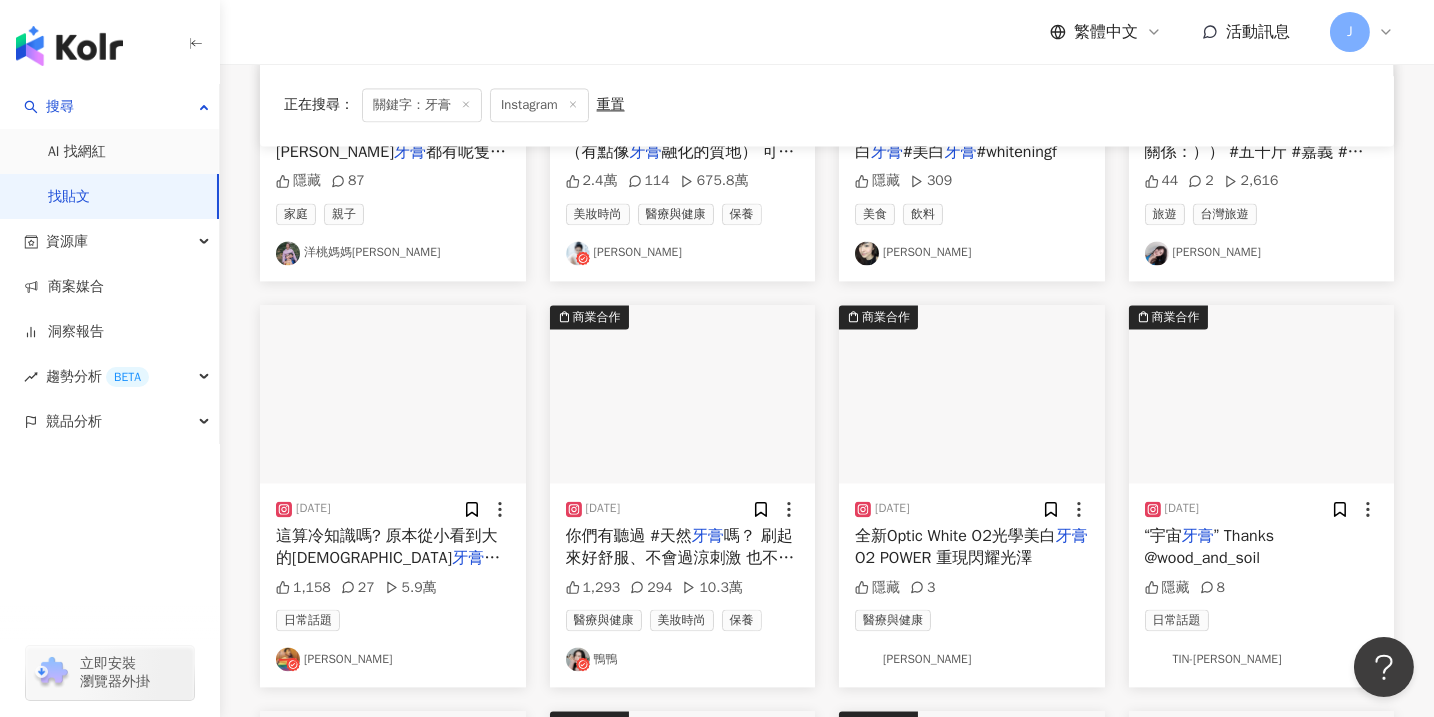 scroll, scrollTop: 9064, scrollLeft: 0, axis: vertical 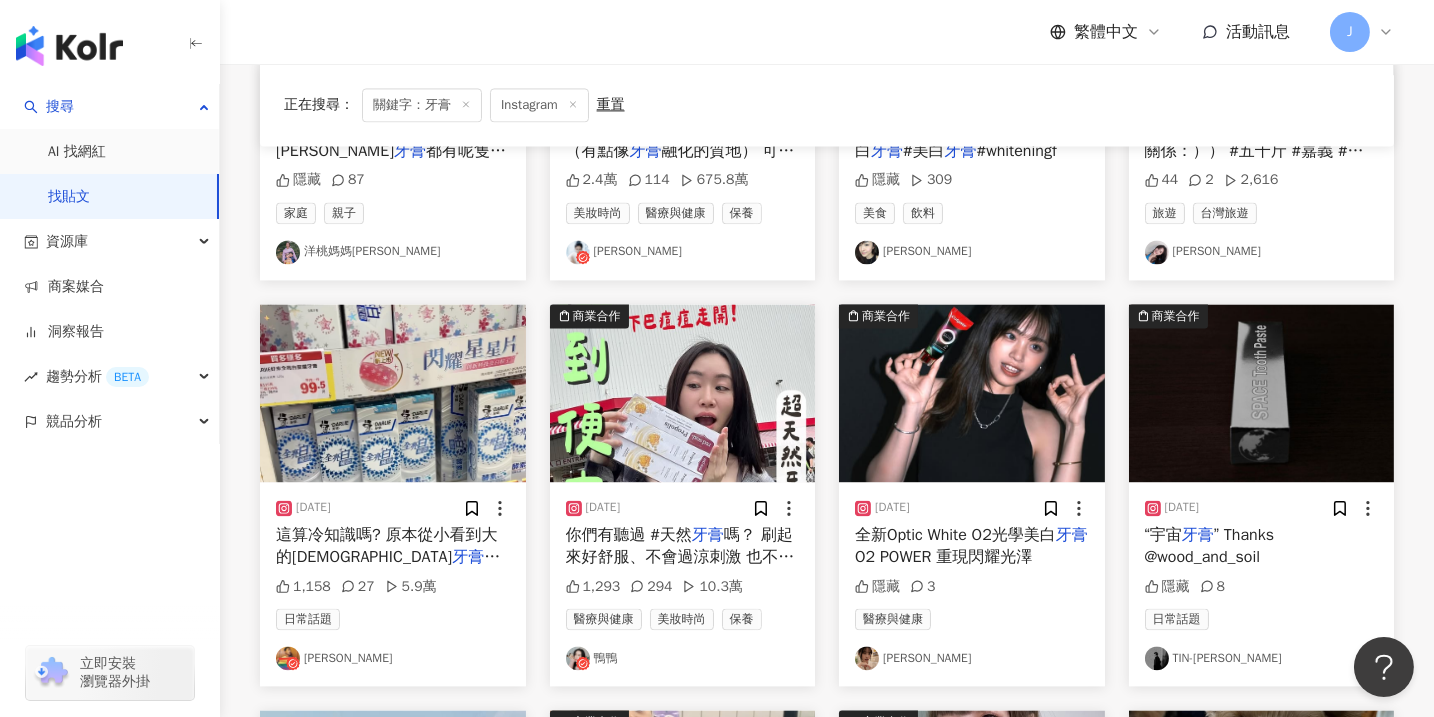 click at bounding box center [393, 393] 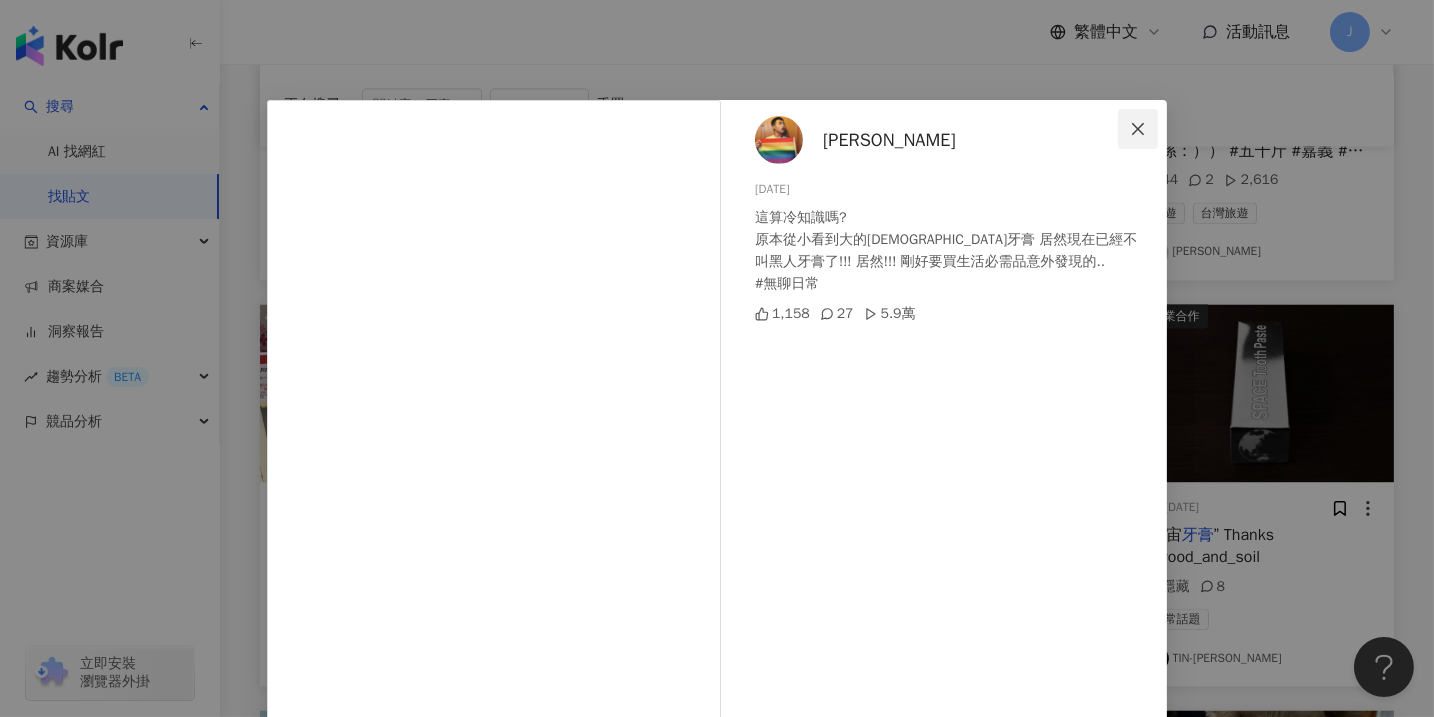 click at bounding box center (1138, 129) 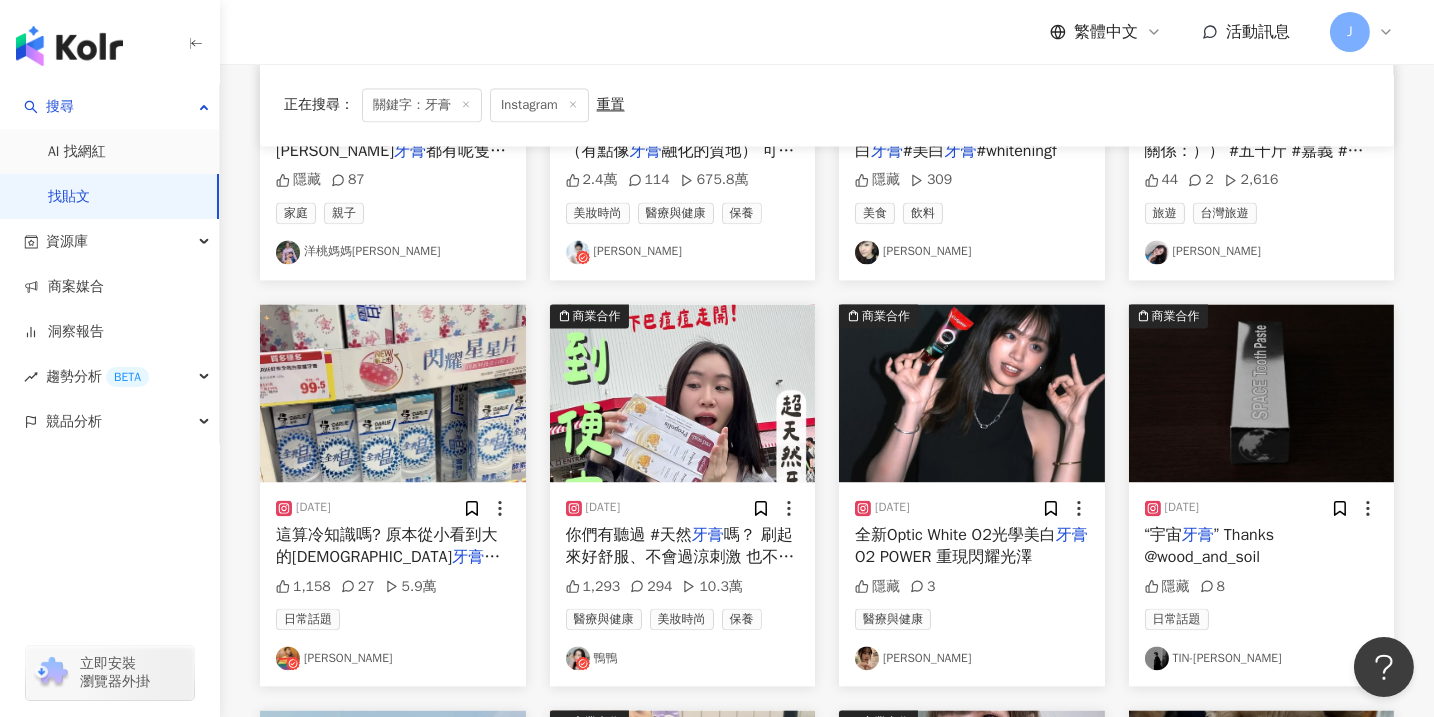 click on "郭郁承" at bounding box center (393, 658) 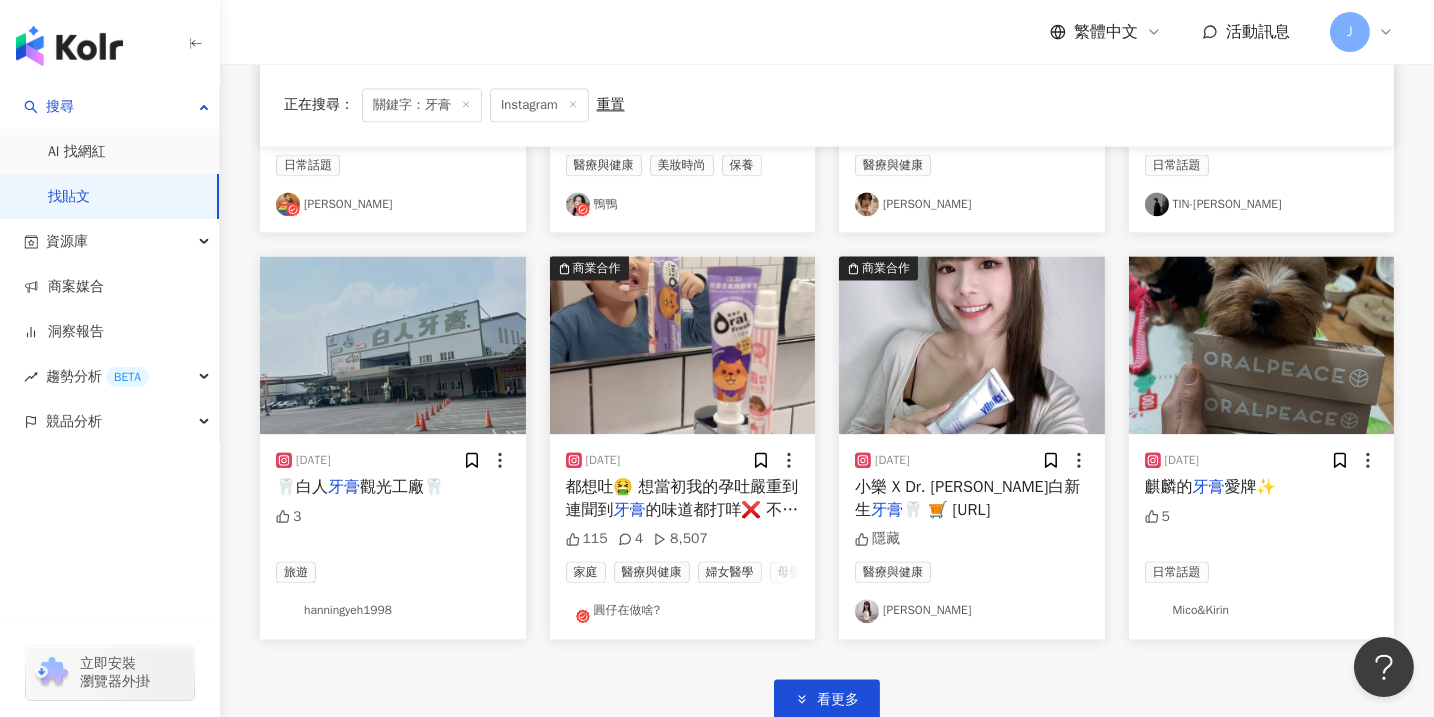 scroll, scrollTop: 9518, scrollLeft: 0, axis: vertical 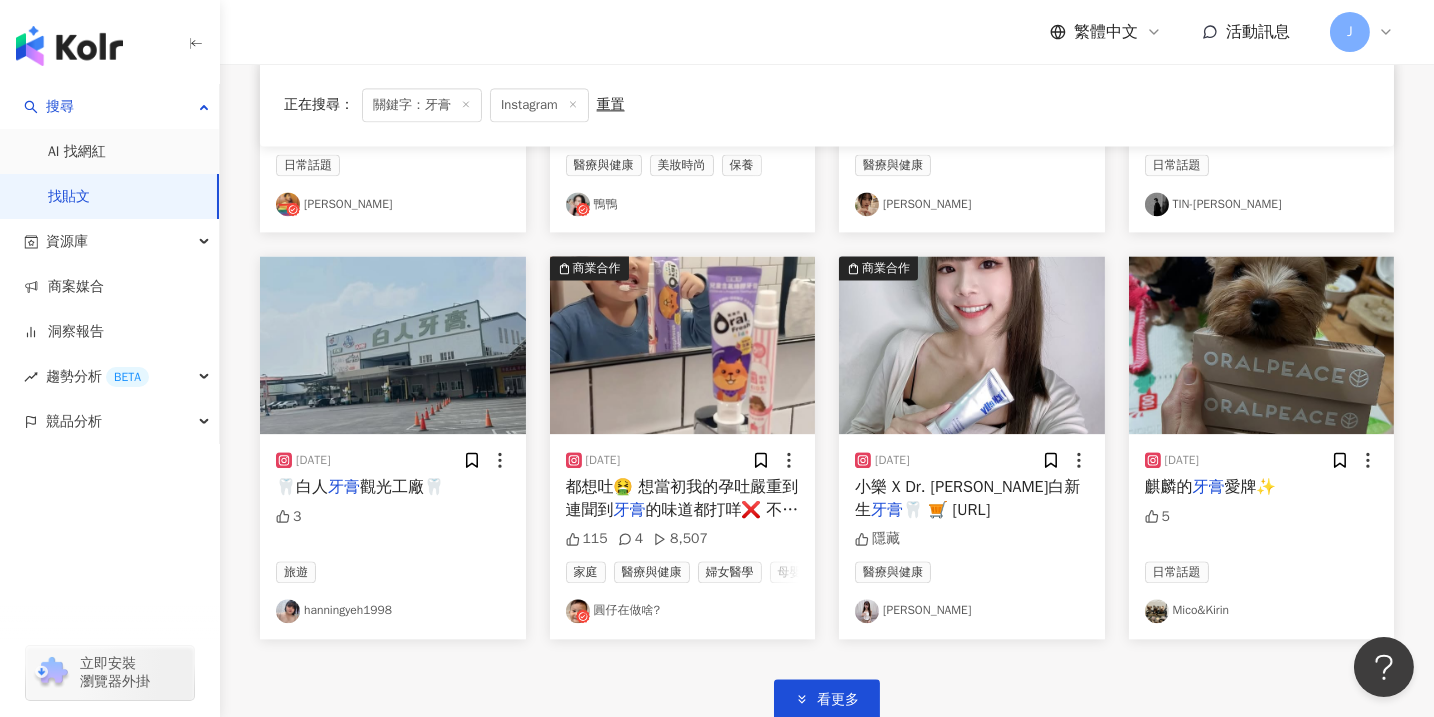click at bounding box center (683, 345) 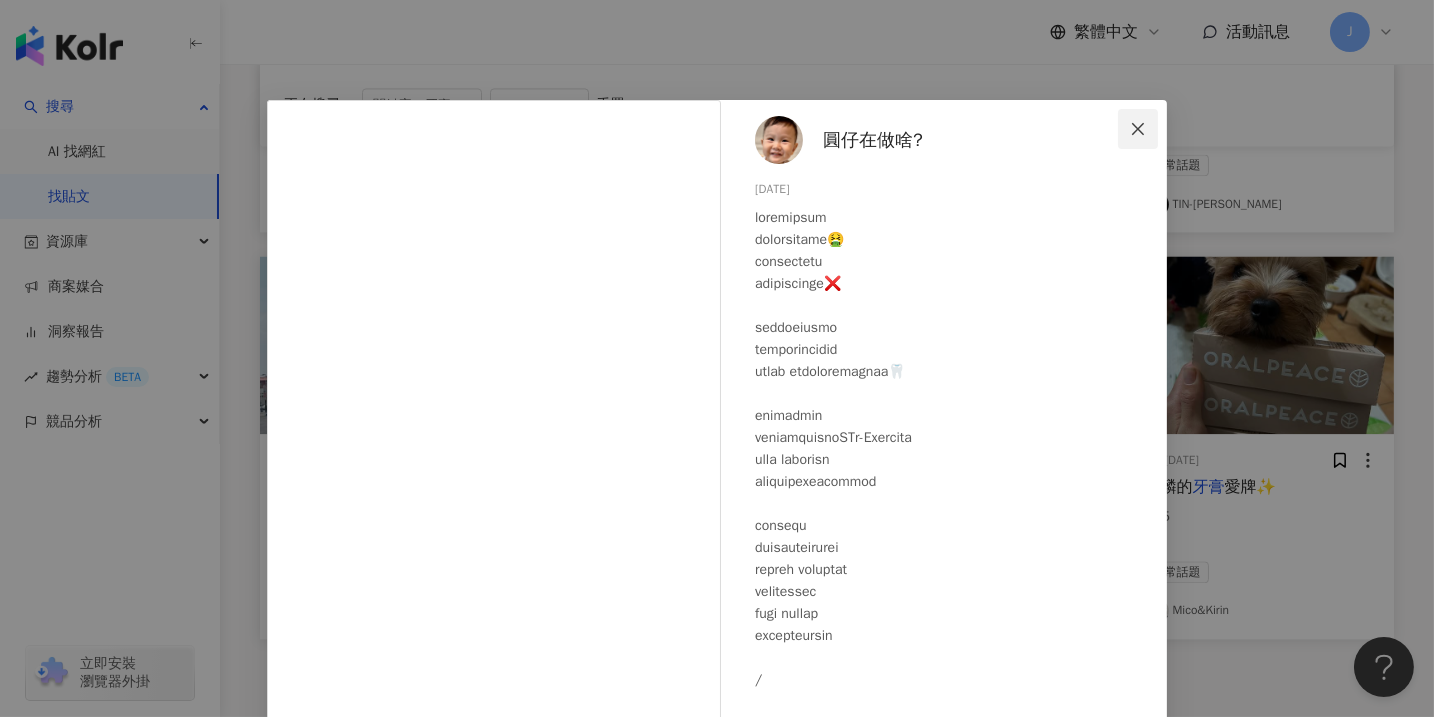 click 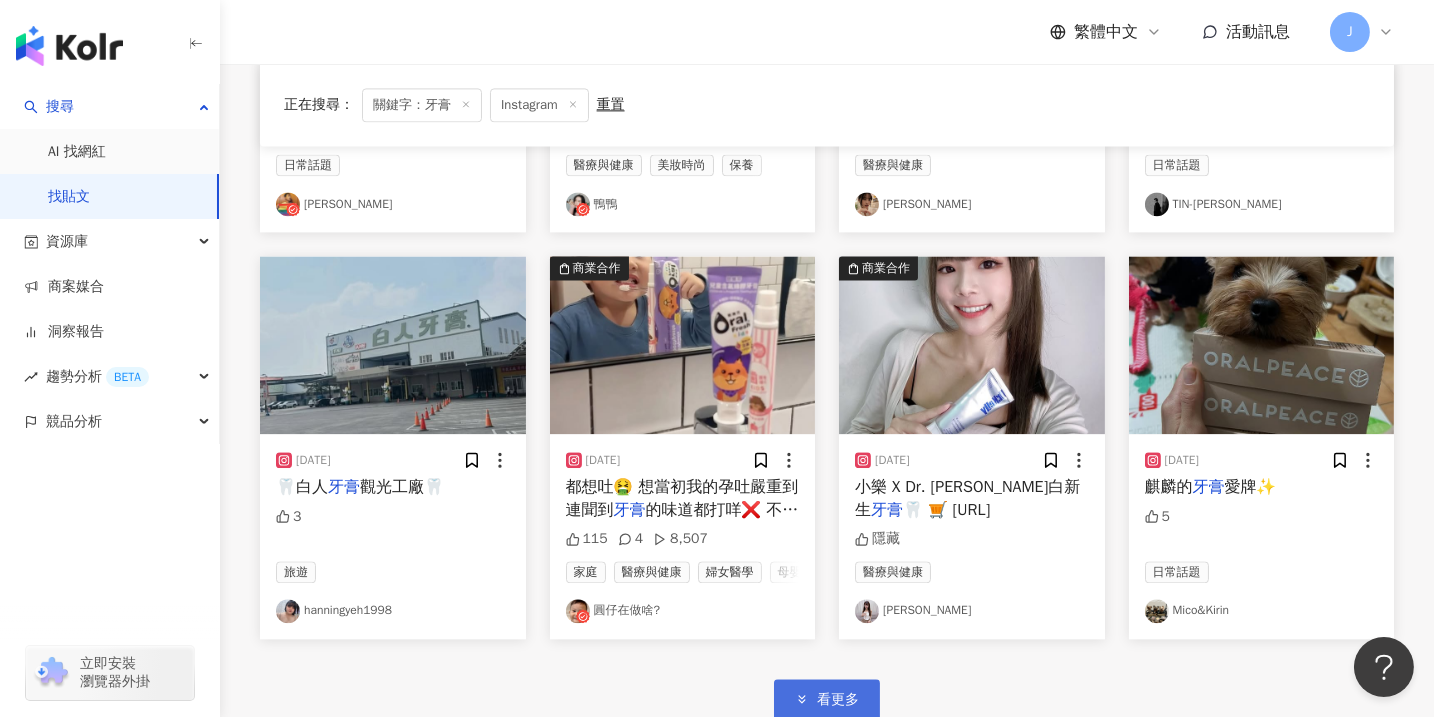 click on "看更多" at bounding box center (838, 700) 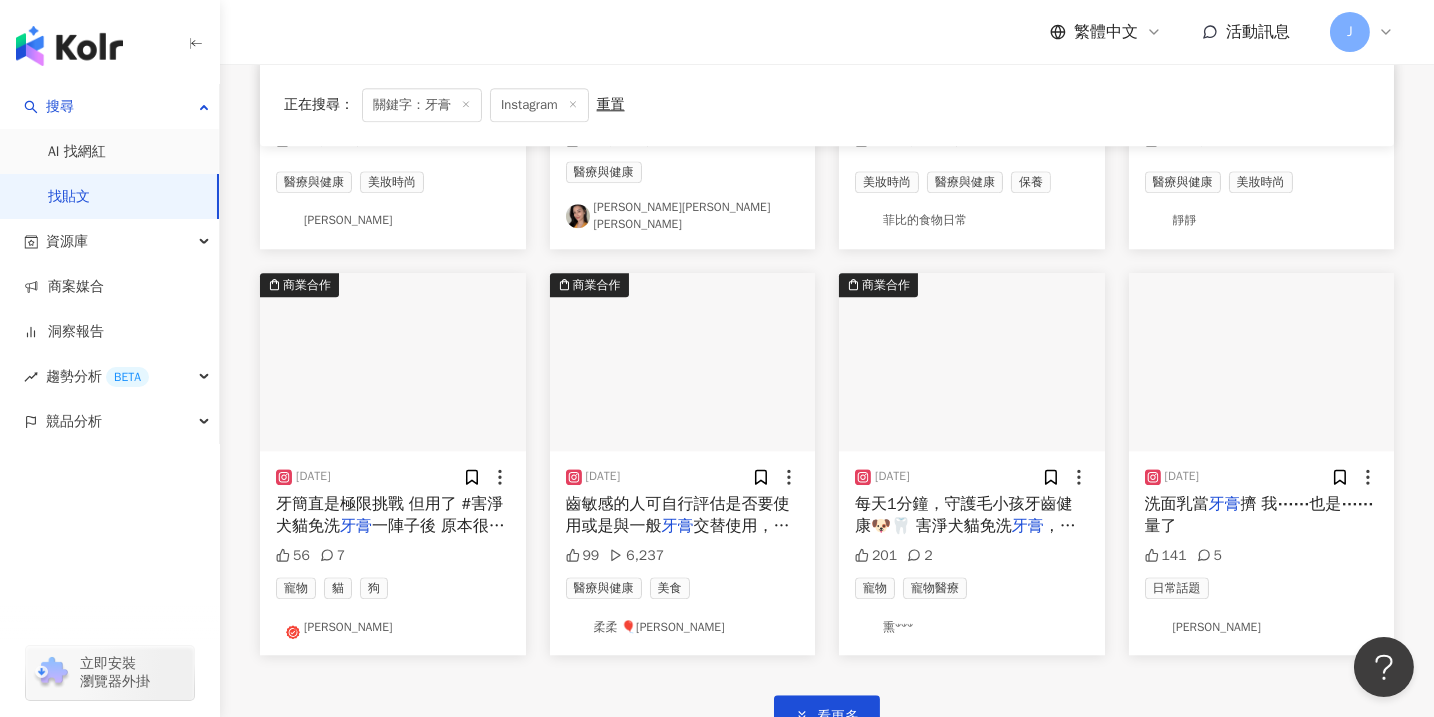scroll, scrollTop: 10731, scrollLeft: 0, axis: vertical 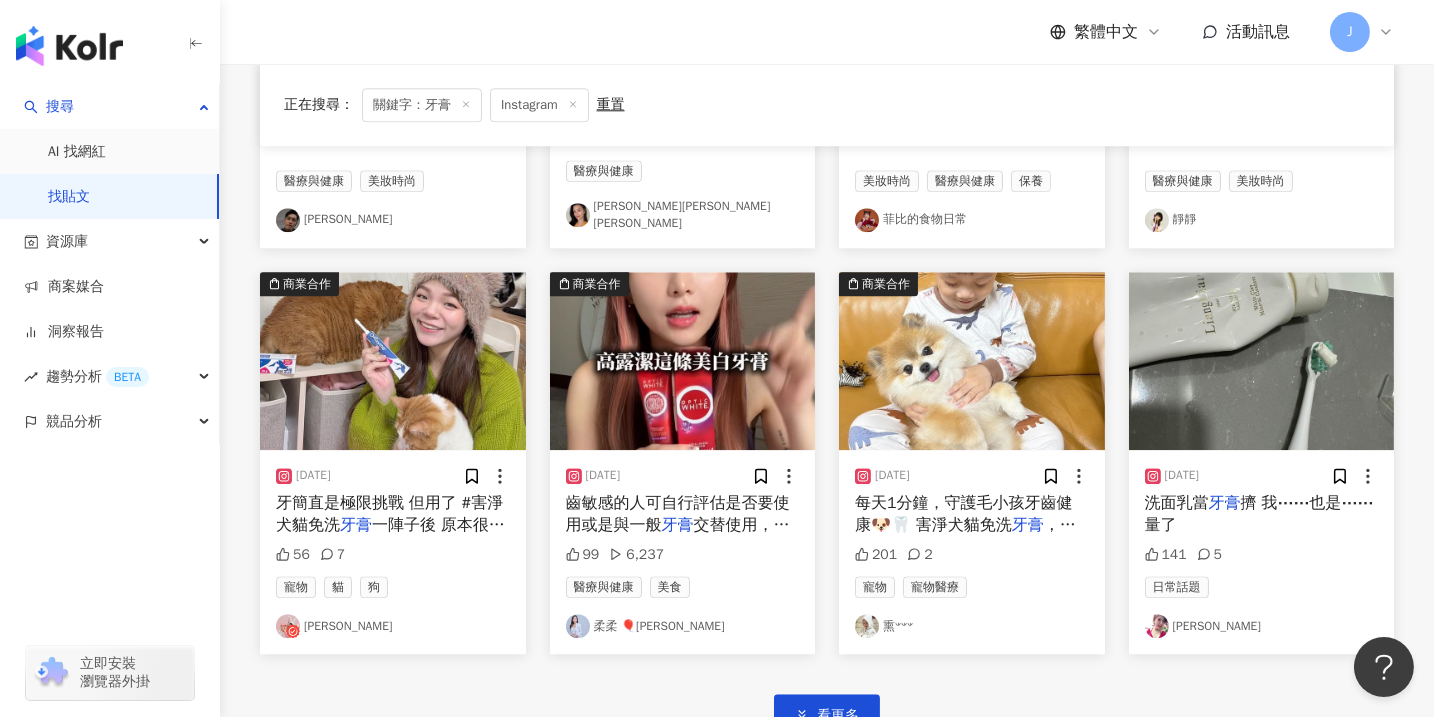click on "2025/6/5" at bounding box center (683, 476) 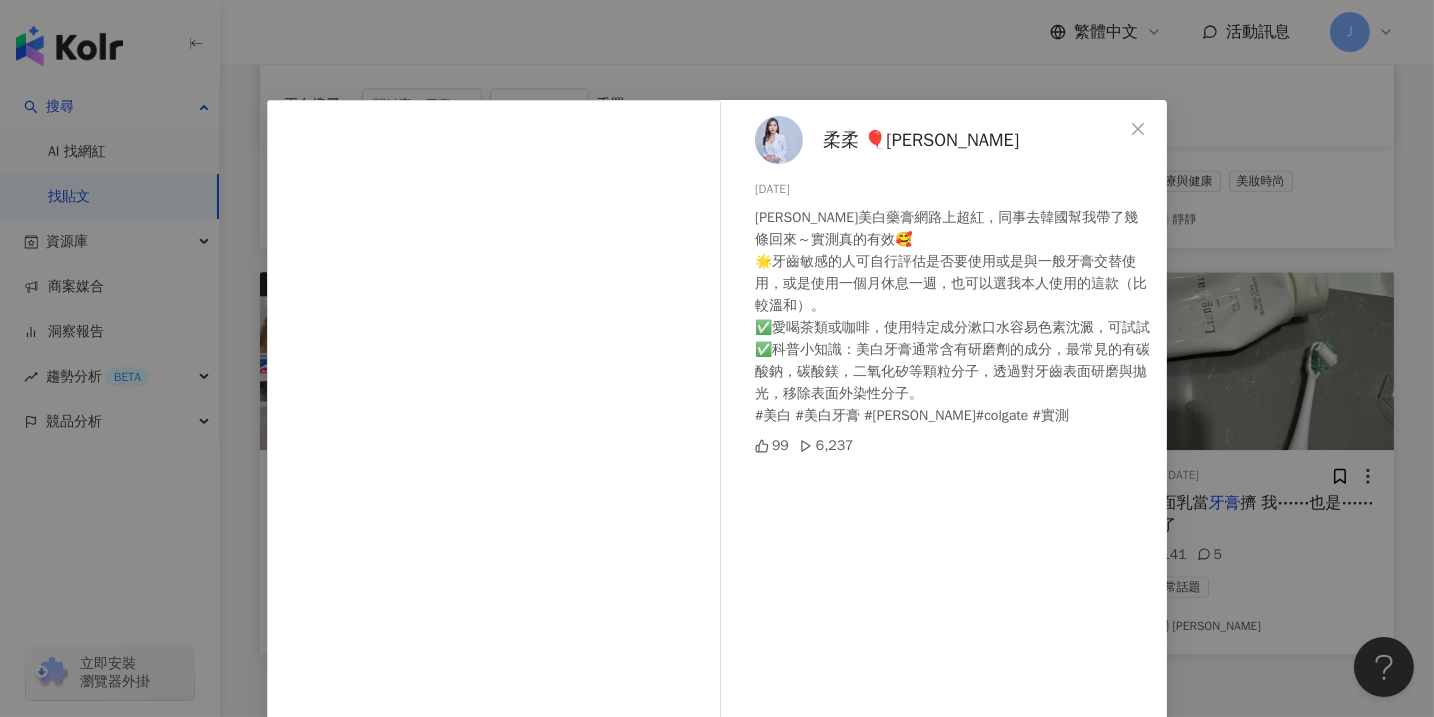 scroll, scrollTop: 99, scrollLeft: 0, axis: vertical 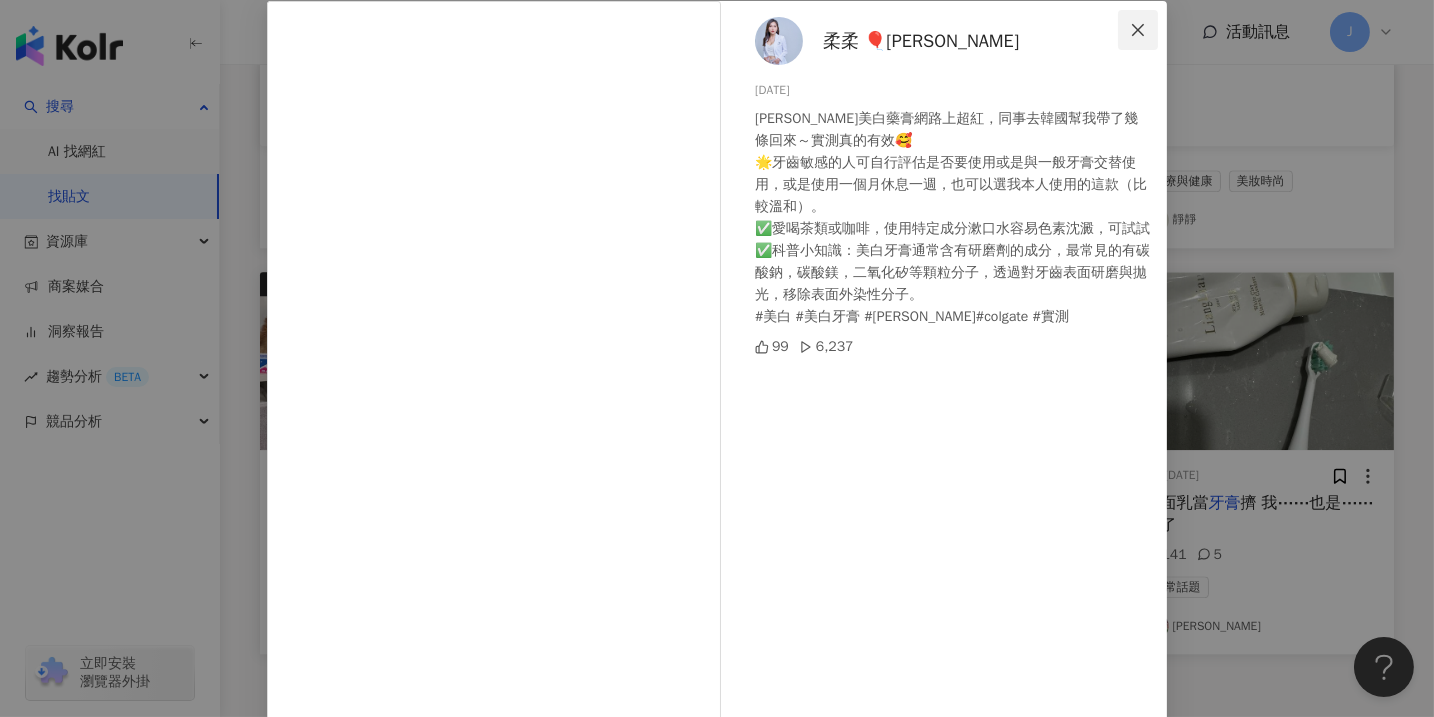 click 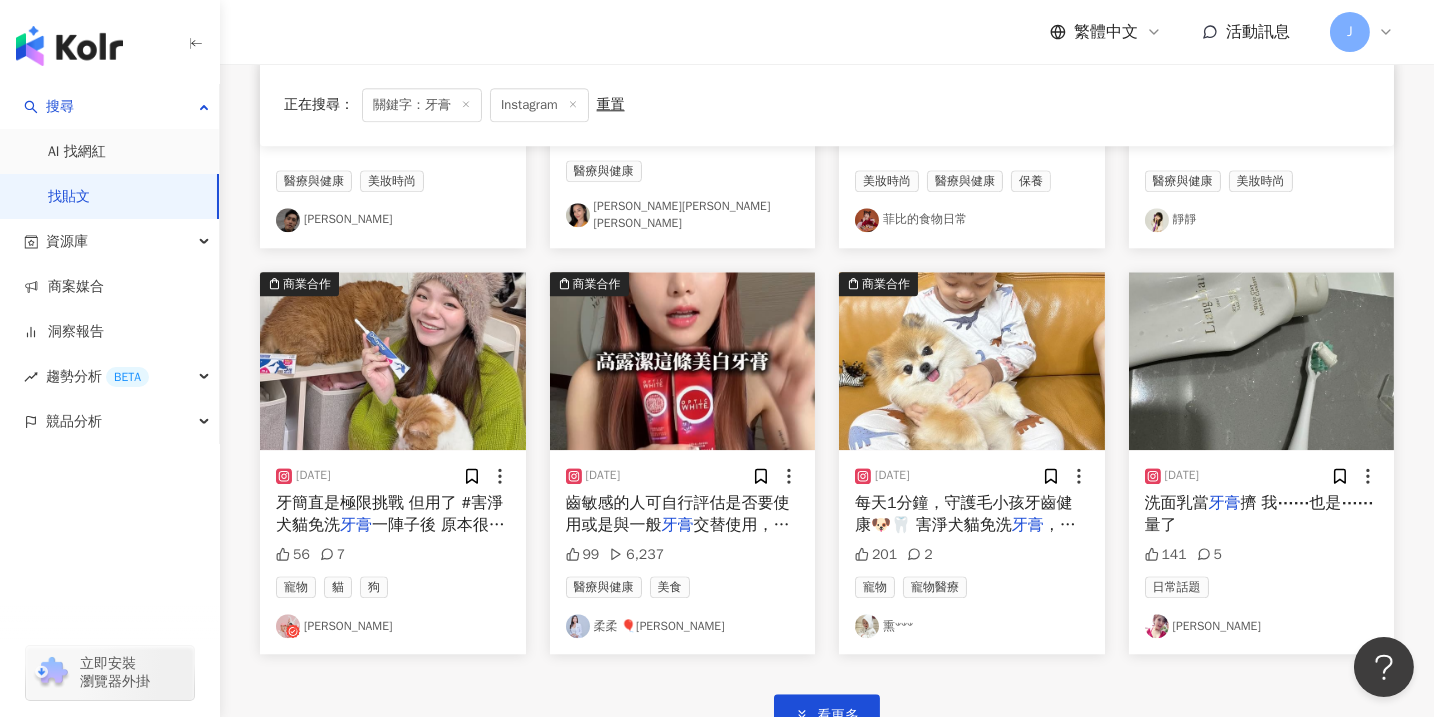 click on "柔柔 🎈Yu jou Huang" at bounding box center [683, 626] 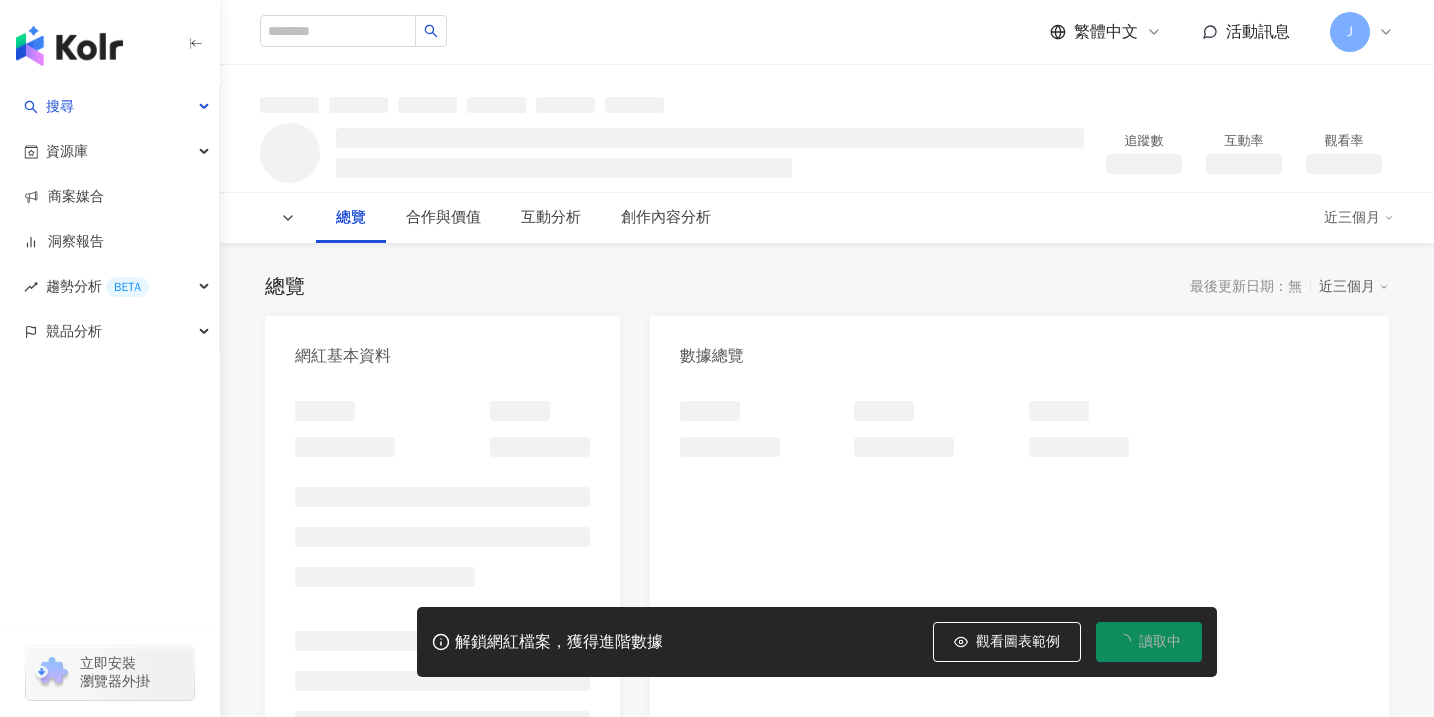 scroll, scrollTop: 0, scrollLeft: 0, axis: both 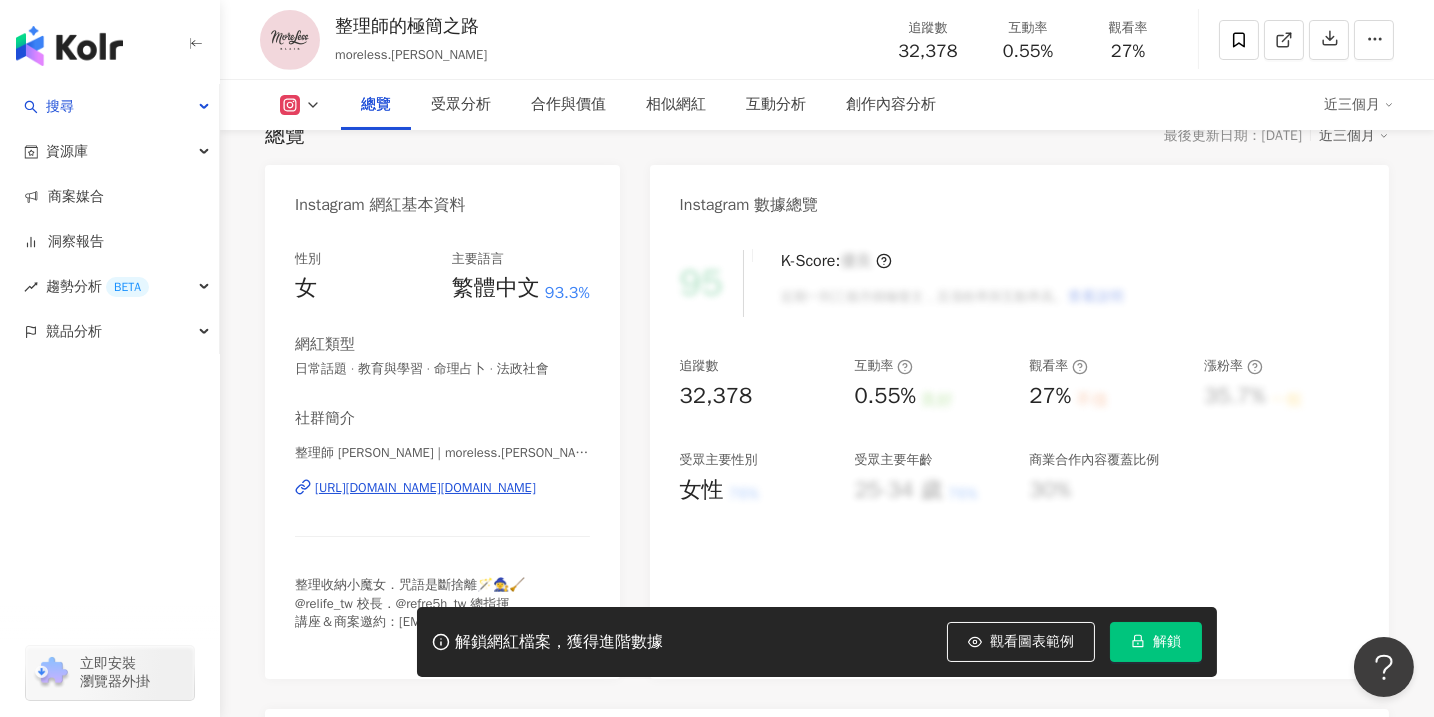 click on "https://www.instagram.com/moreless.blair/" at bounding box center [425, 488] 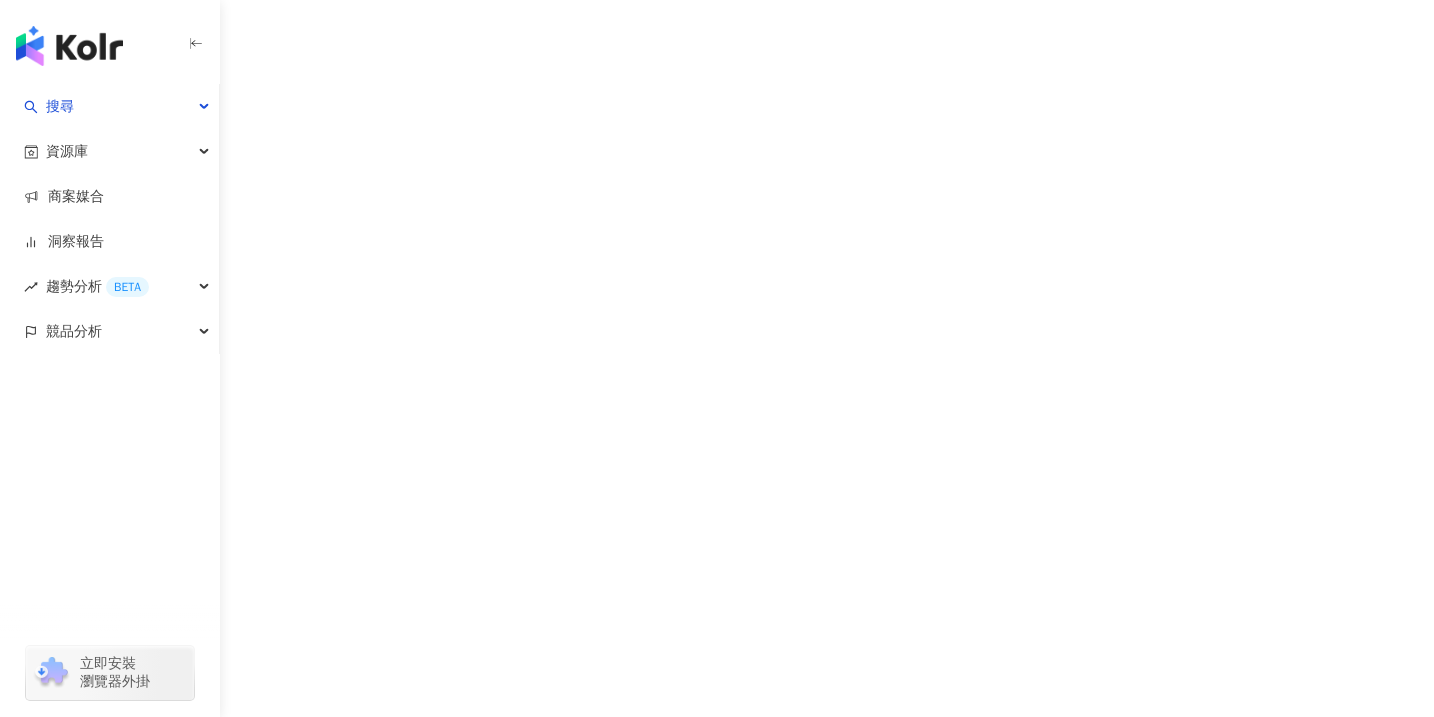 scroll, scrollTop: 0, scrollLeft: 0, axis: both 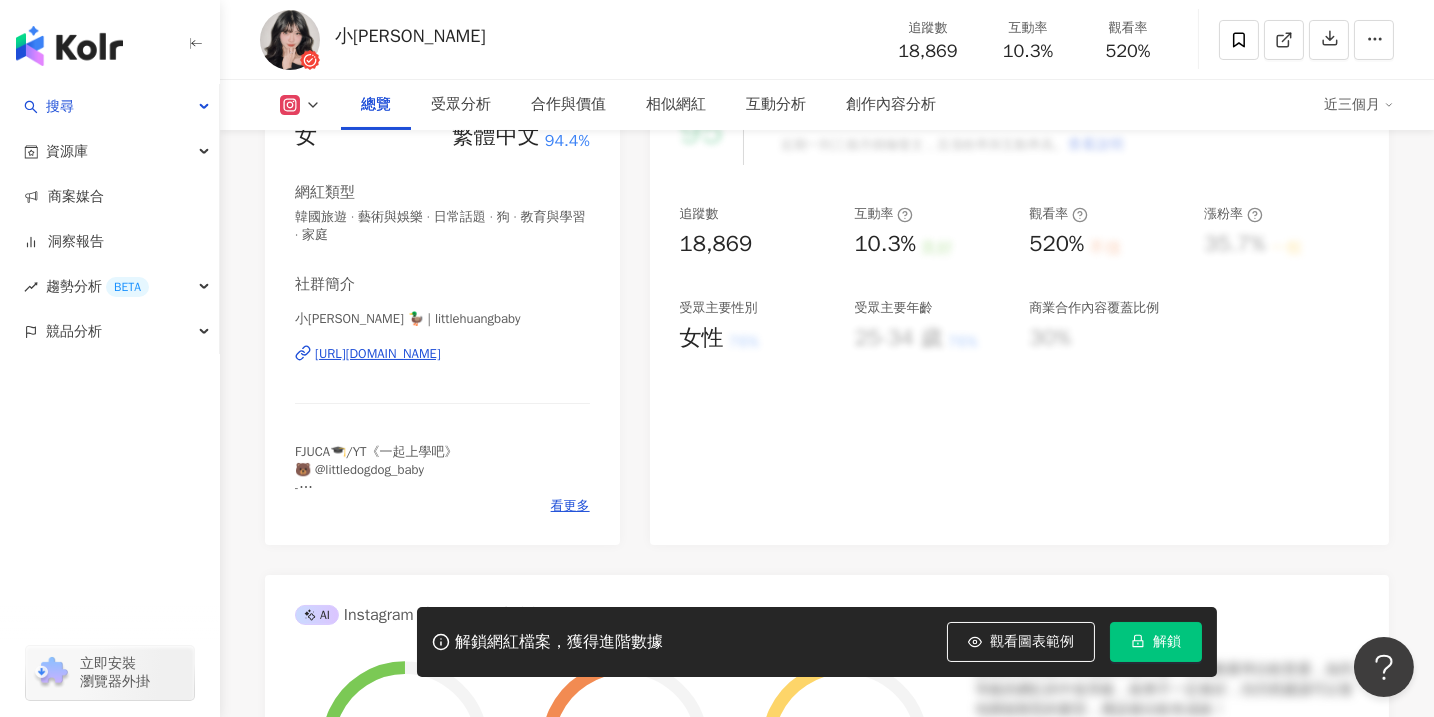 click on "https://www.instagram.com/littlehuangbaby/" at bounding box center (378, 354) 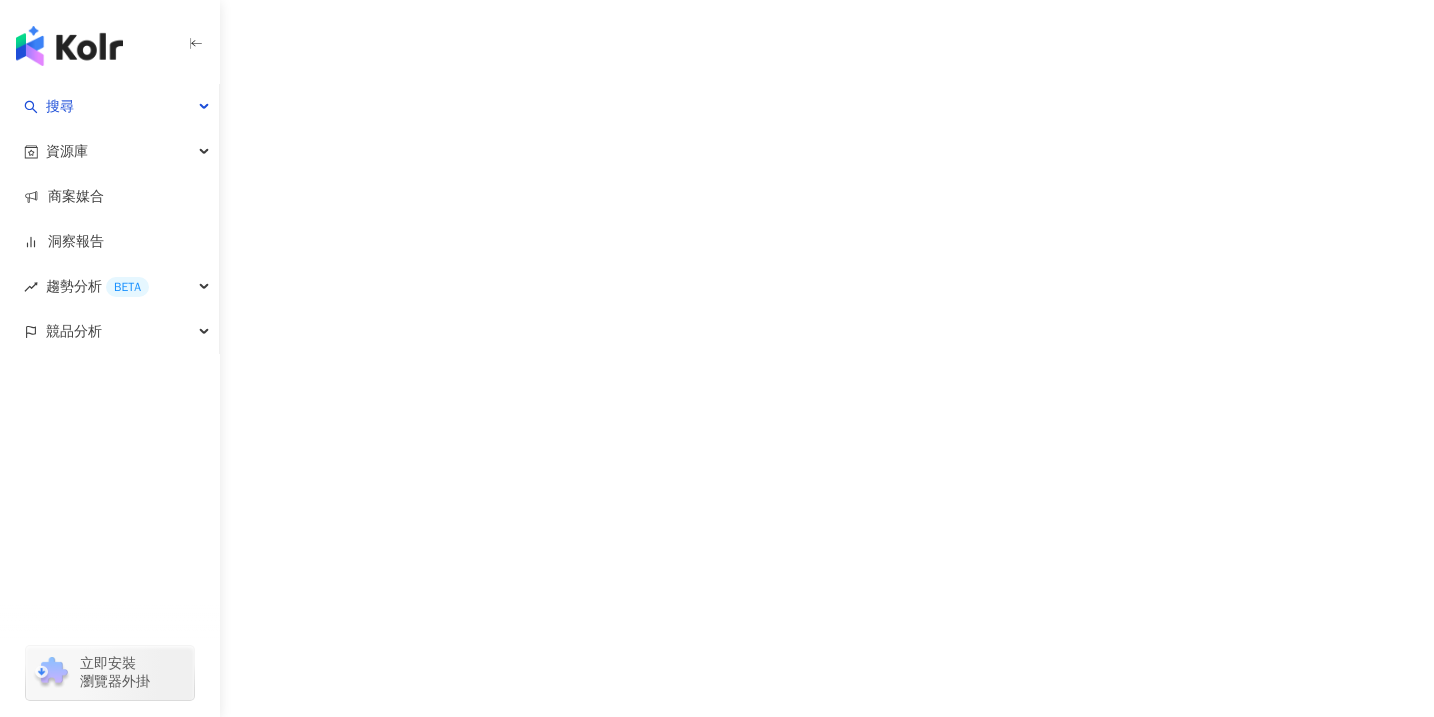 scroll, scrollTop: 0, scrollLeft: 0, axis: both 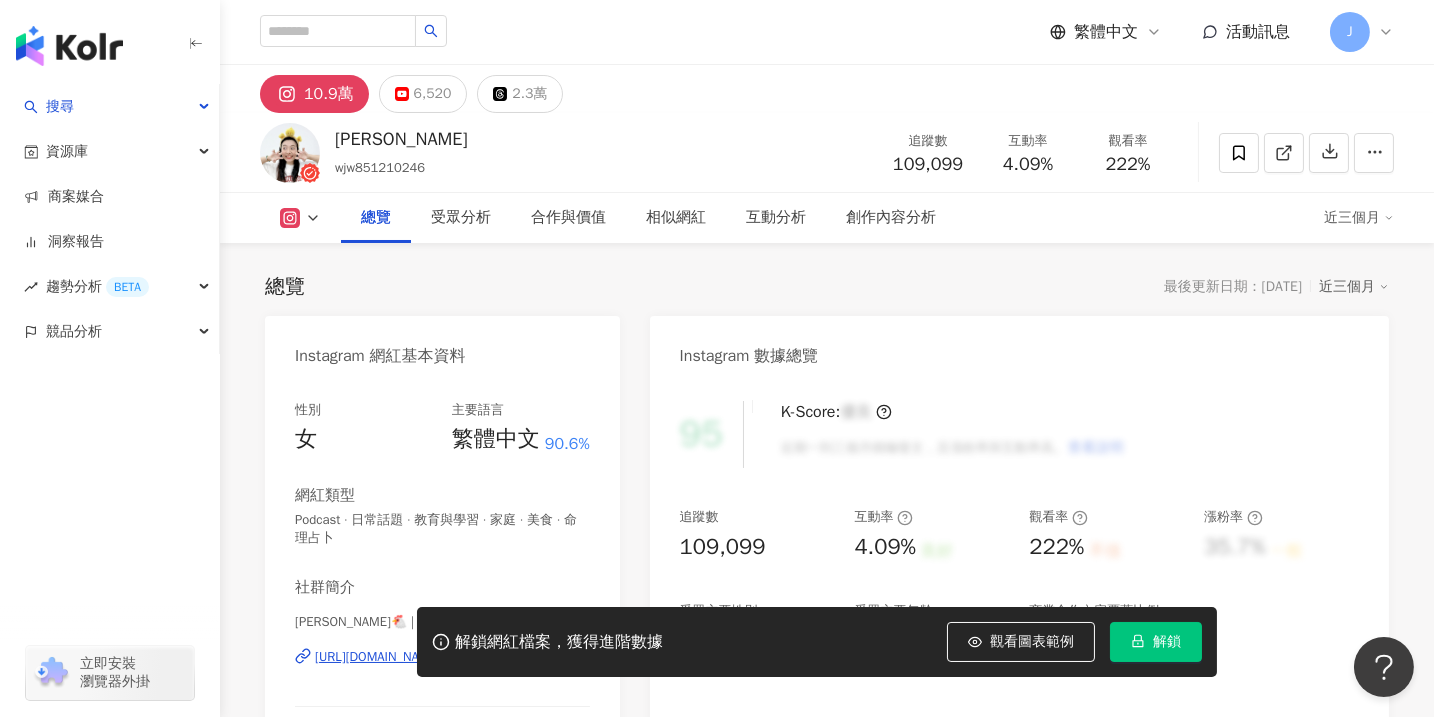 click on "[URL][DOMAIN_NAME]" at bounding box center (378, 657) 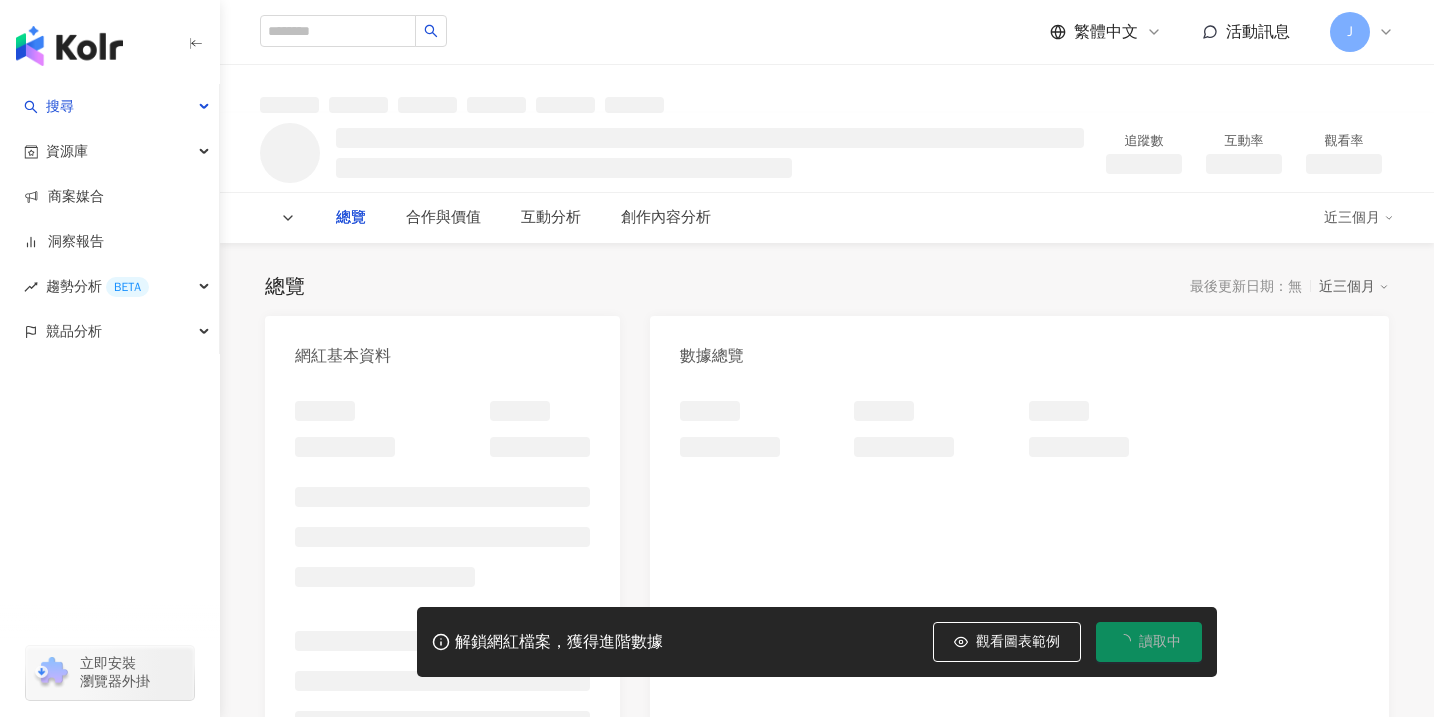 scroll, scrollTop: 0, scrollLeft: 0, axis: both 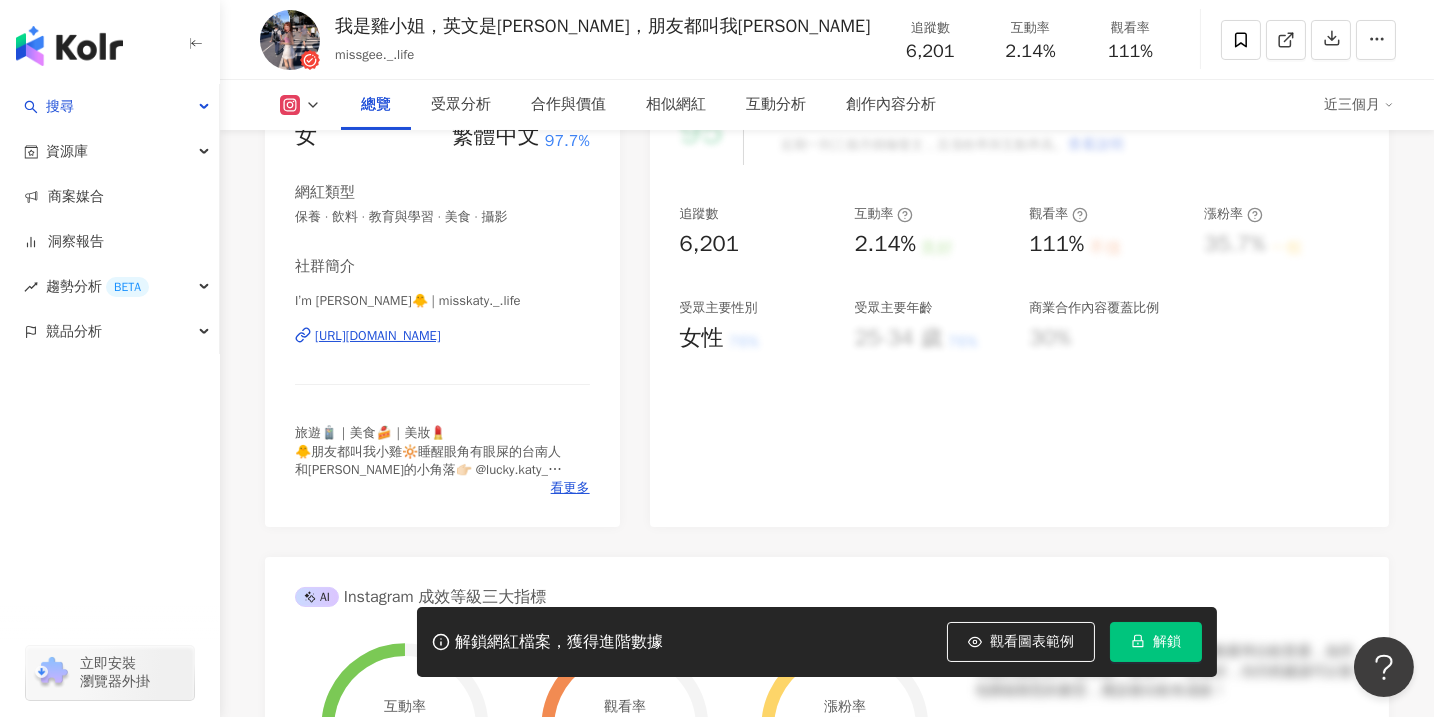 click on "https://www.instagram.com/misskaty._.life/" at bounding box center [378, 336] 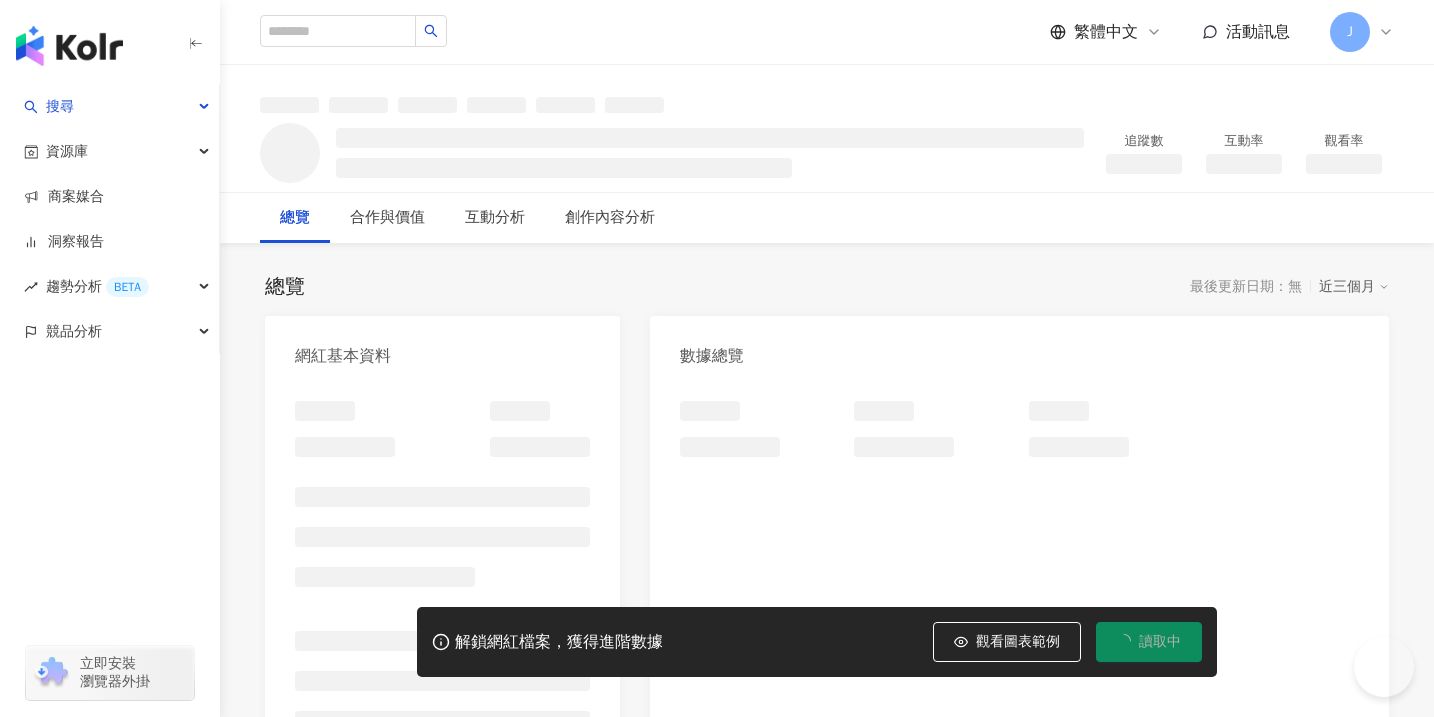 scroll, scrollTop: 0, scrollLeft: 0, axis: both 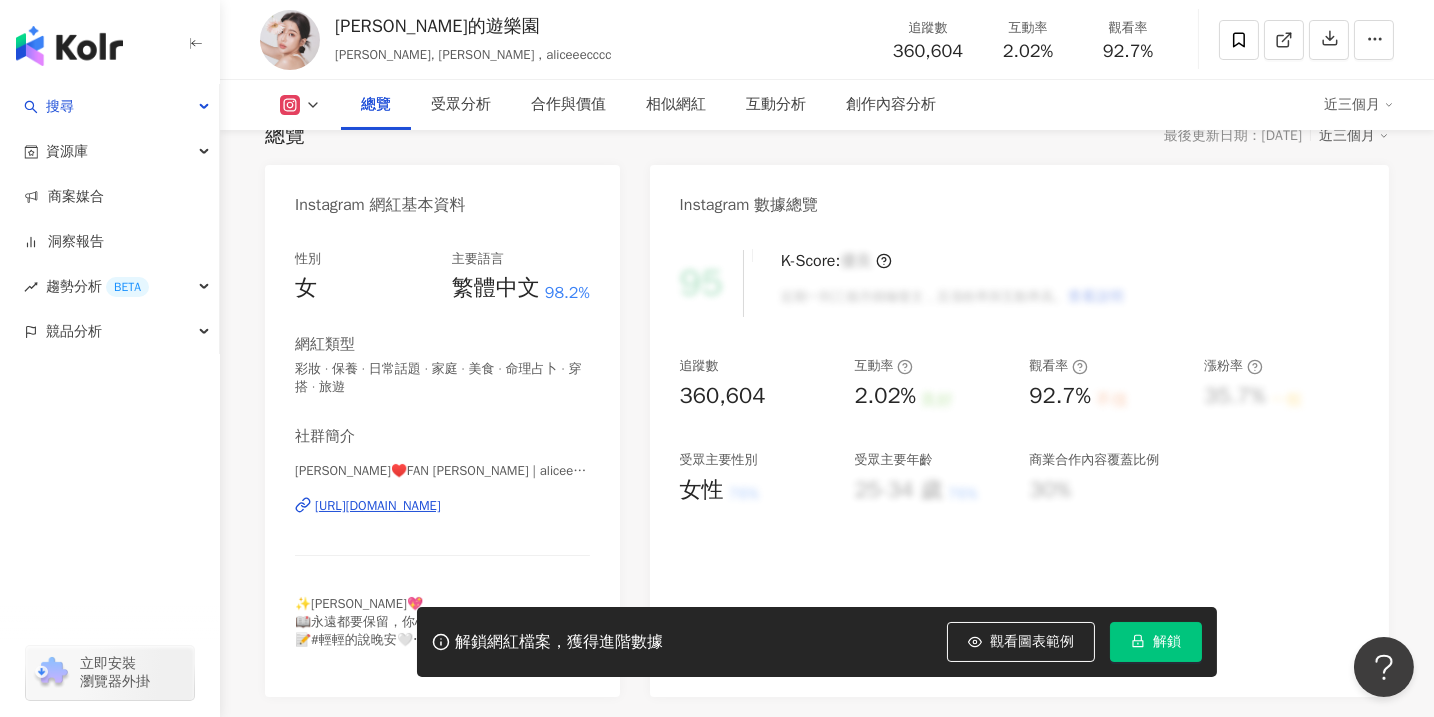 click on "https://www.instagram.com/aliceeecccc/" at bounding box center [378, 506] 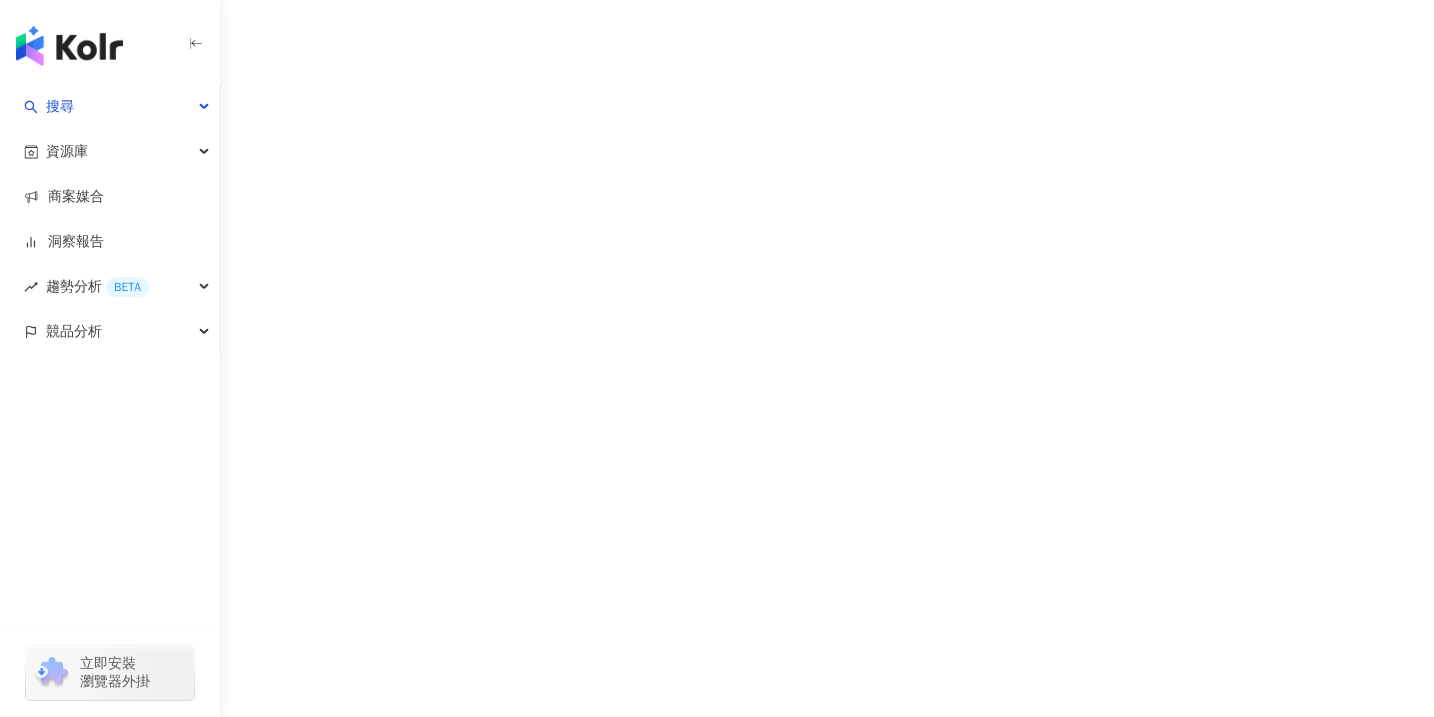 scroll, scrollTop: 0, scrollLeft: 0, axis: both 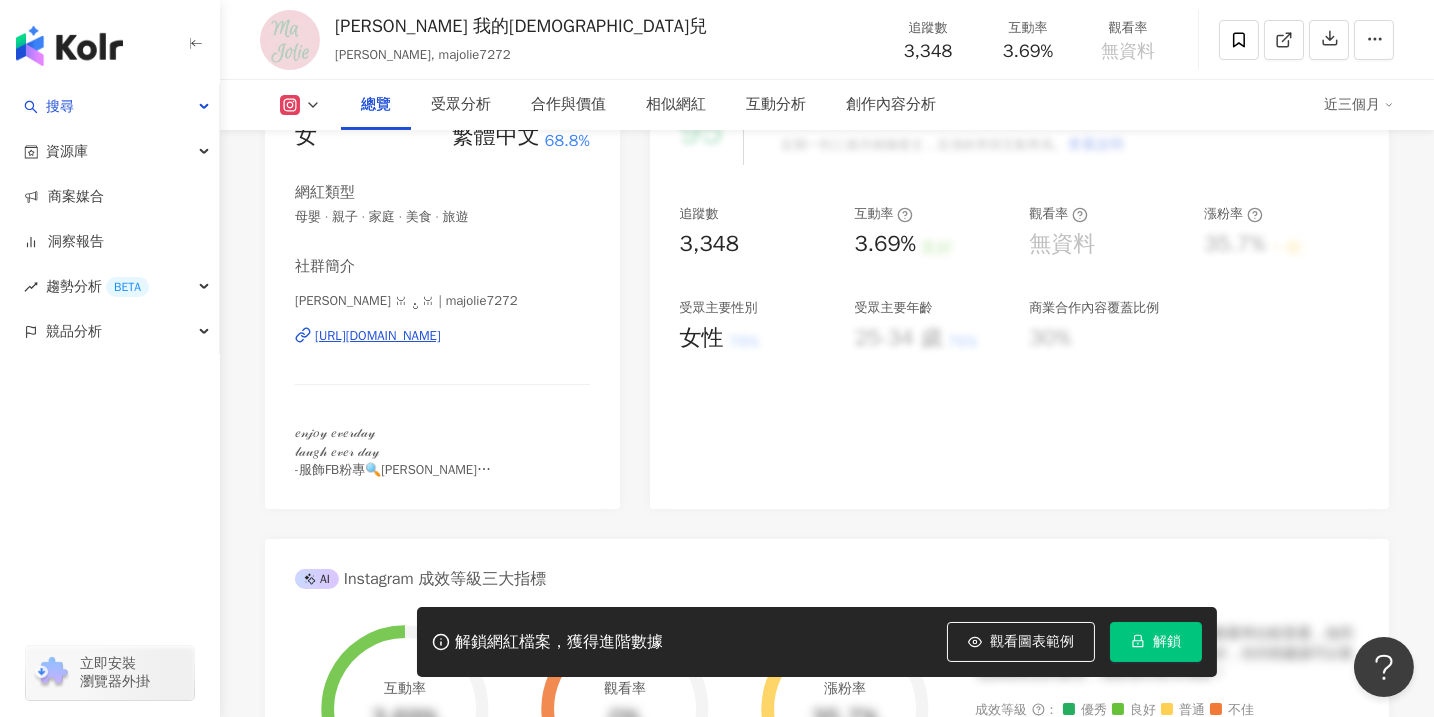 click on "[URL][DOMAIN_NAME]" at bounding box center (378, 336) 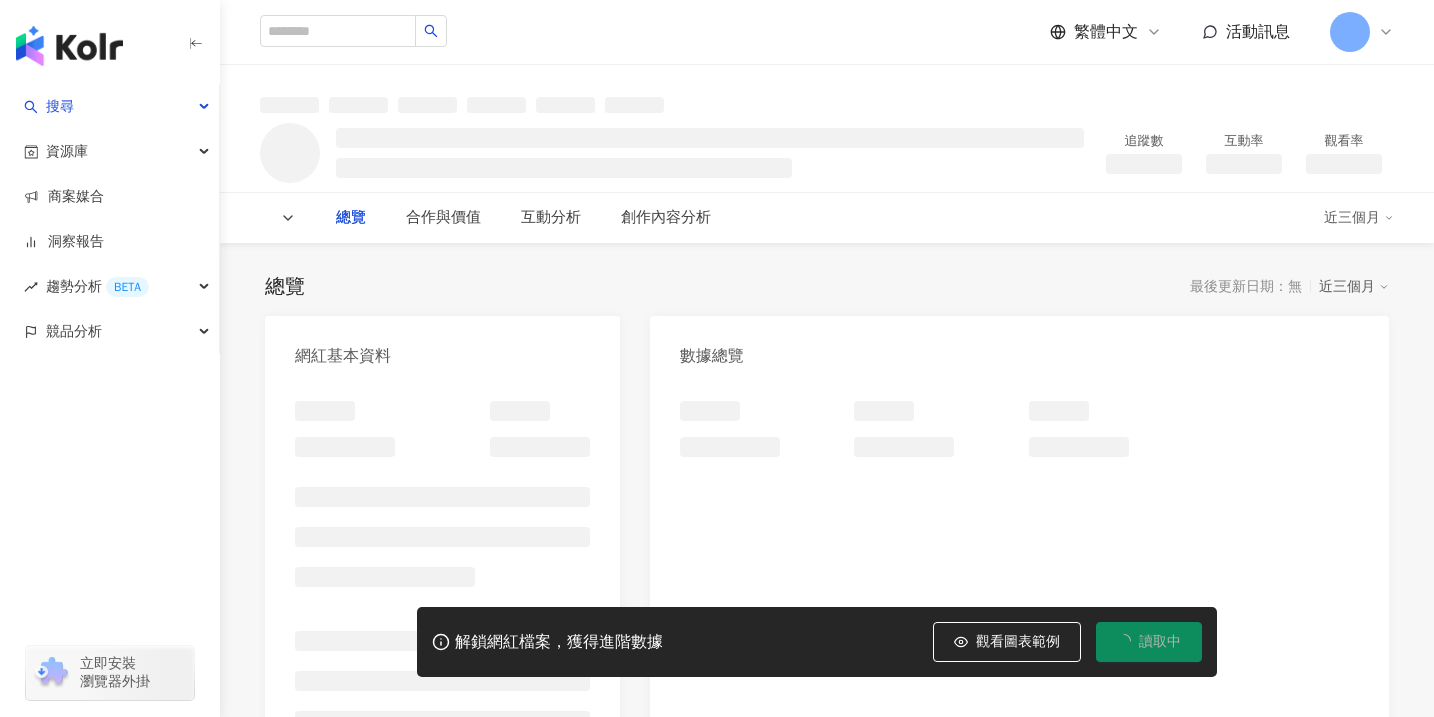 scroll, scrollTop: 0, scrollLeft: 0, axis: both 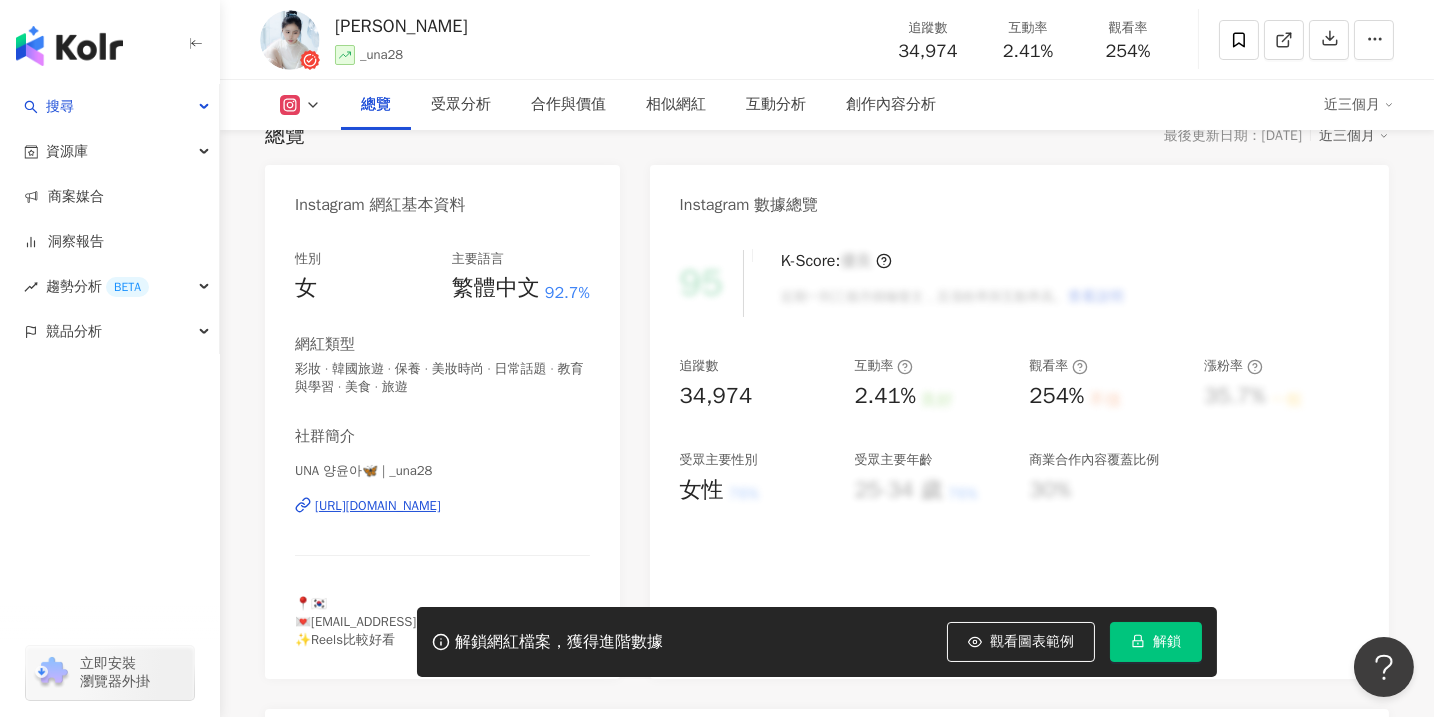 click on "https://www.instagram.com/_una28/" at bounding box center [378, 506] 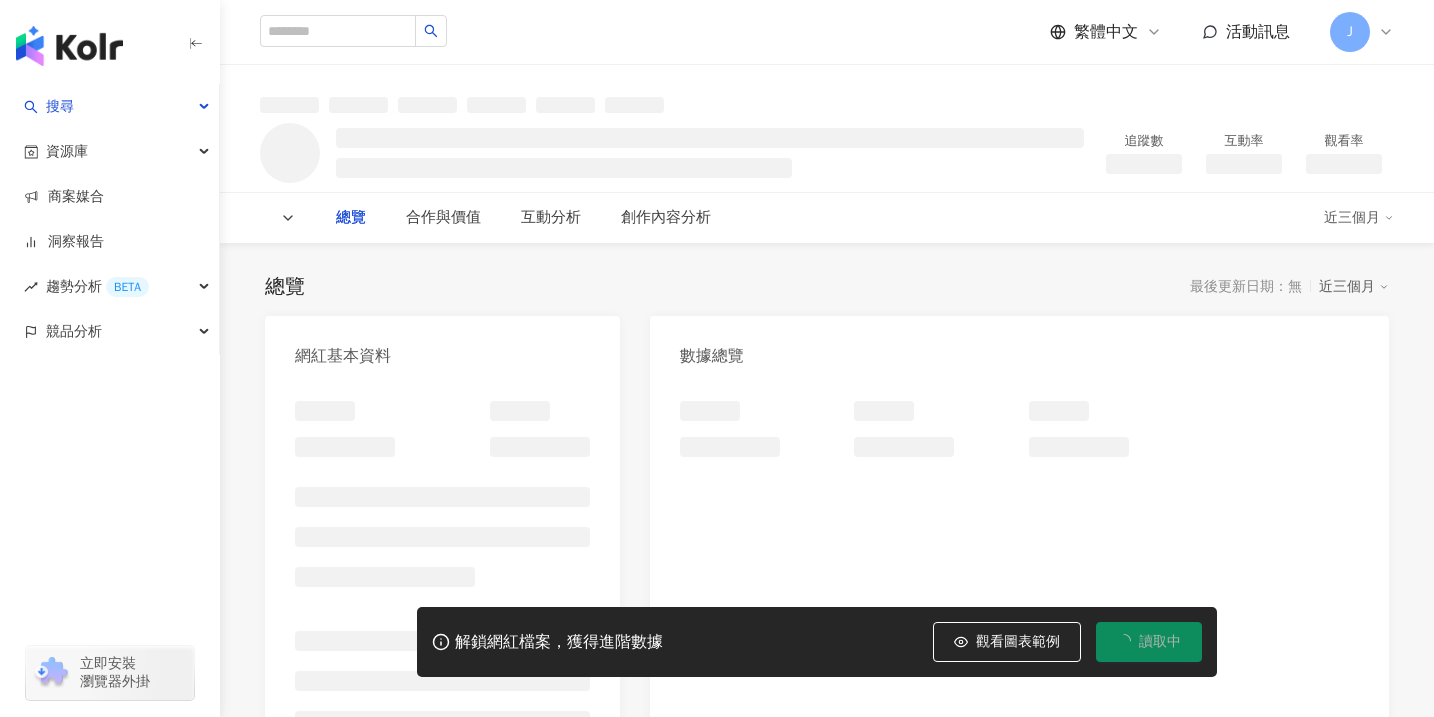 scroll, scrollTop: 0, scrollLeft: 0, axis: both 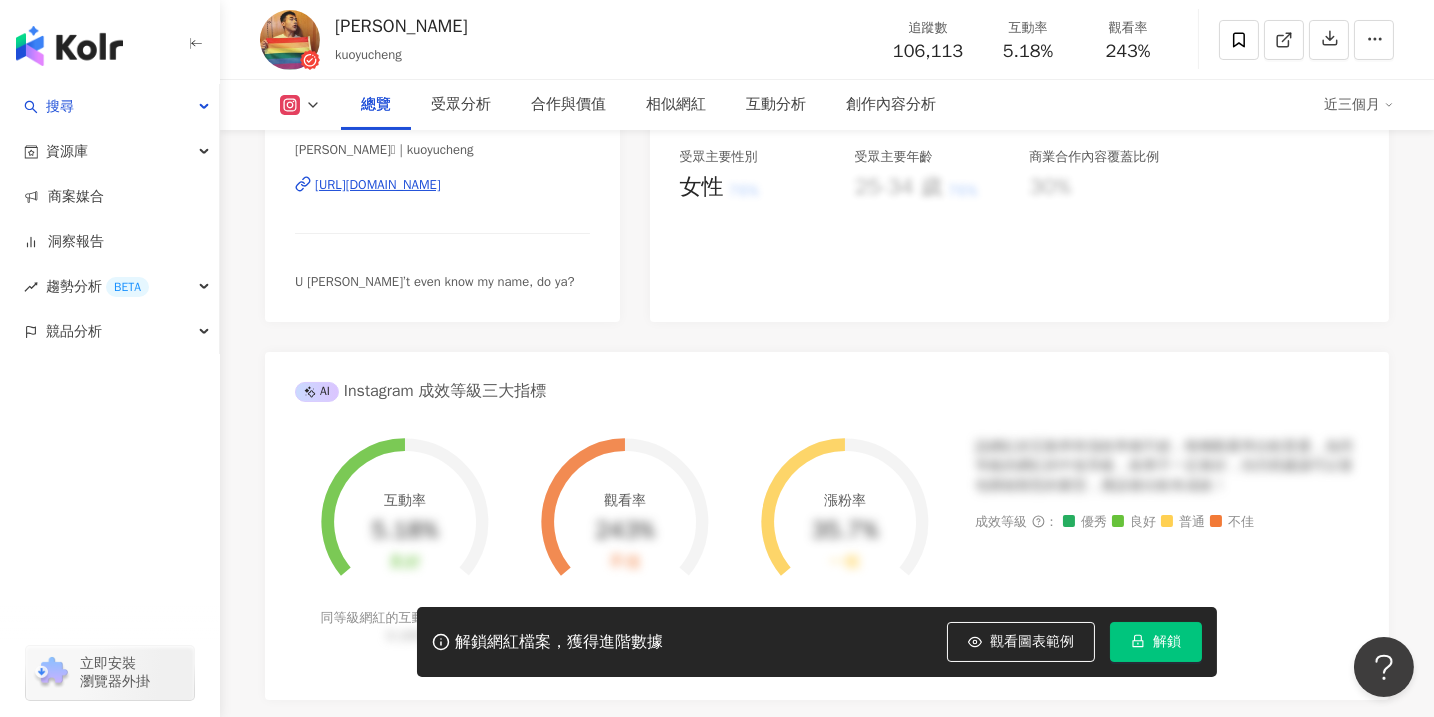 click on "https://www.instagram.com/kuoyucheng/" at bounding box center [378, 185] 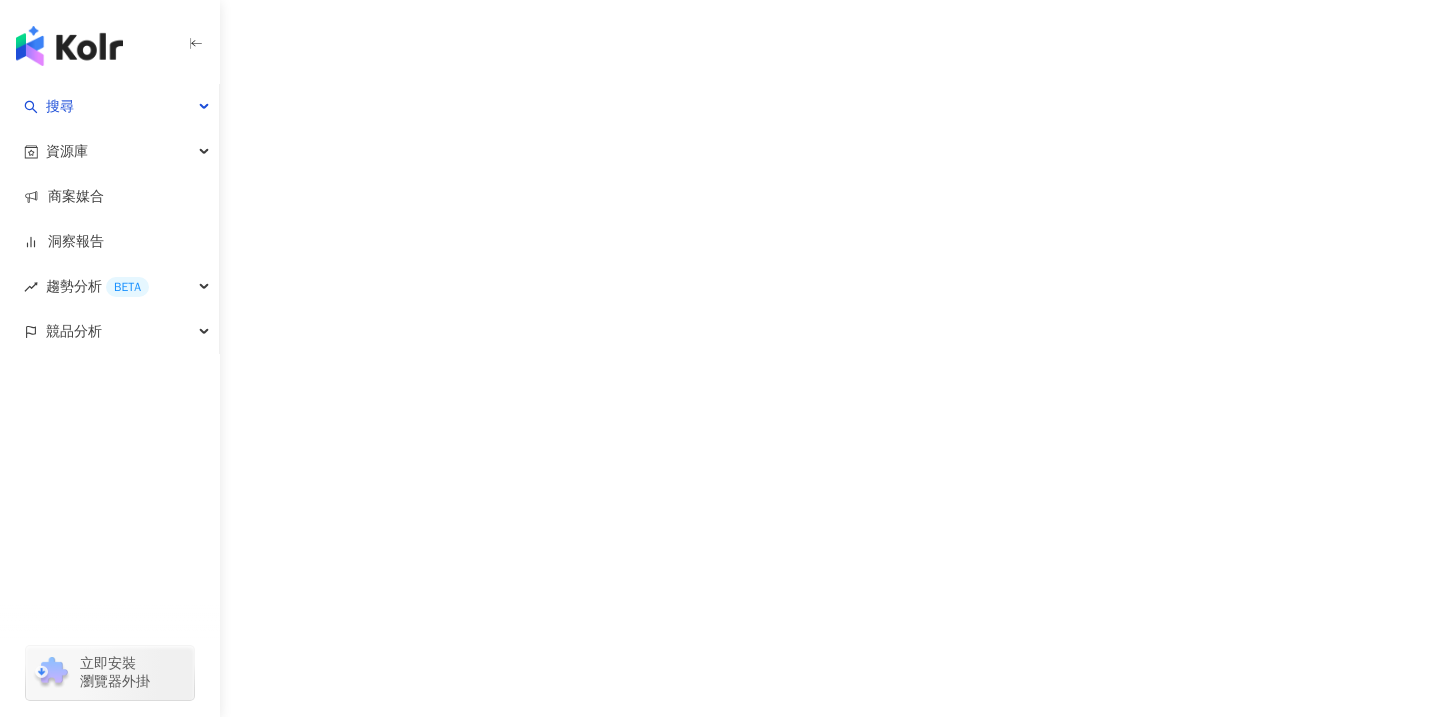 scroll, scrollTop: 0, scrollLeft: 0, axis: both 